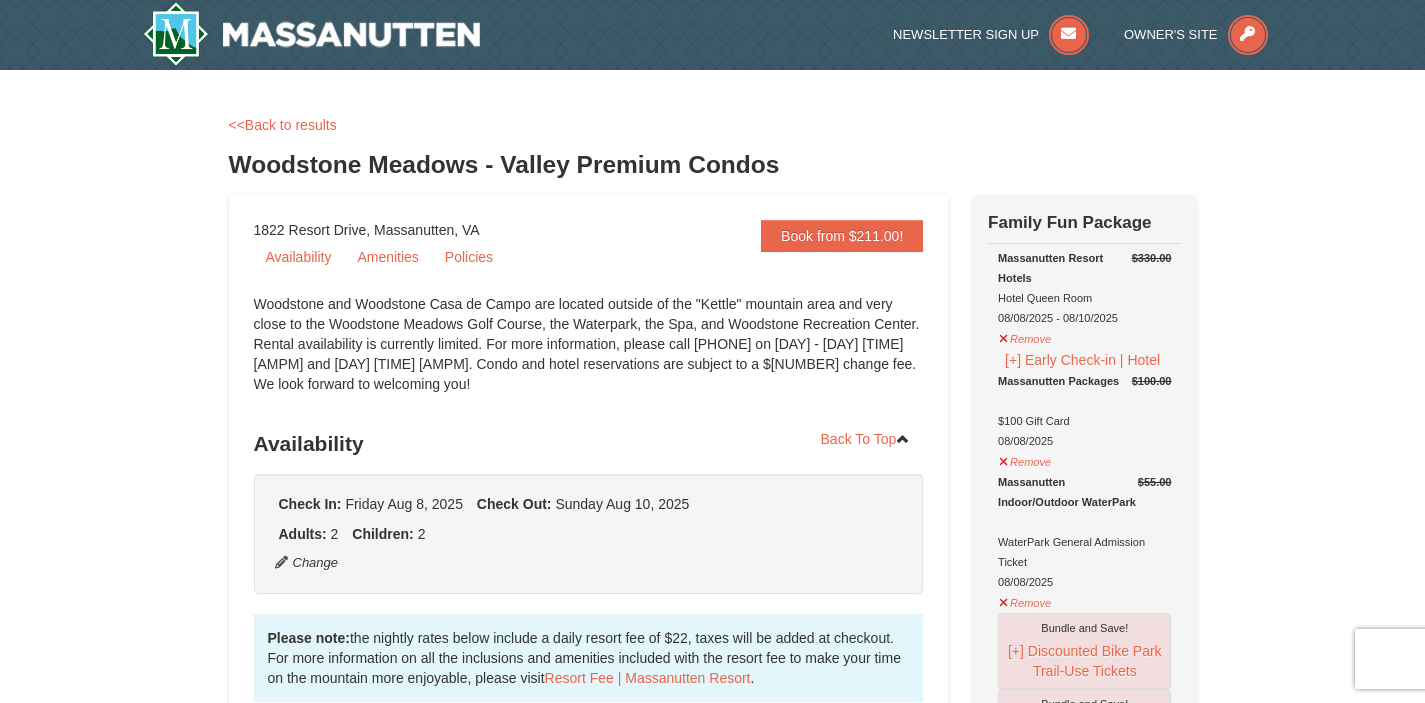 scroll, scrollTop: 193, scrollLeft: 0, axis: vertical 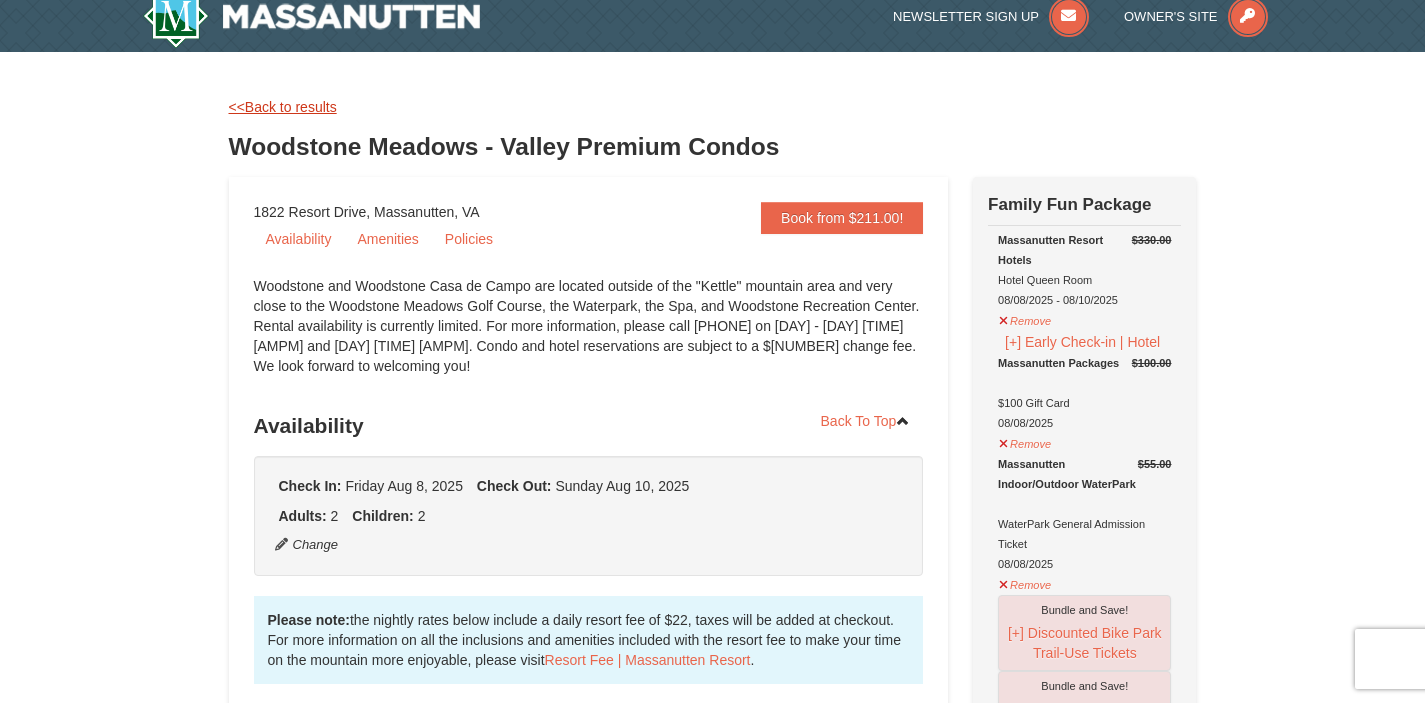 click on "<<Back to results" at bounding box center [283, 107] 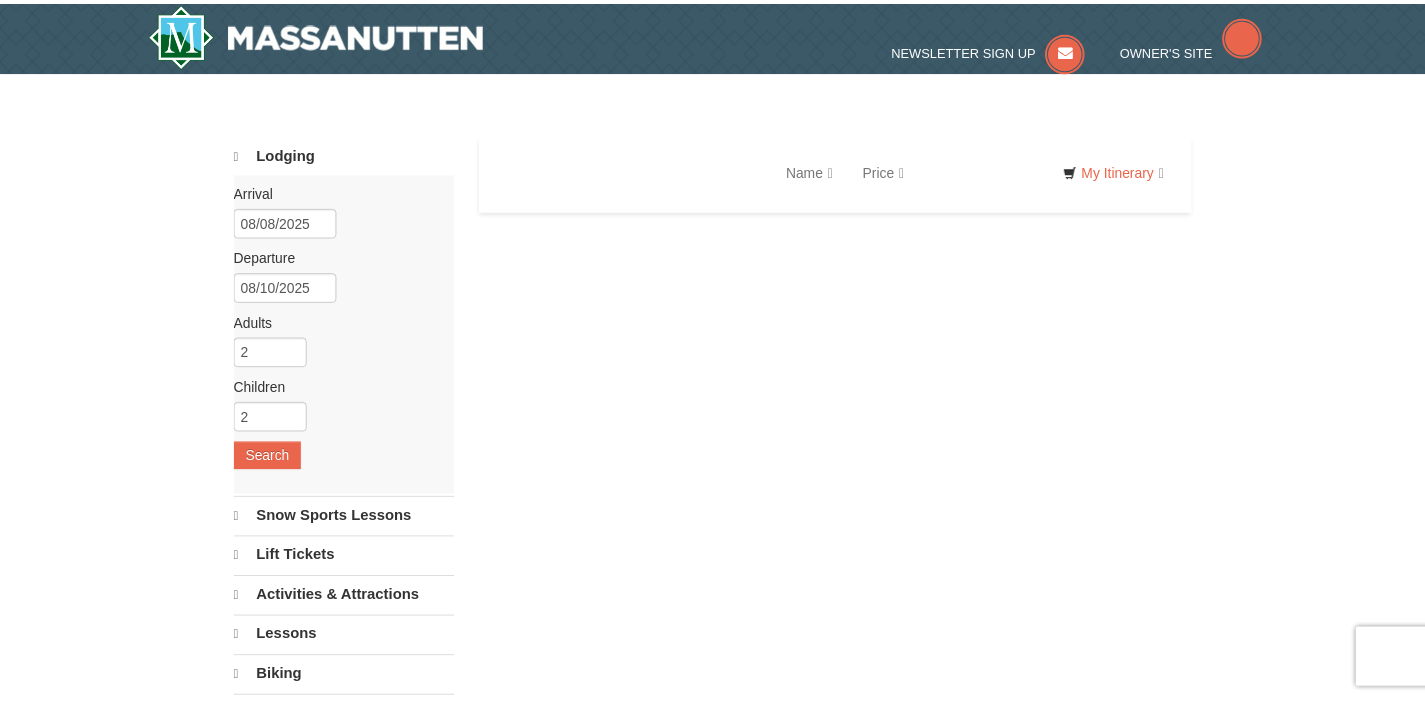 scroll, scrollTop: 0, scrollLeft: 0, axis: both 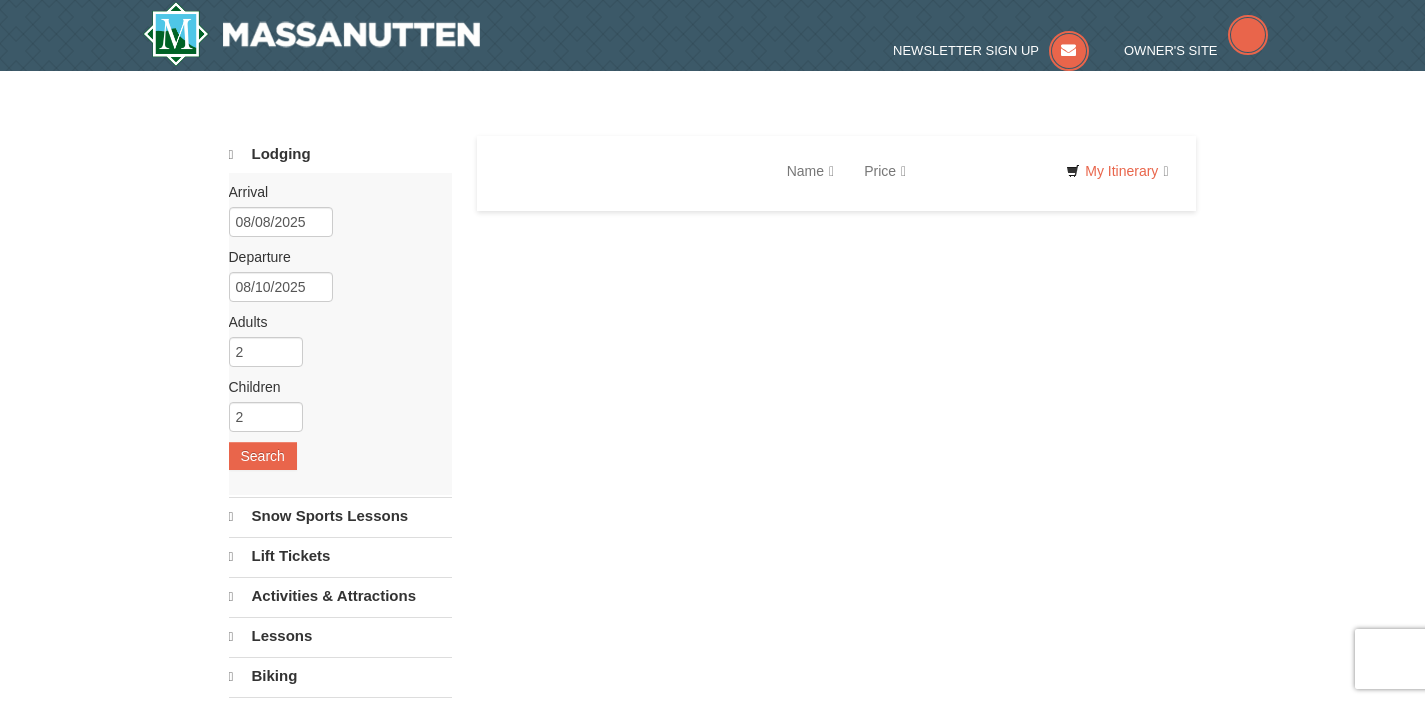 select on "8" 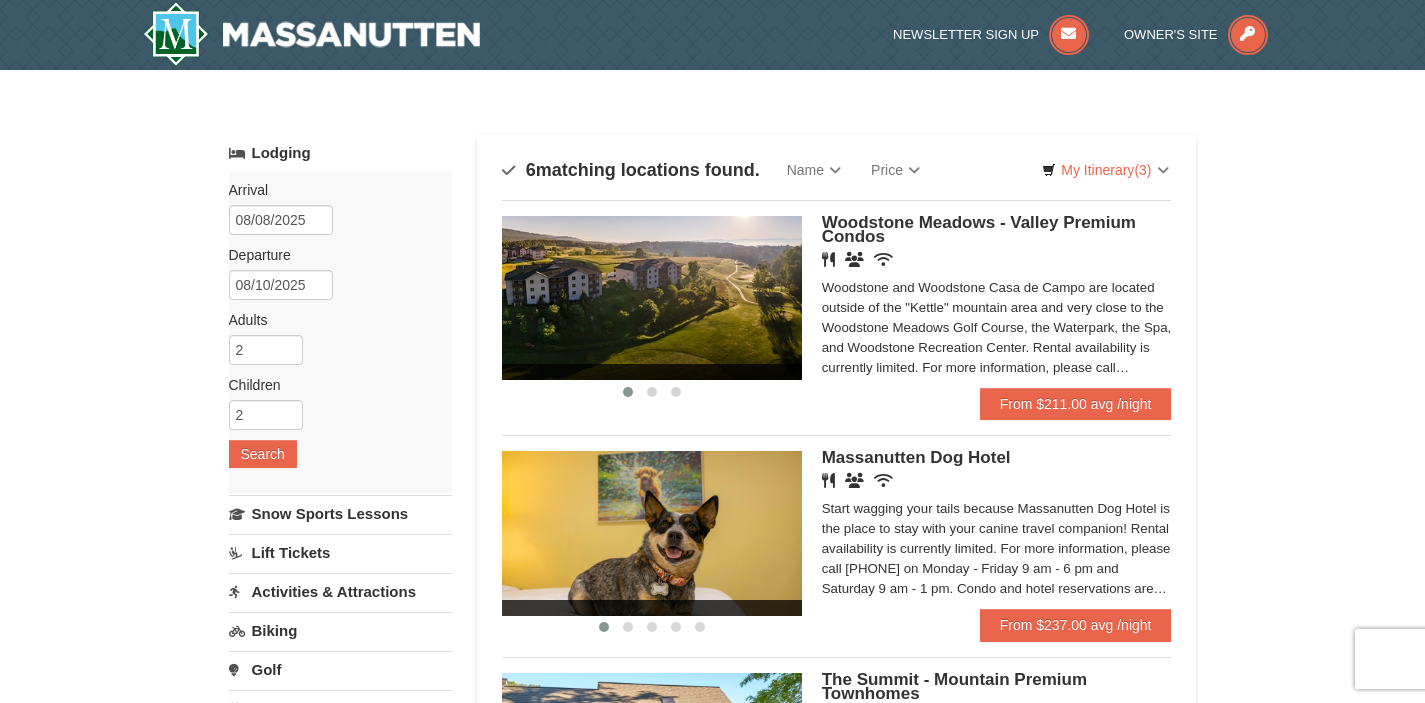 scroll, scrollTop: 0, scrollLeft: 0, axis: both 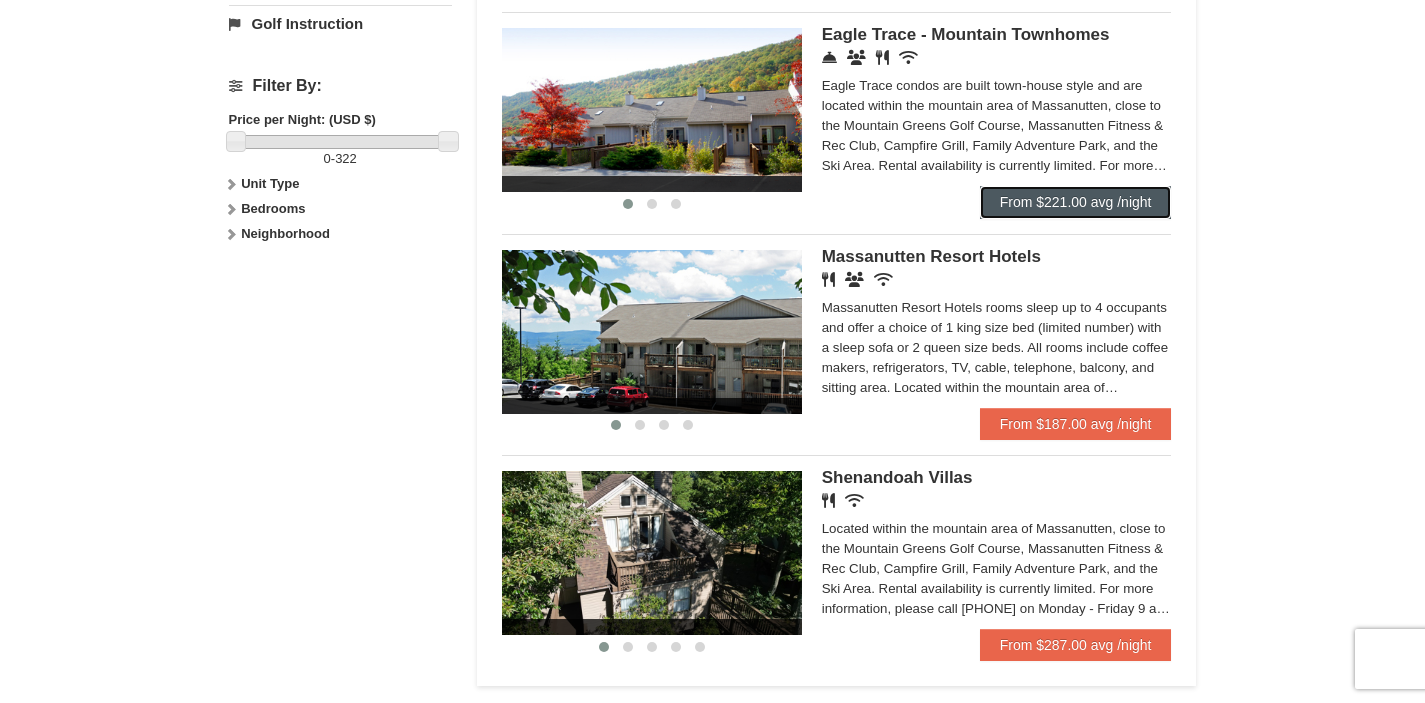 click on "From $221.00 avg /night" at bounding box center (1076, 202) 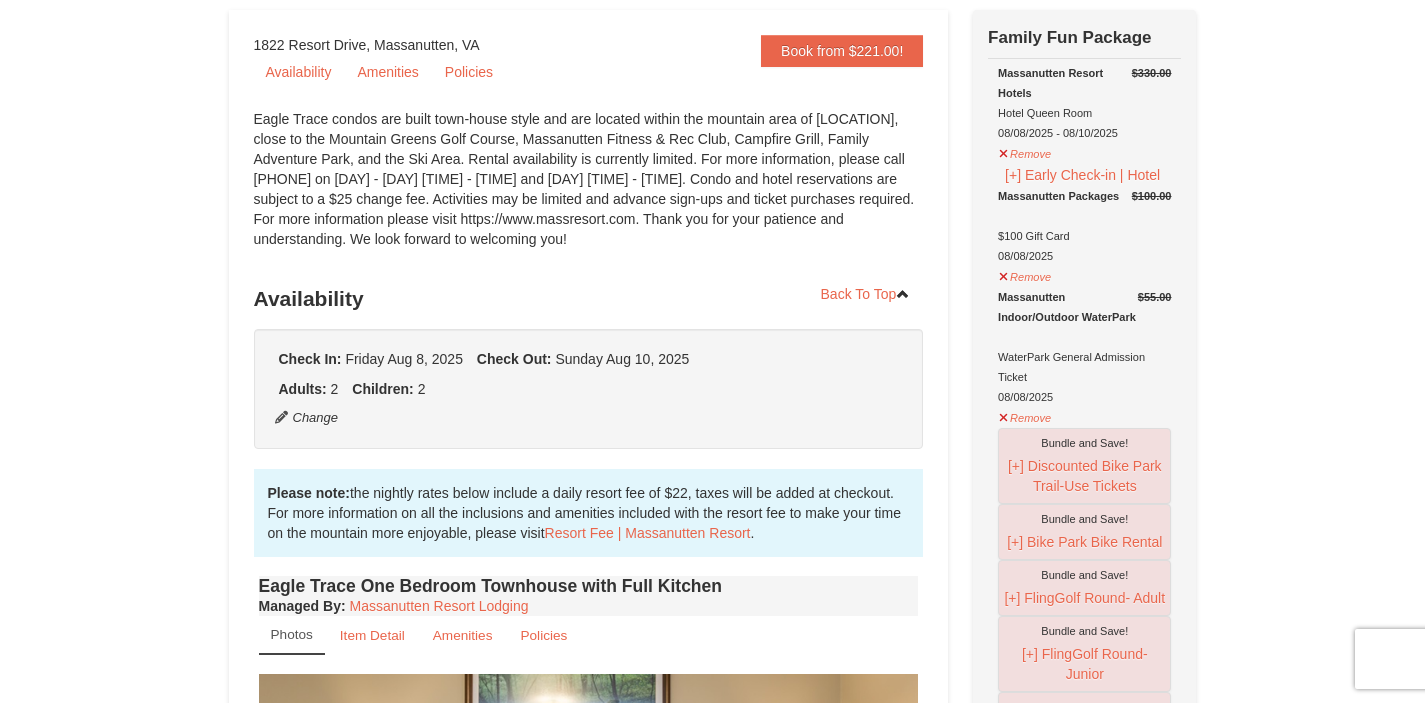 scroll, scrollTop: 0, scrollLeft: 0, axis: both 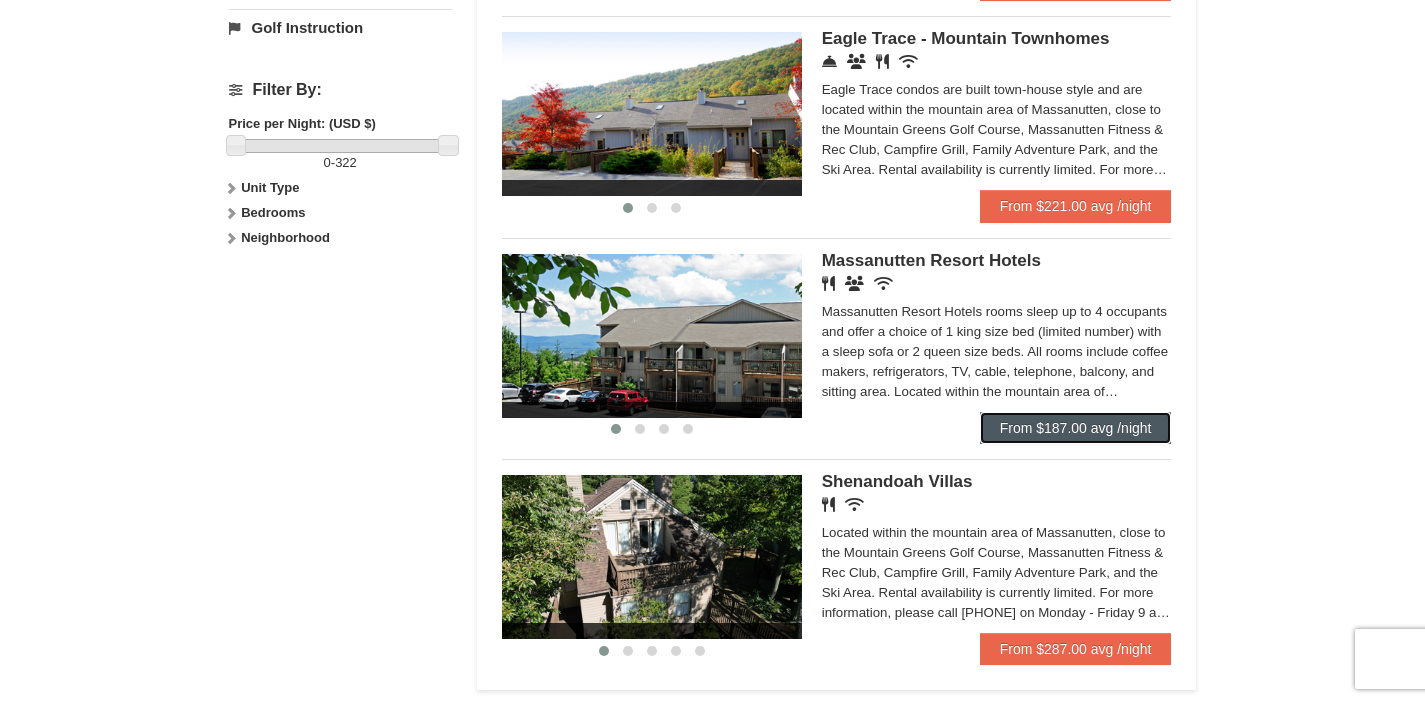 click on "From $187.00 avg /night" at bounding box center (1076, 428) 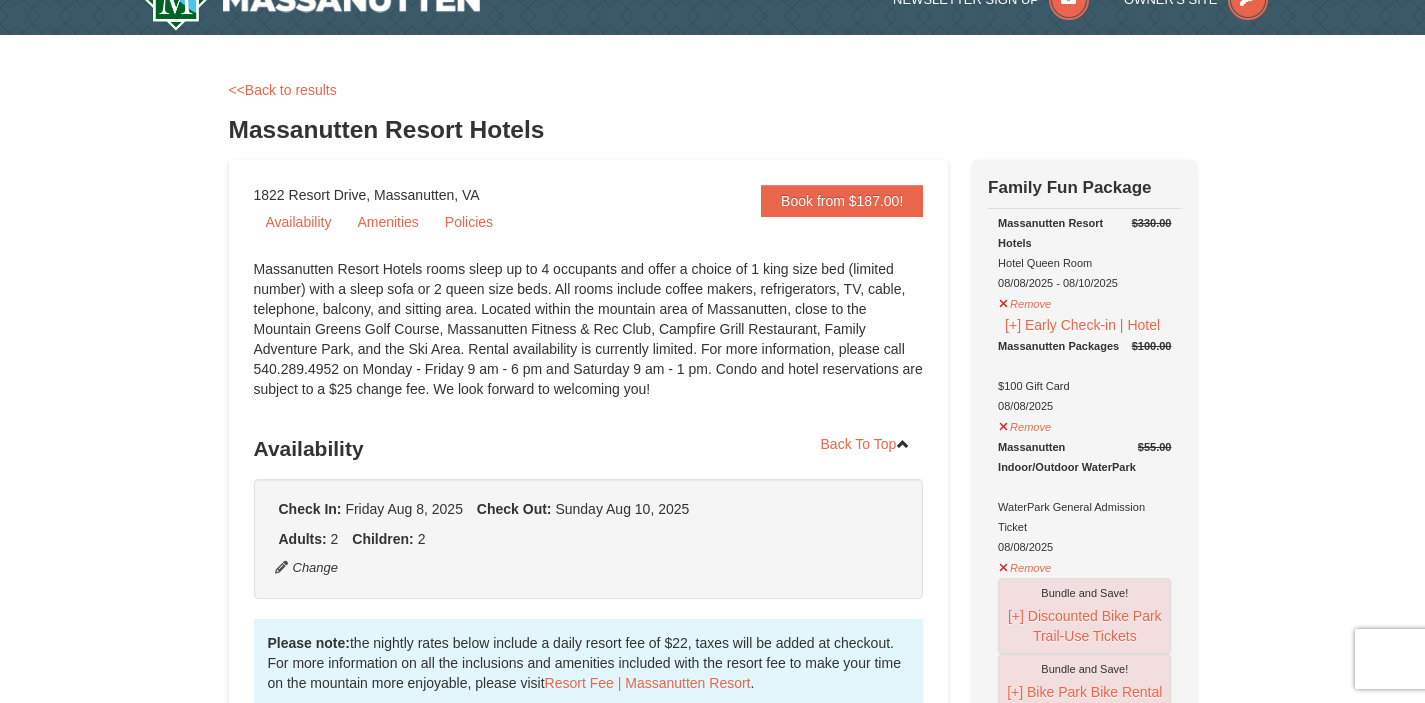 scroll, scrollTop: 107, scrollLeft: 0, axis: vertical 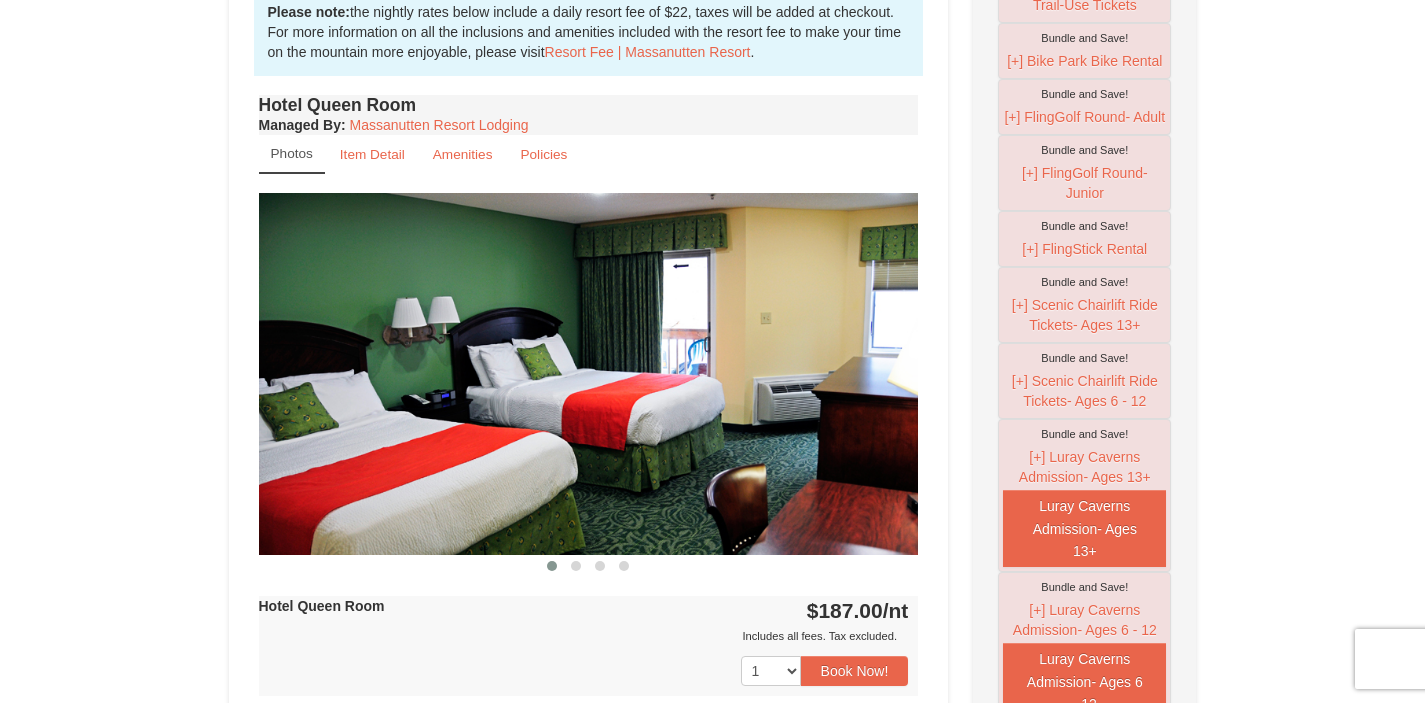 click at bounding box center [589, 373] 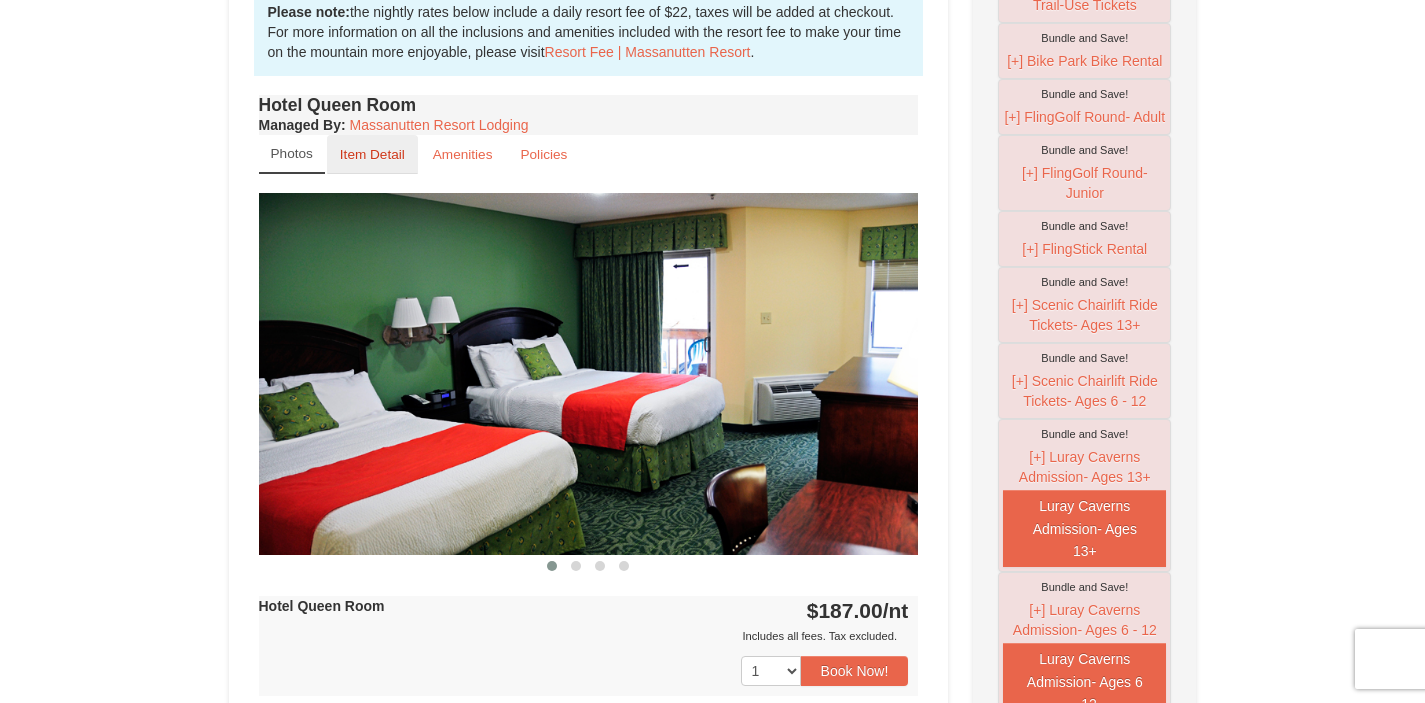 click on "Item Detail" at bounding box center (372, 154) 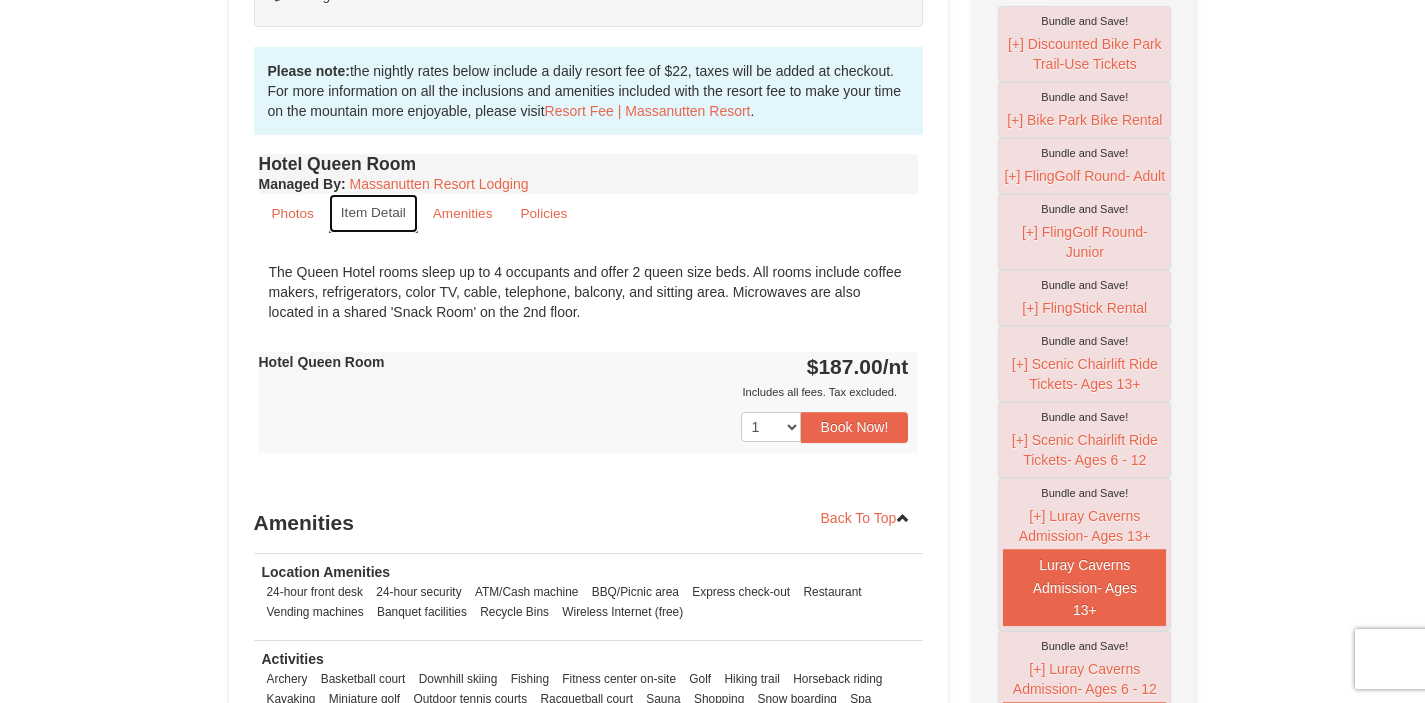 scroll, scrollTop: 560, scrollLeft: 0, axis: vertical 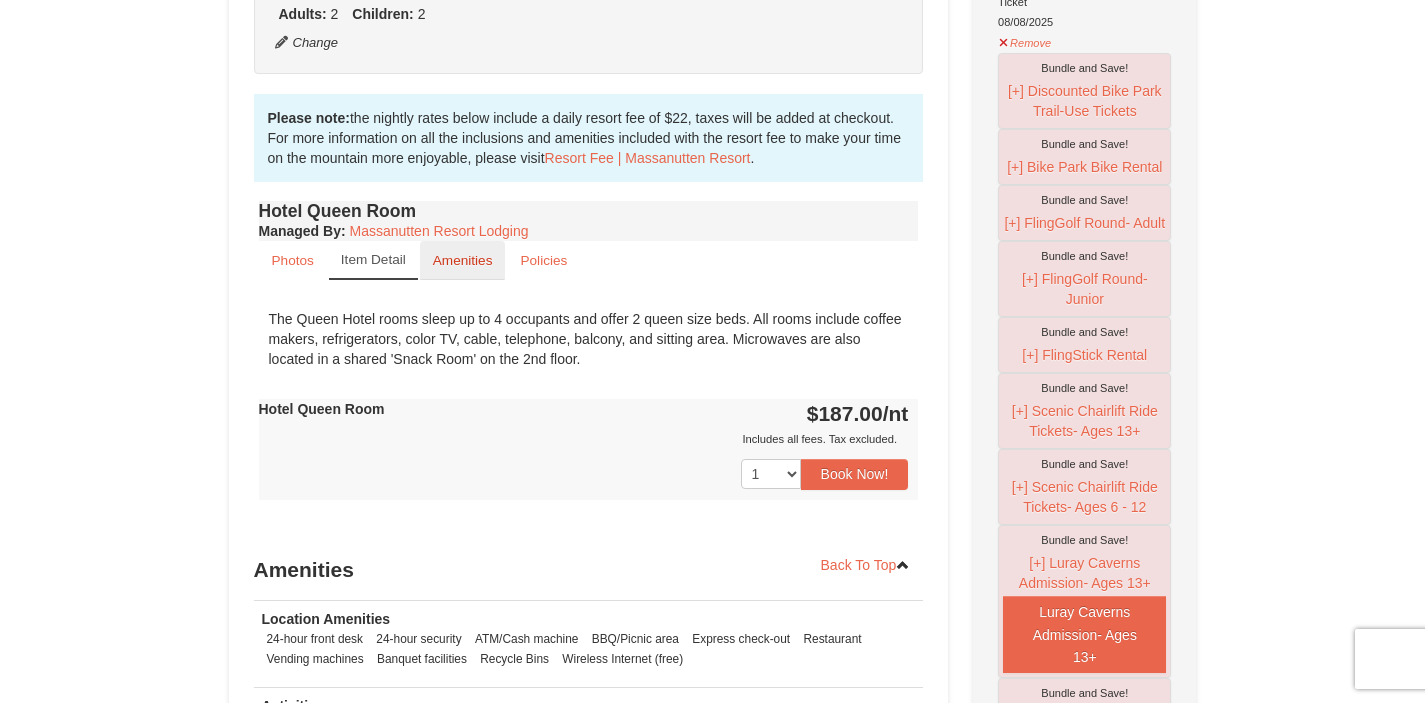 click on "Amenities" at bounding box center (463, 260) 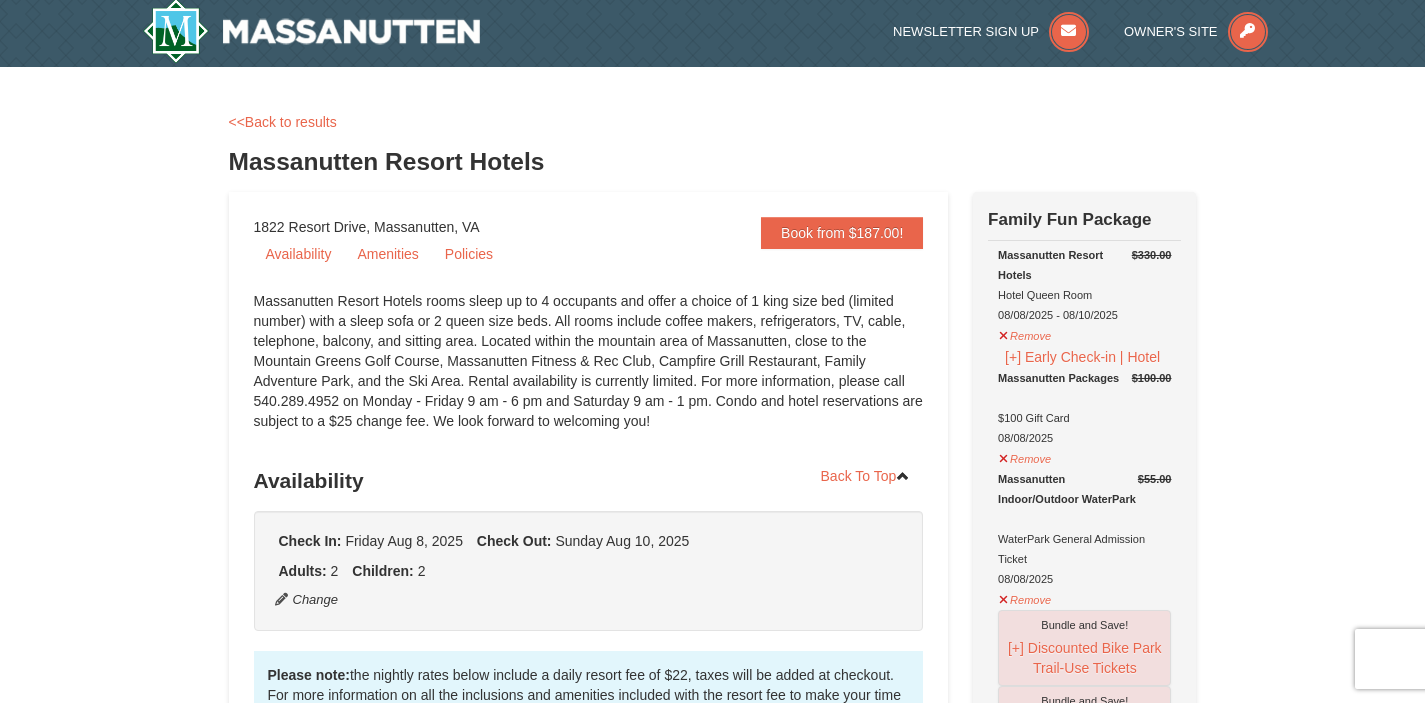 scroll, scrollTop: 0, scrollLeft: 0, axis: both 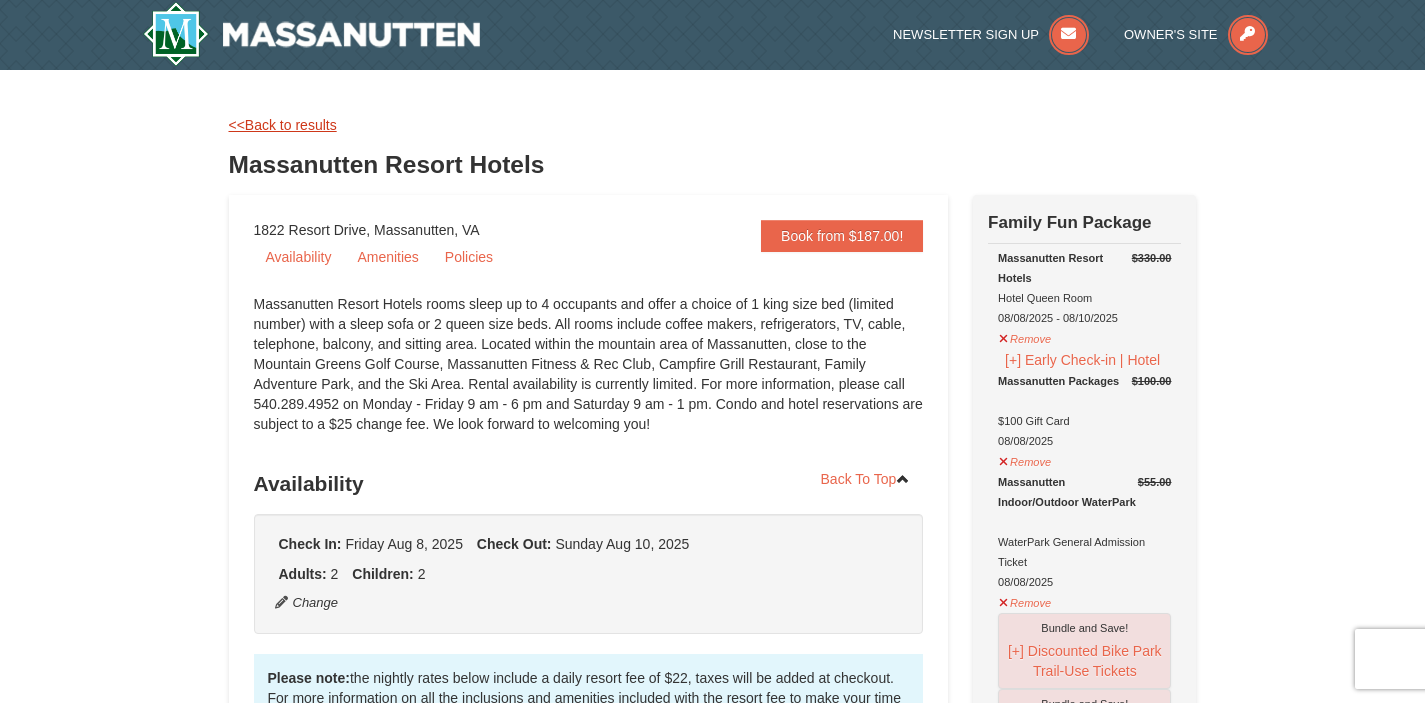 click on "<<Back to results" at bounding box center (283, 125) 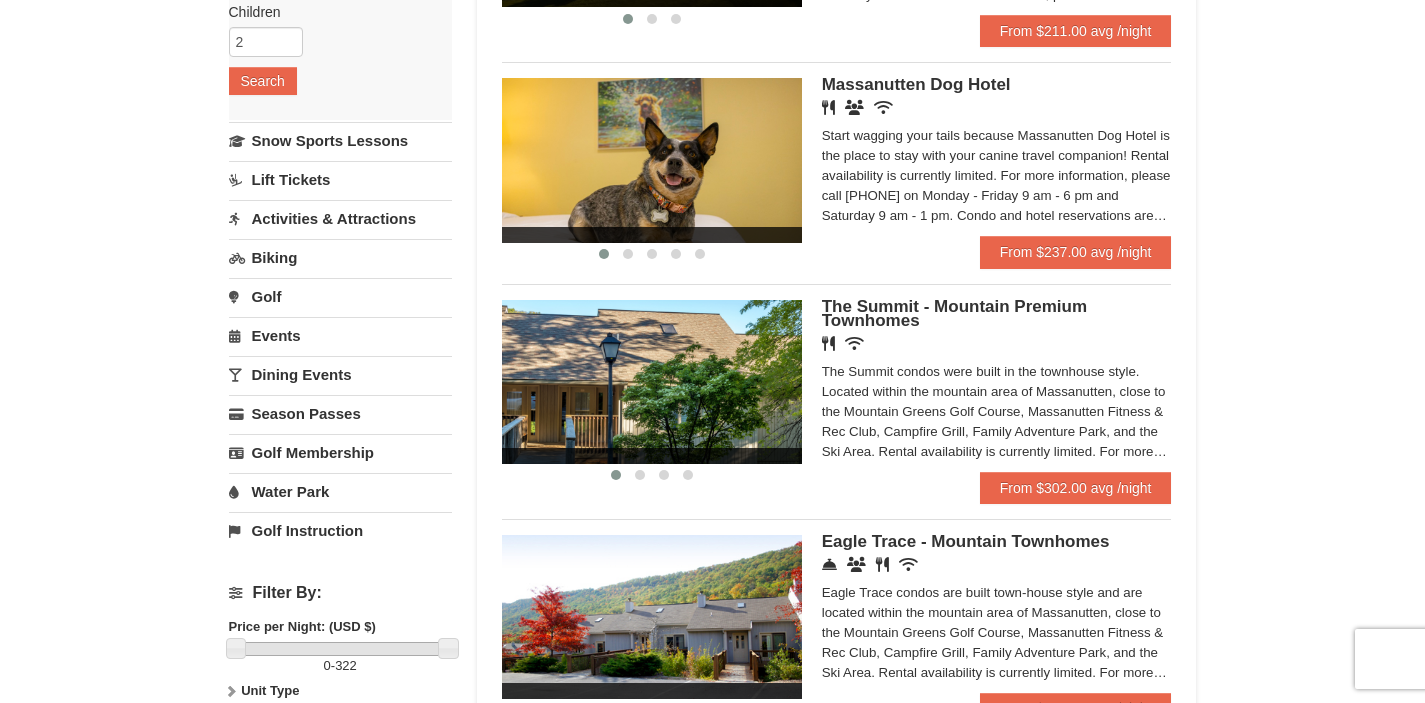scroll, scrollTop: 236, scrollLeft: 0, axis: vertical 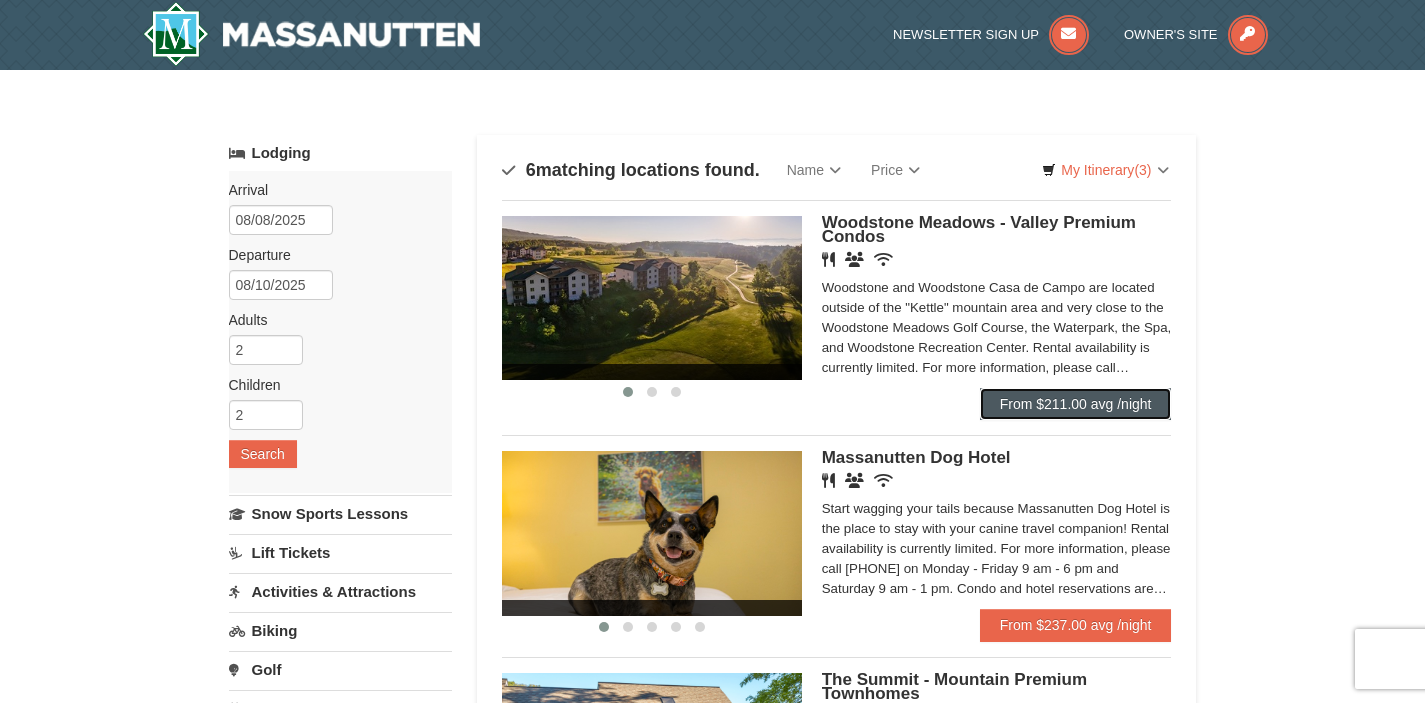 click on "From $211.00 avg /night" at bounding box center (1076, 404) 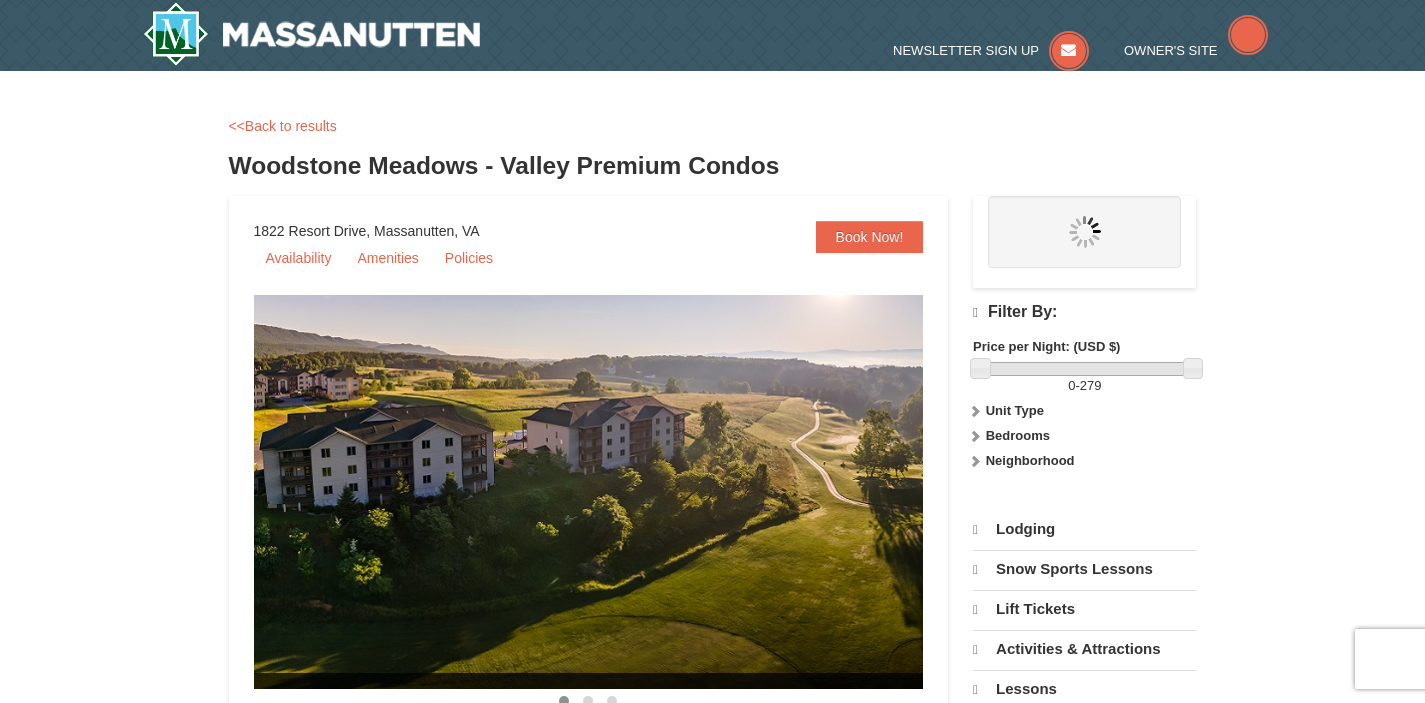 scroll, scrollTop: 0, scrollLeft: 0, axis: both 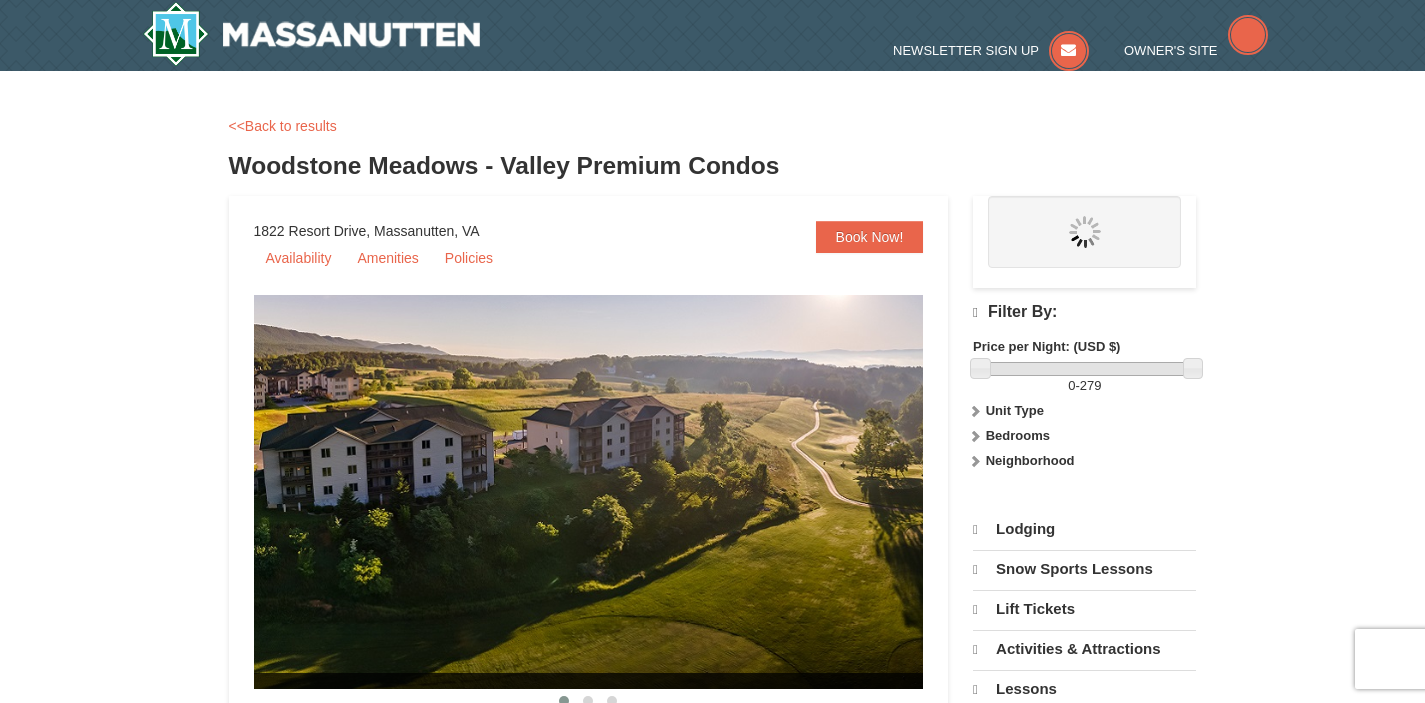 select on "8" 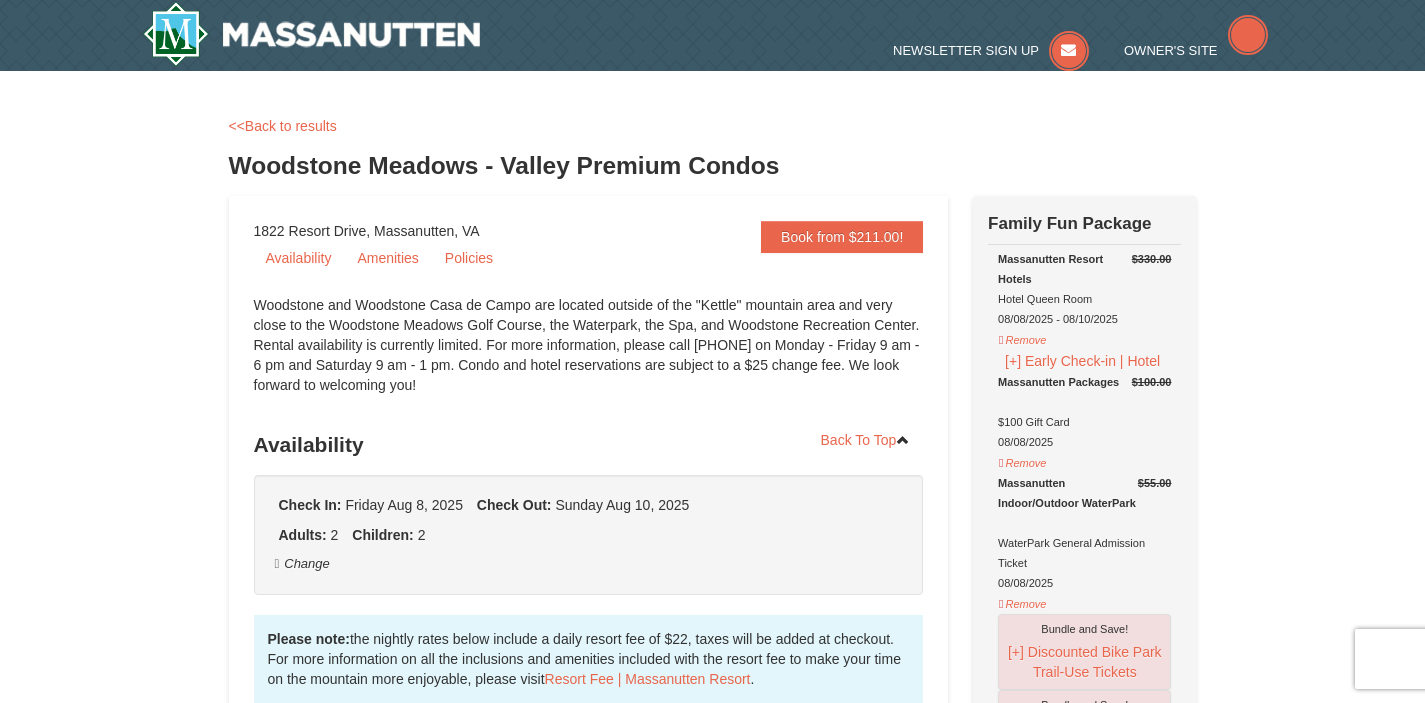 scroll, scrollTop: 22, scrollLeft: 0, axis: vertical 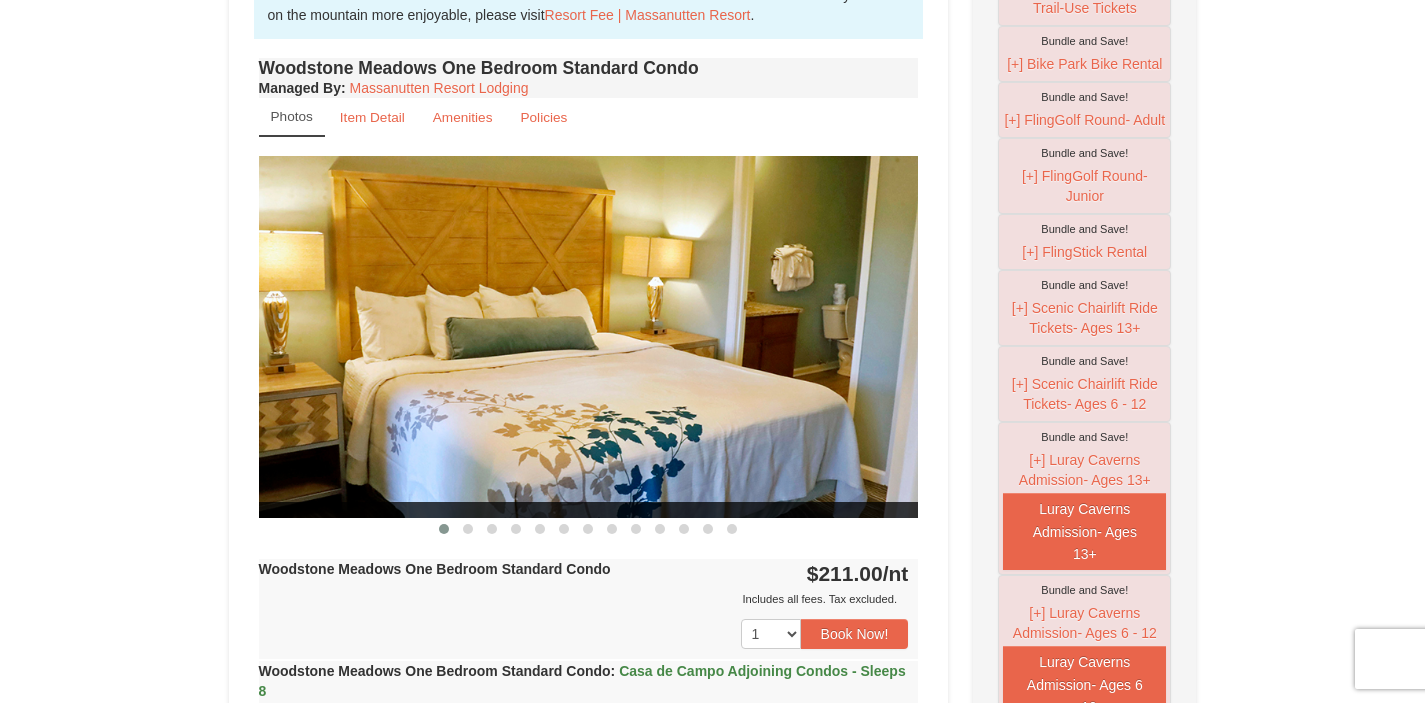 click at bounding box center (589, 336) 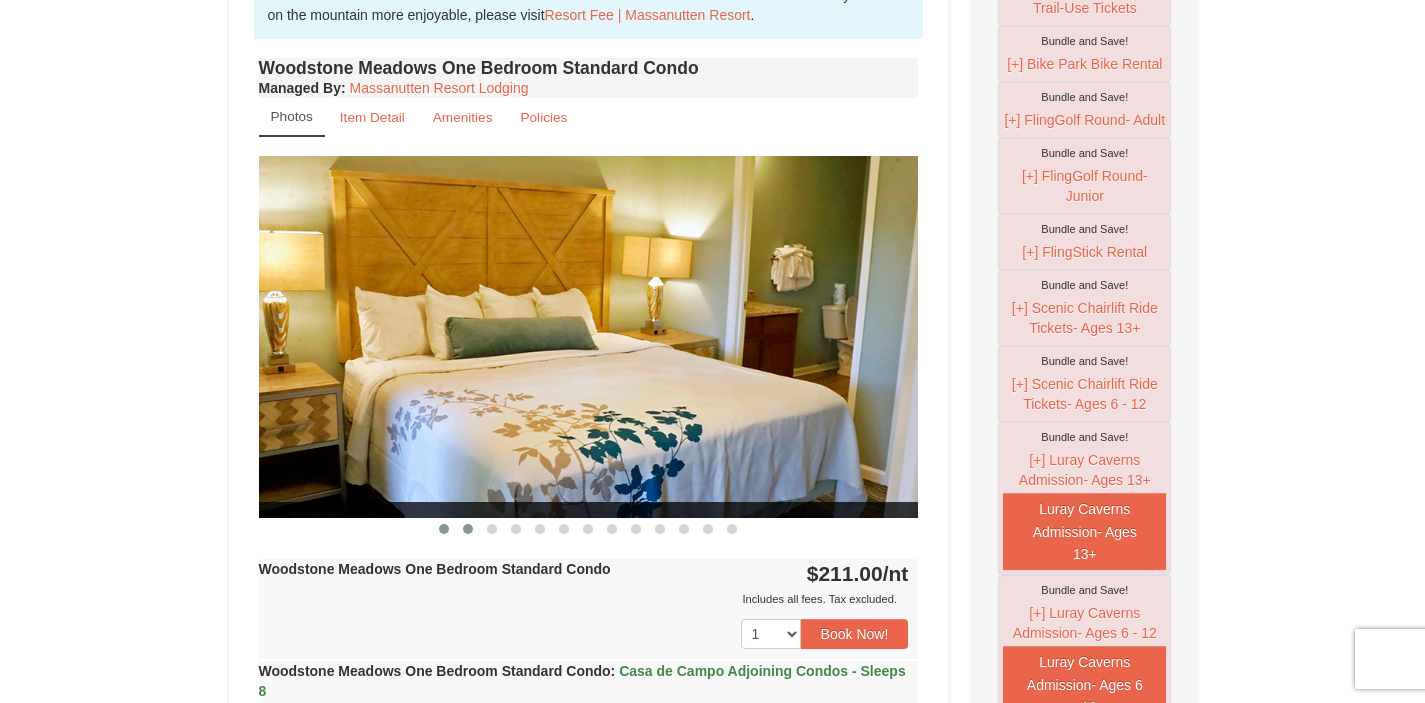 click at bounding box center (468, 529) 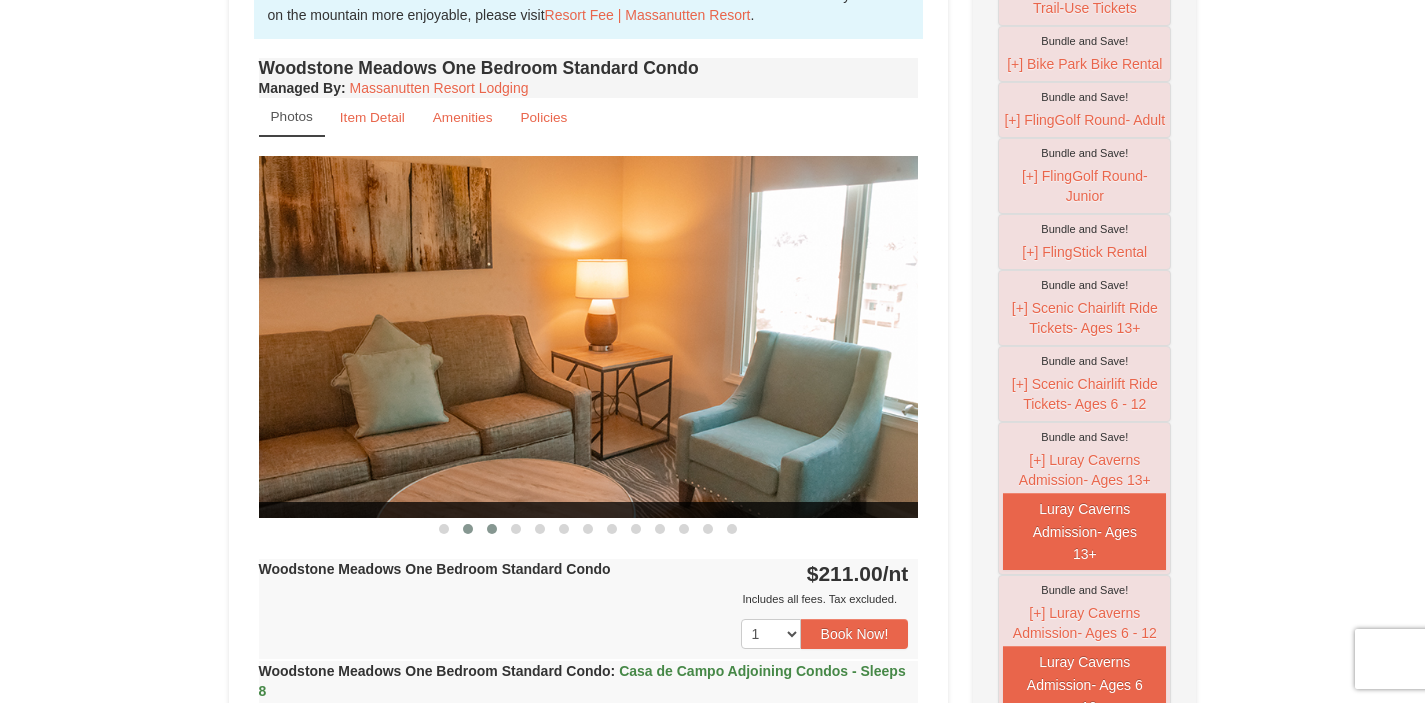 click at bounding box center (492, 529) 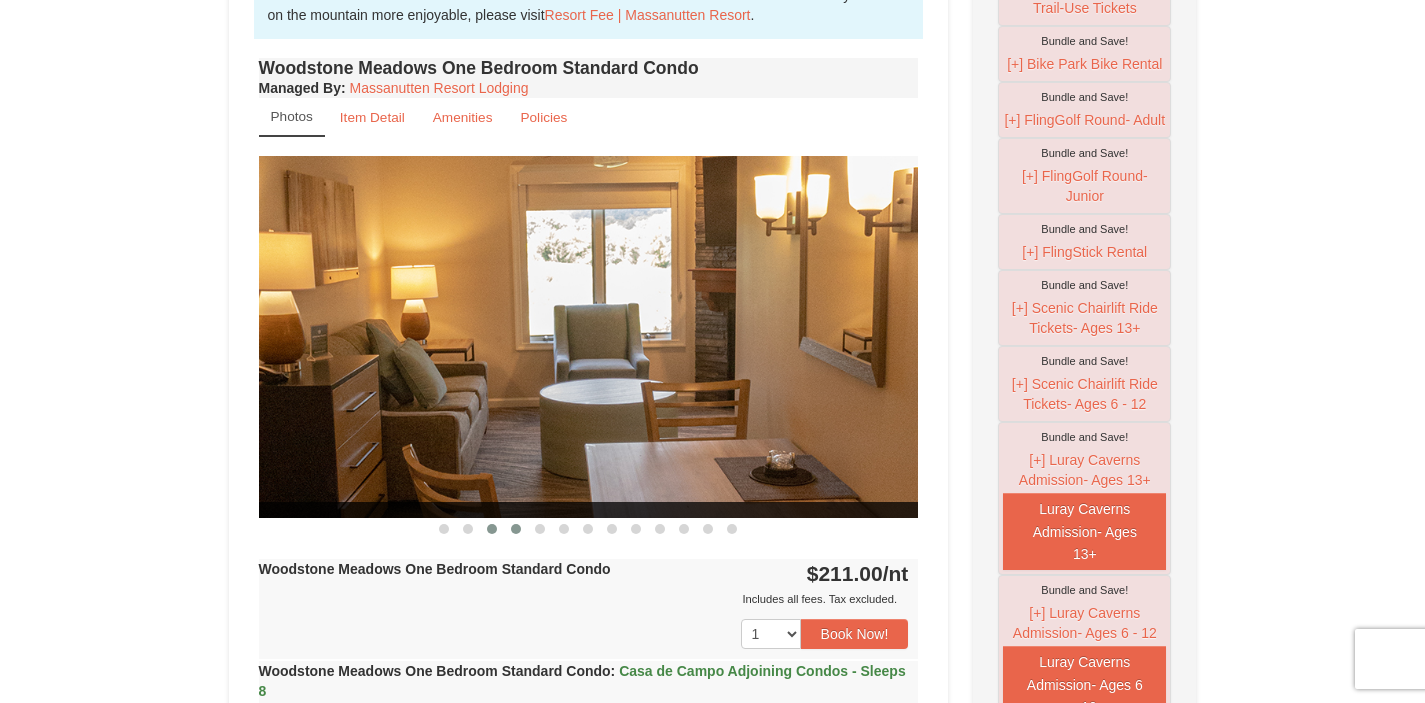 click at bounding box center [516, 529] 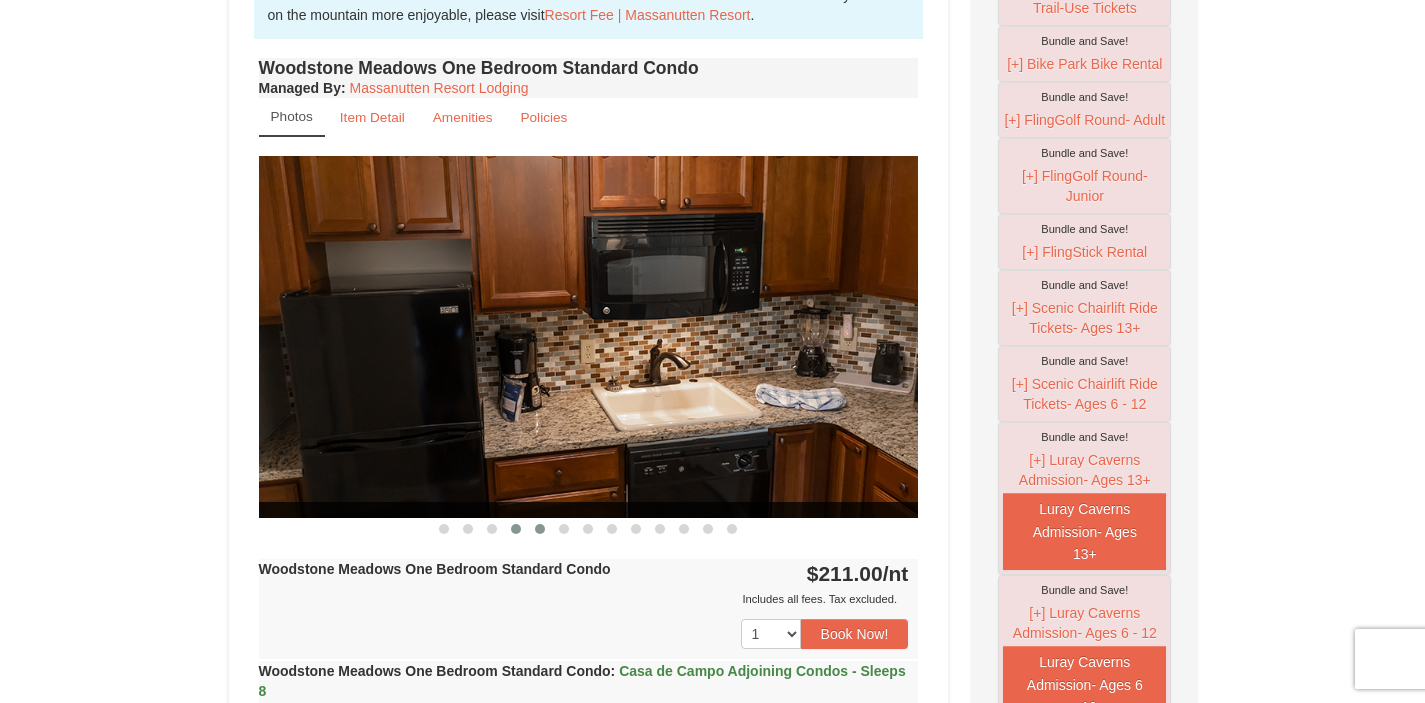 click at bounding box center (540, 529) 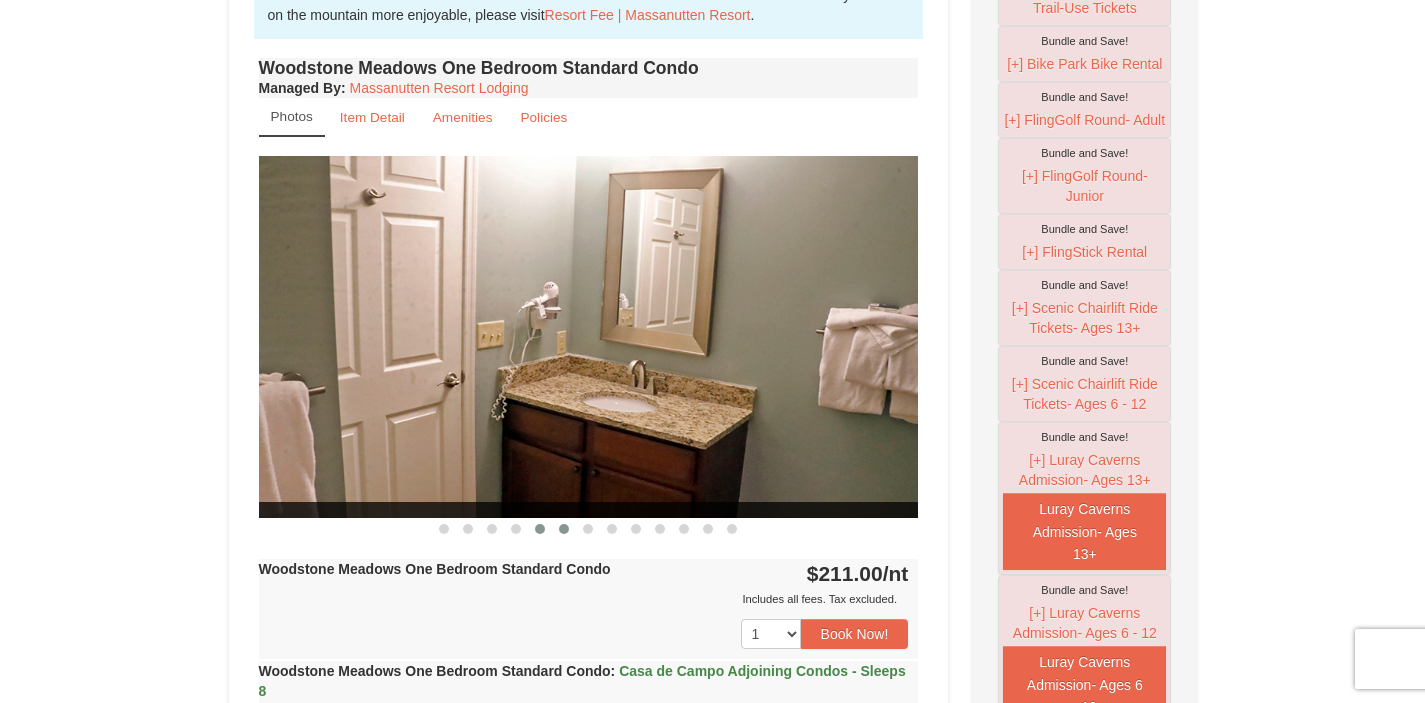 click at bounding box center (564, 529) 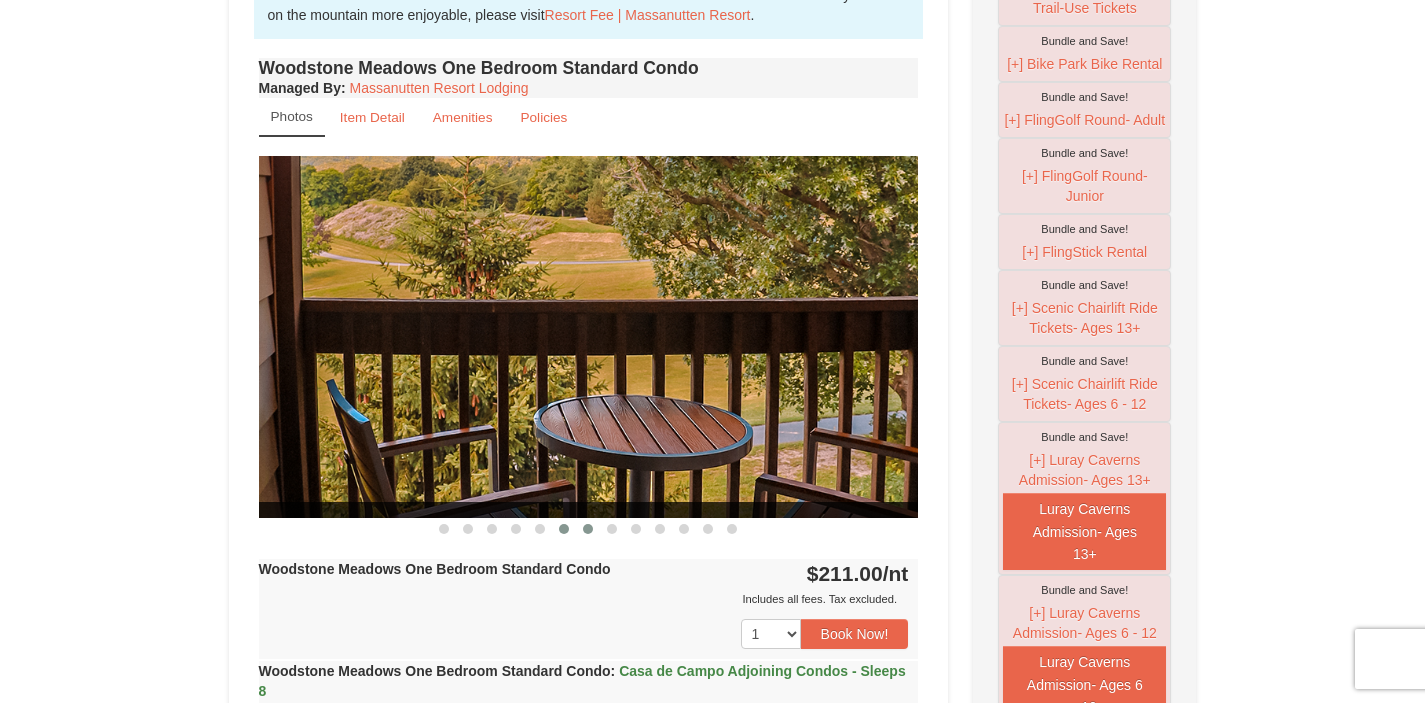 click at bounding box center (588, 529) 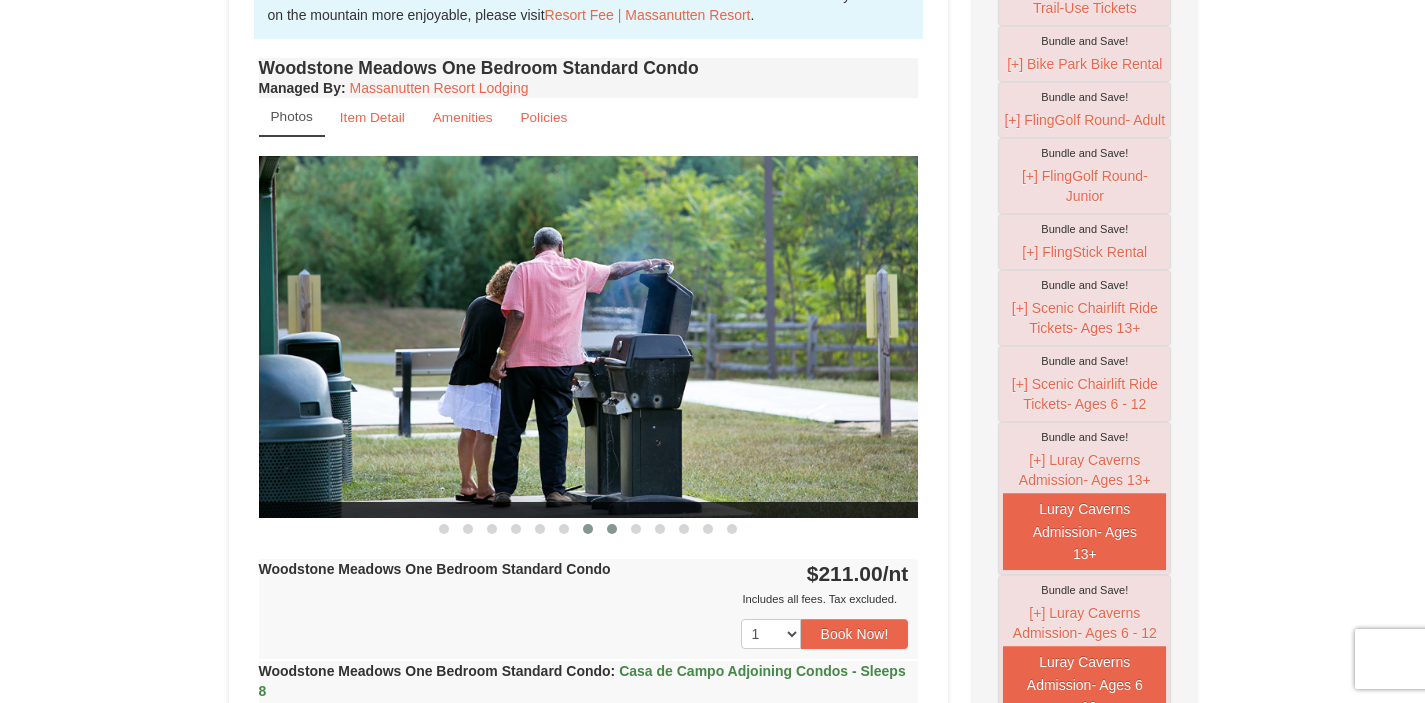 click at bounding box center [612, 529] 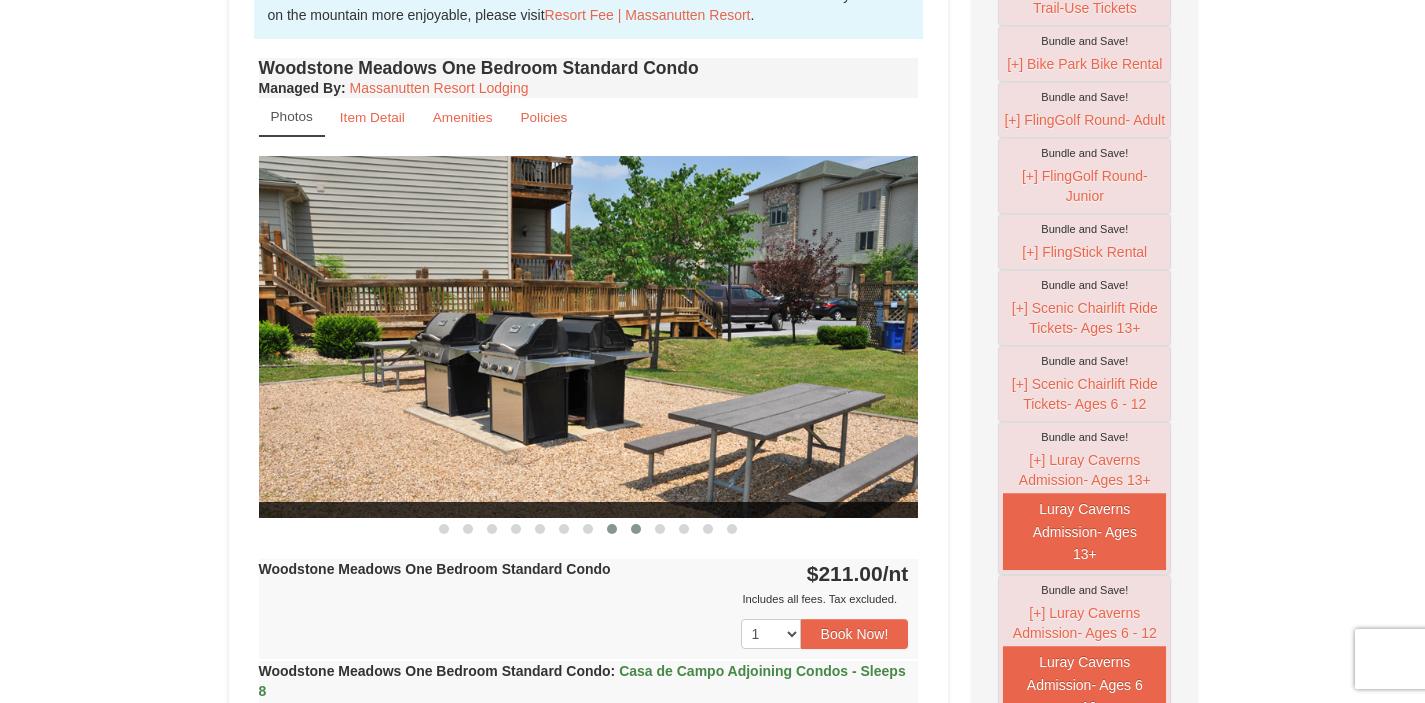 click at bounding box center (636, 529) 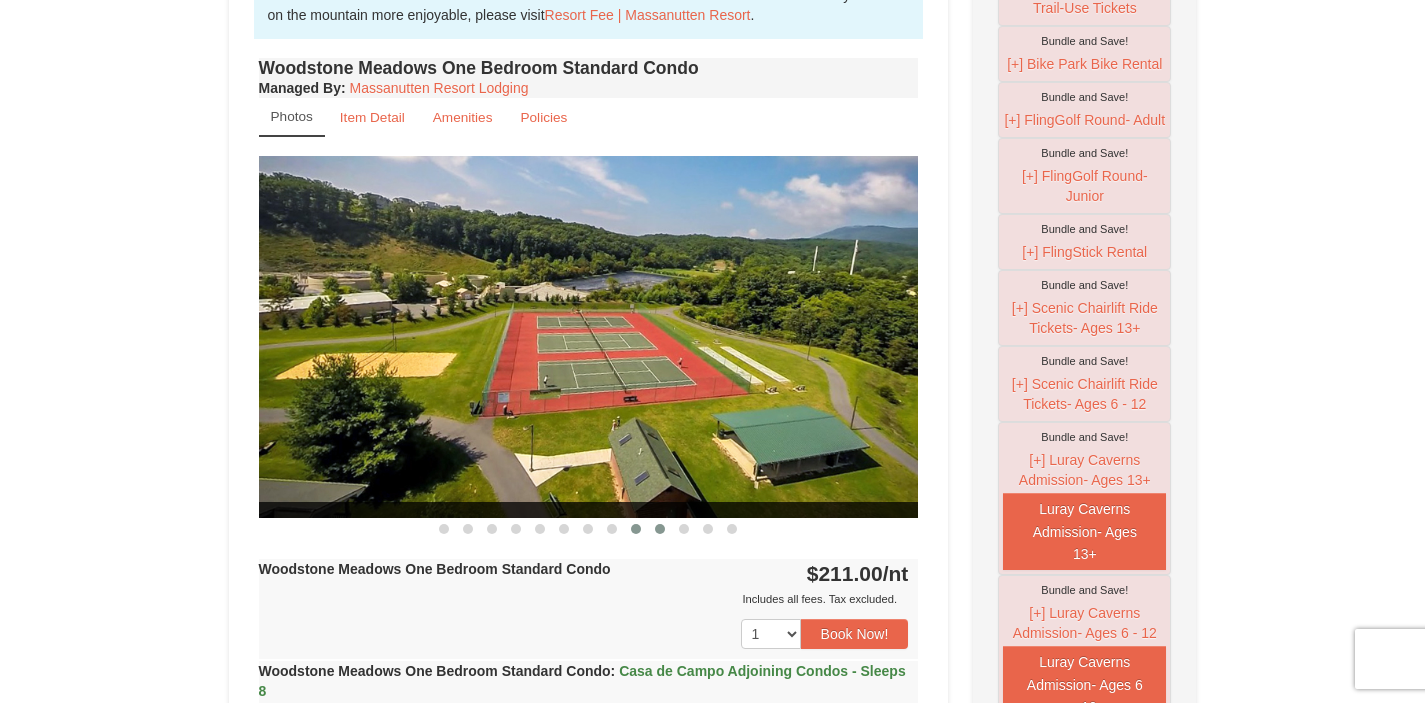 click at bounding box center (660, 529) 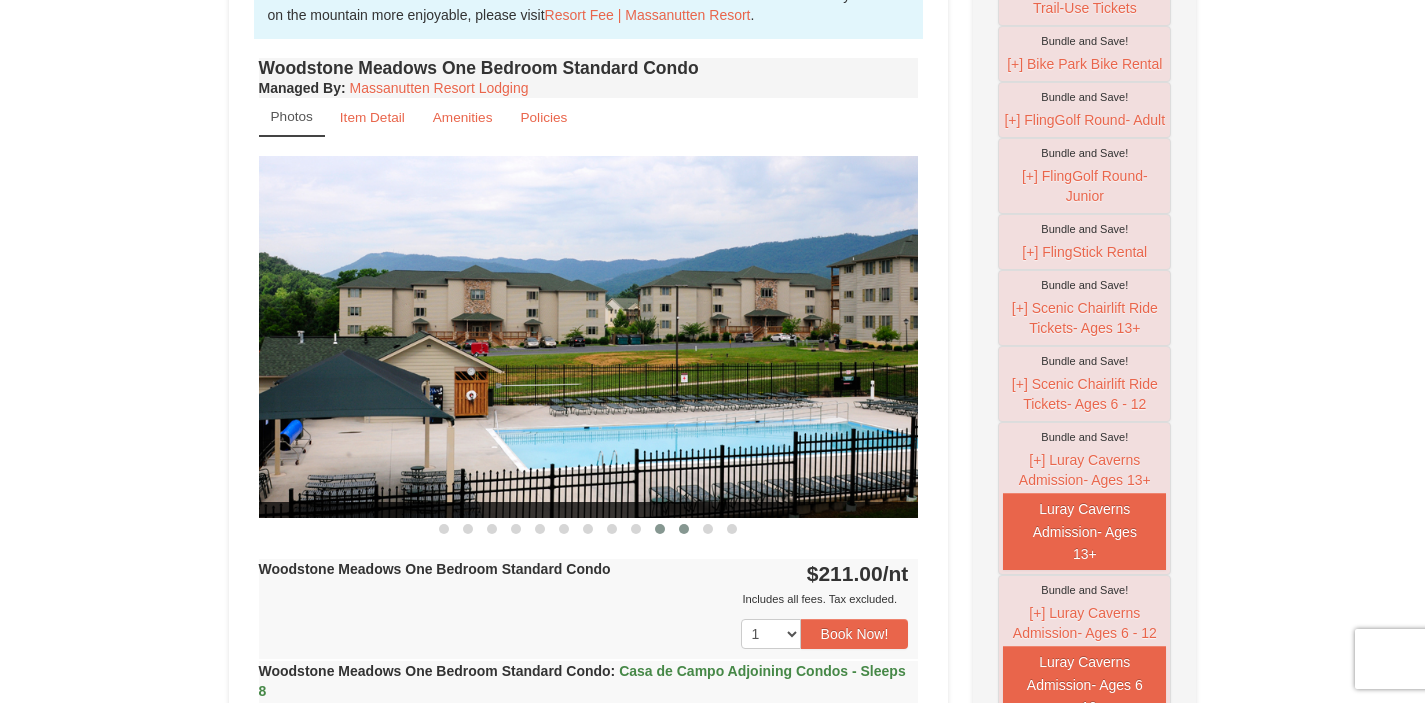 click at bounding box center [684, 529] 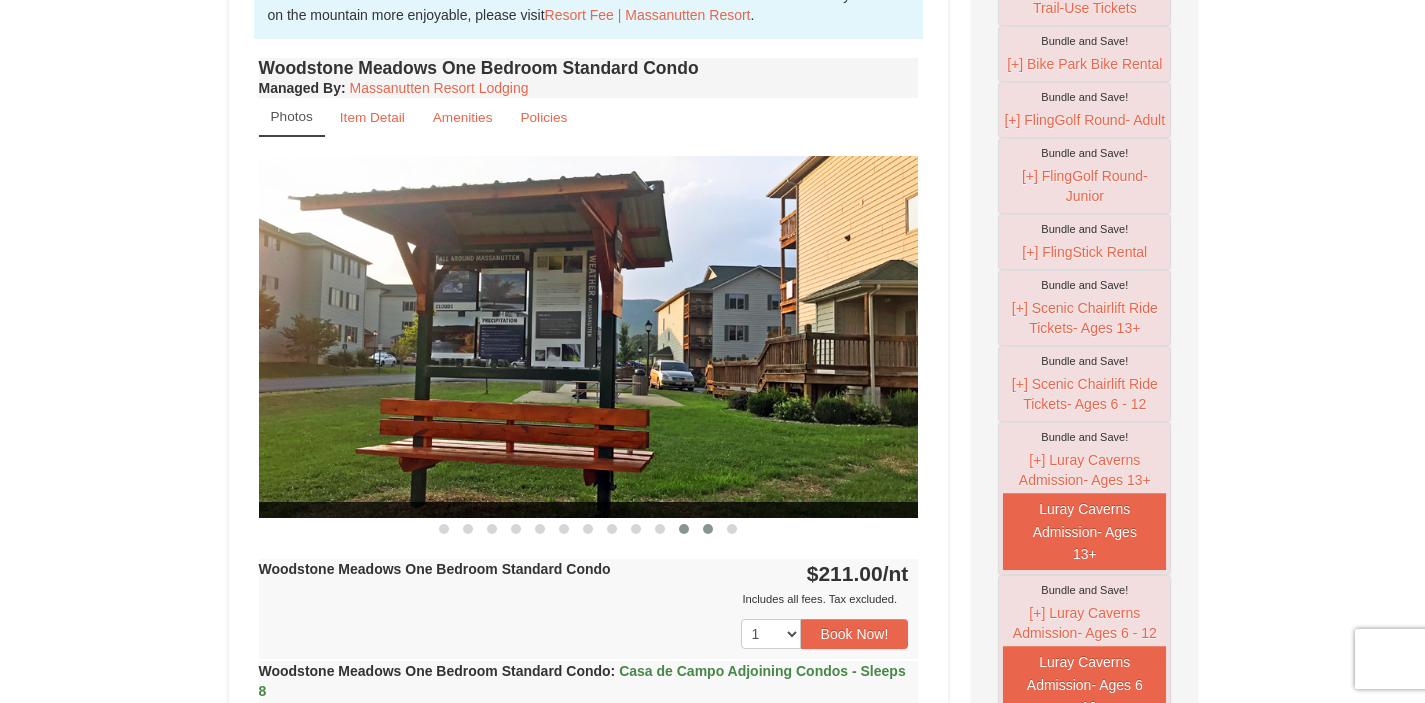 click at bounding box center [708, 529] 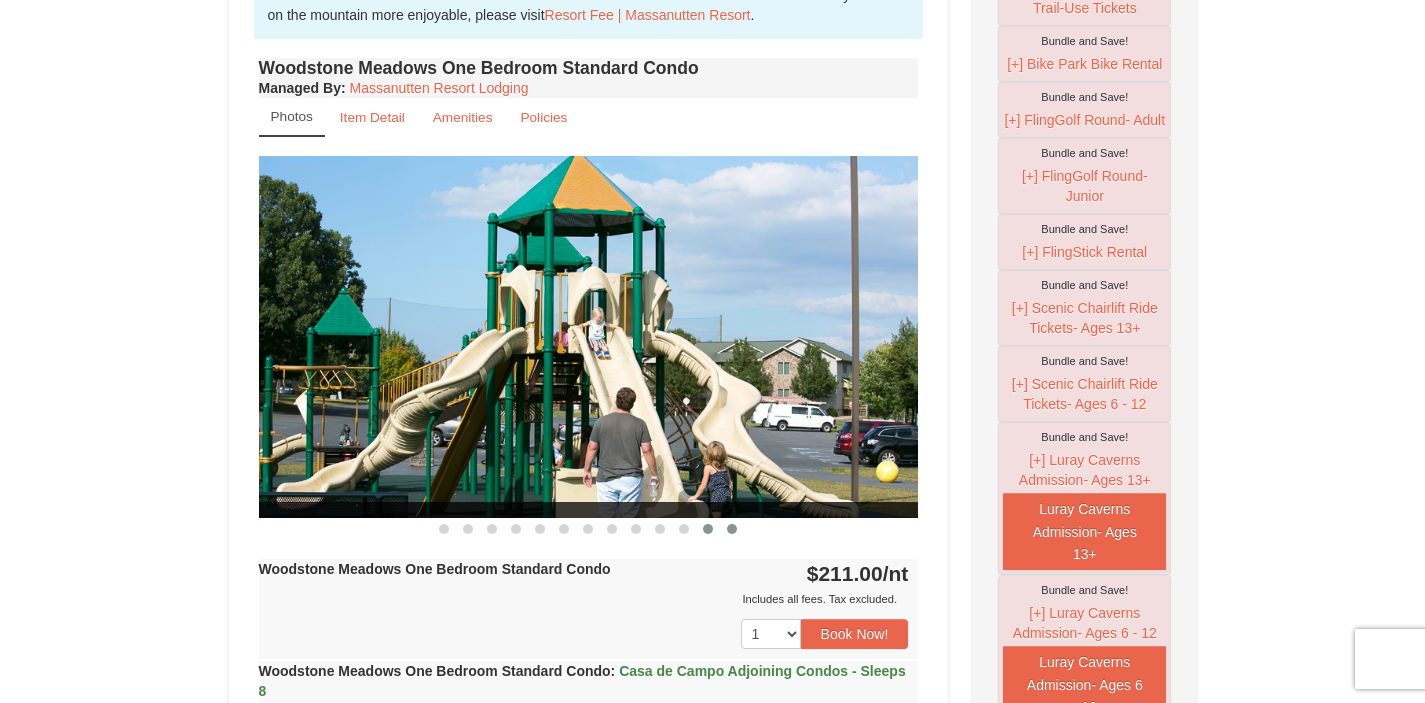 click at bounding box center (732, 529) 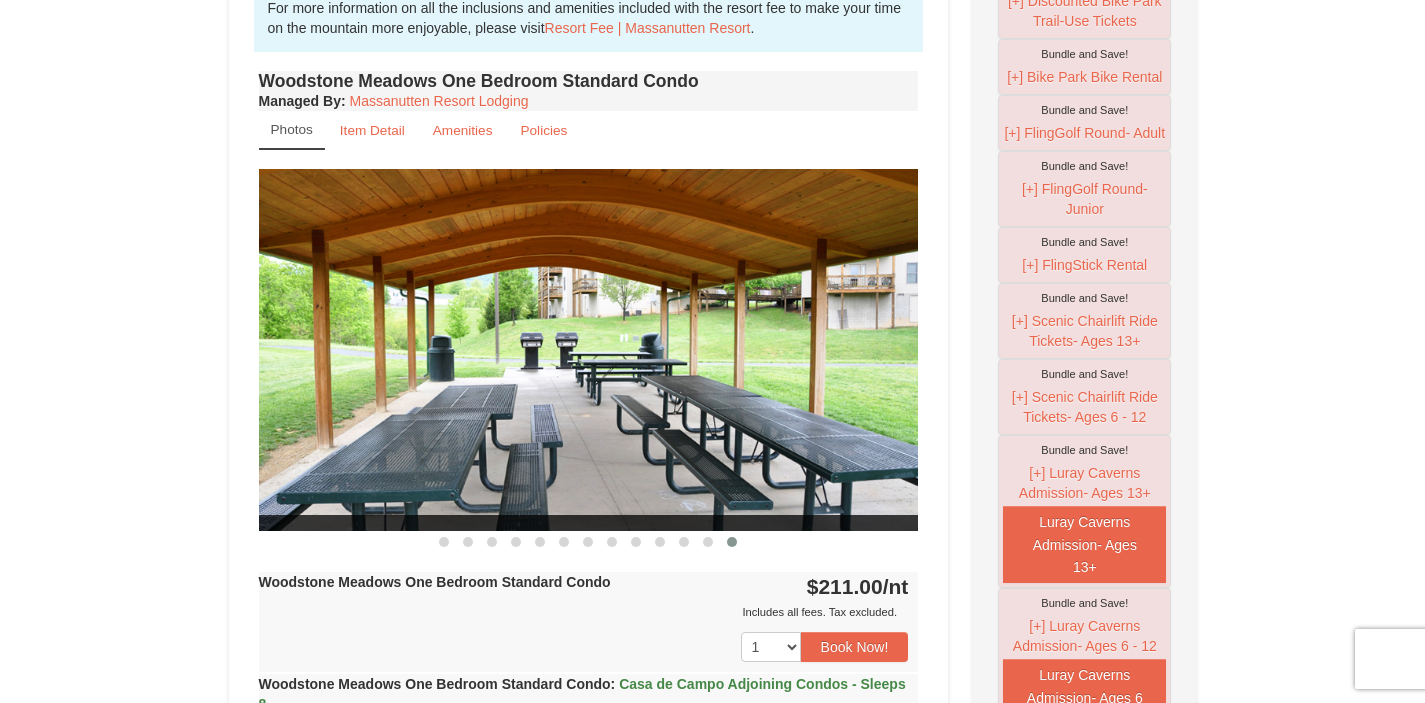scroll, scrollTop: 640, scrollLeft: 0, axis: vertical 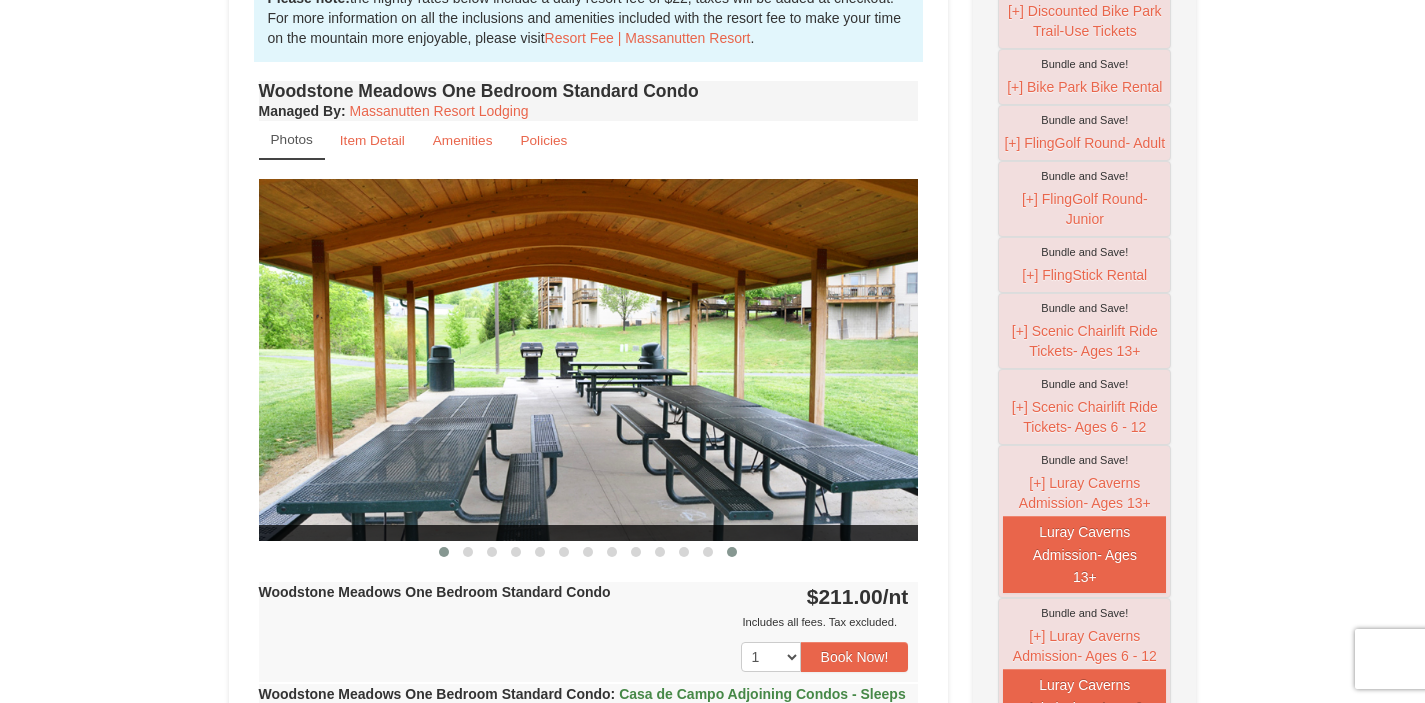 click at bounding box center [444, 552] 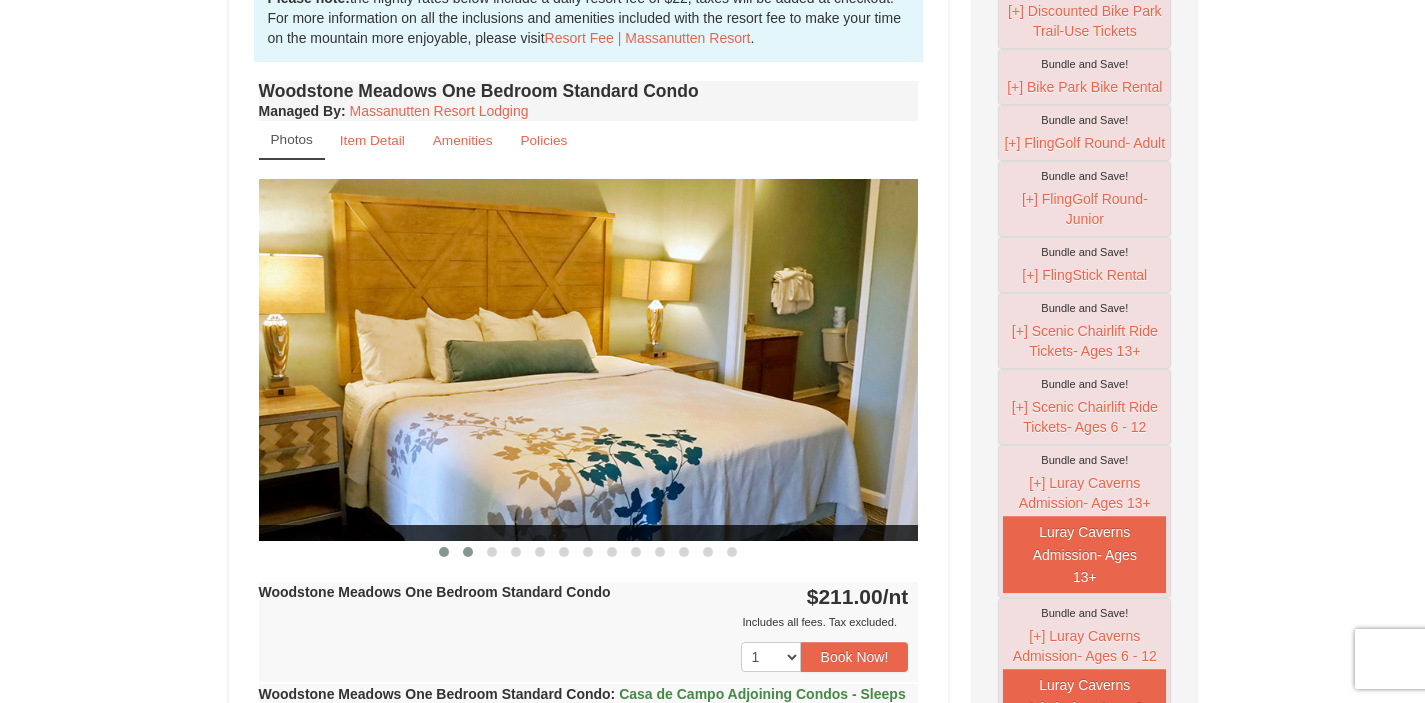 click at bounding box center [468, 552] 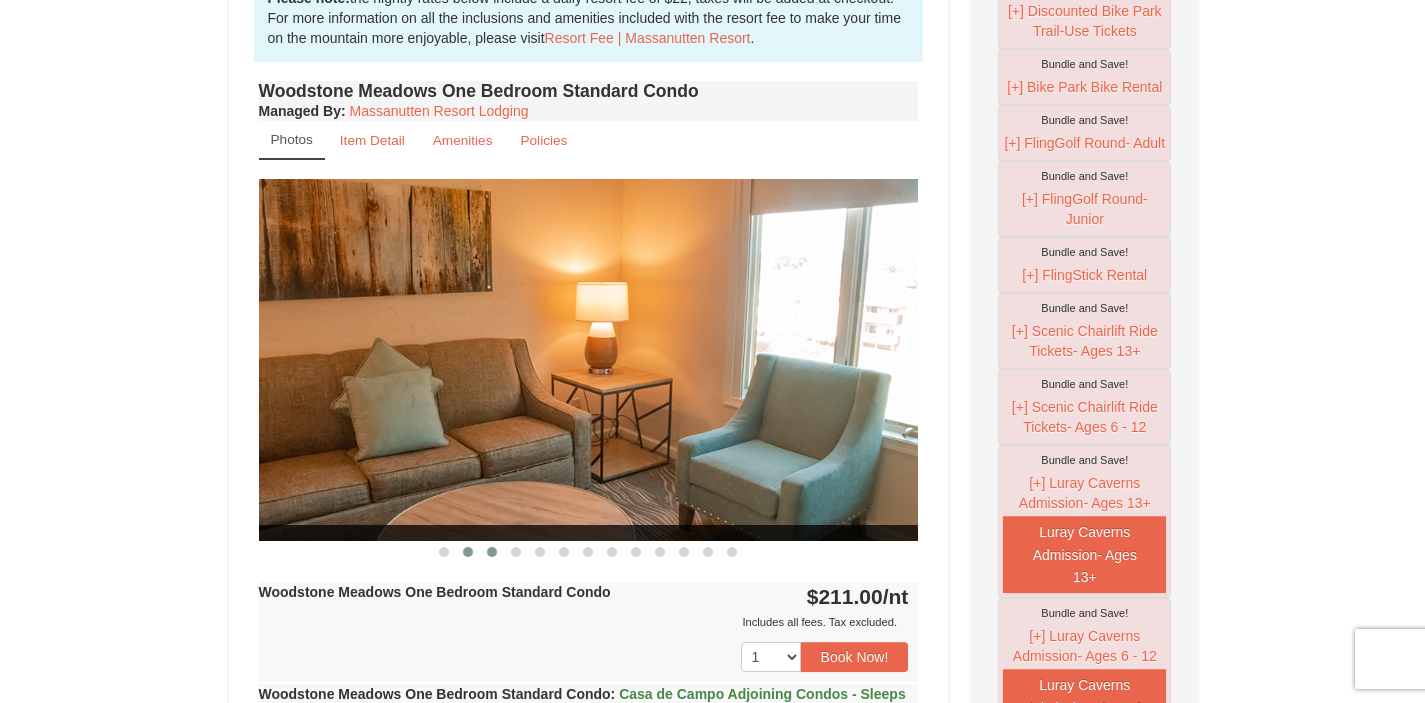 click at bounding box center [492, 552] 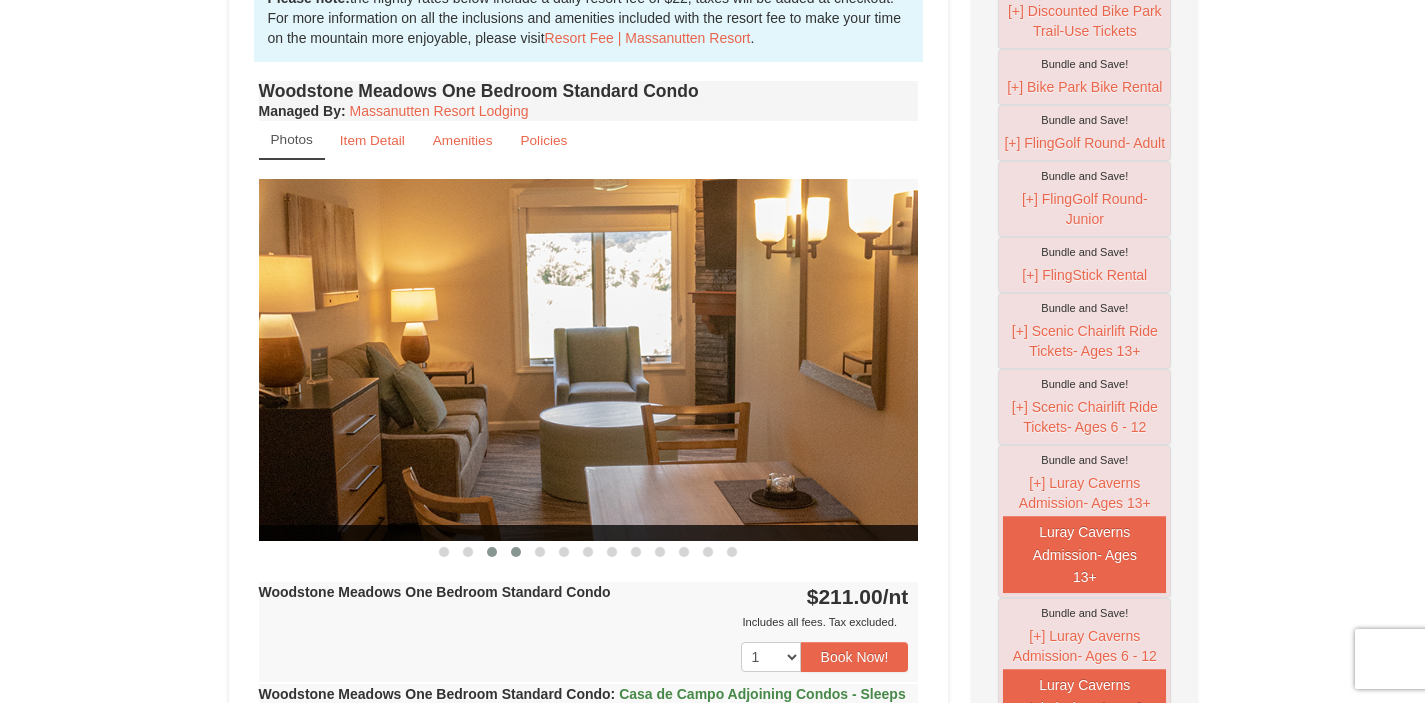 click at bounding box center (516, 552) 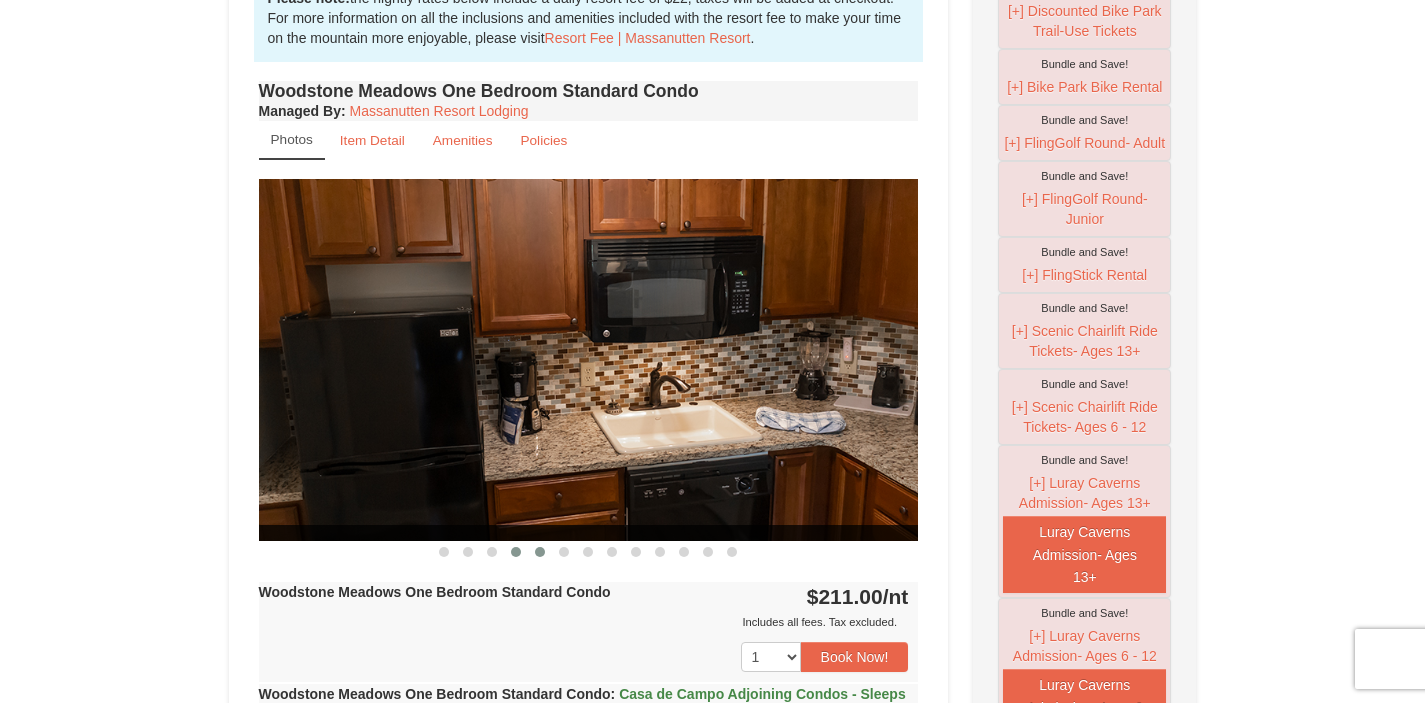 click at bounding box center (540, 552) 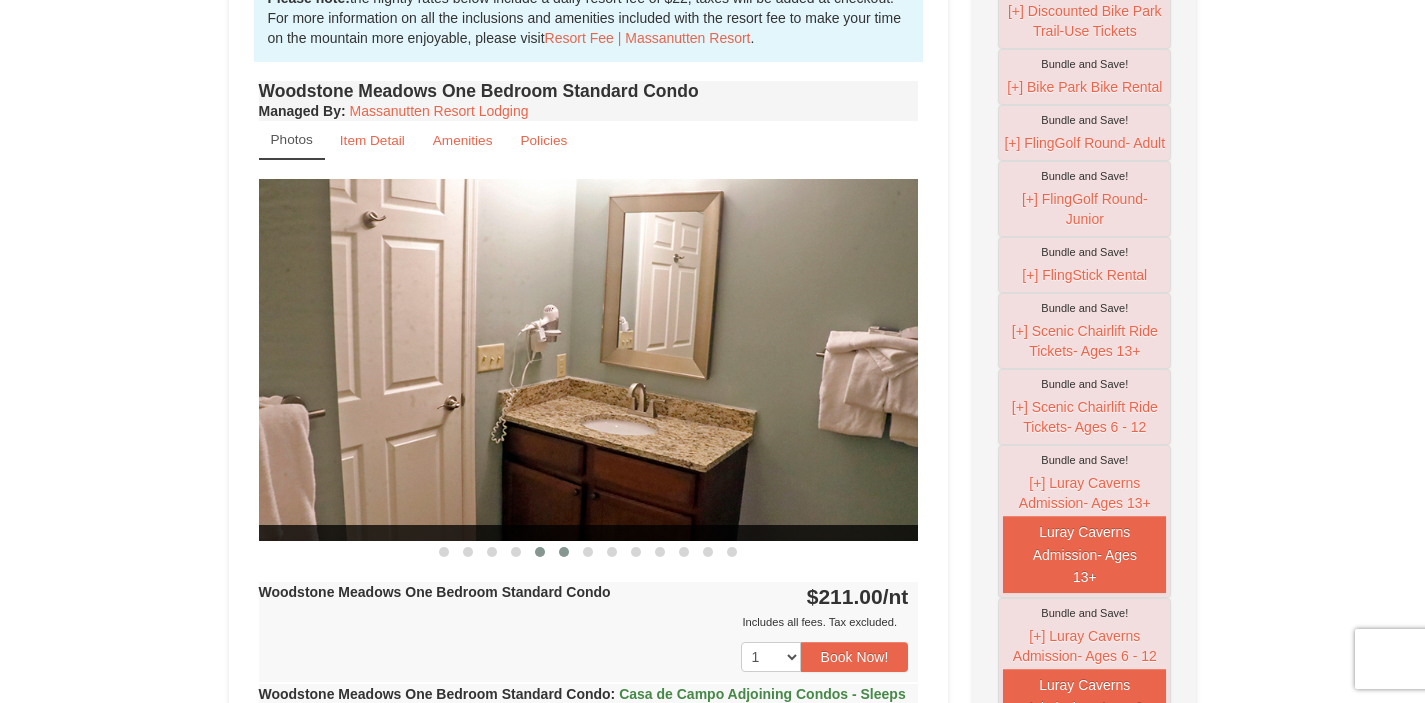 click at bounding box center [564, 552] 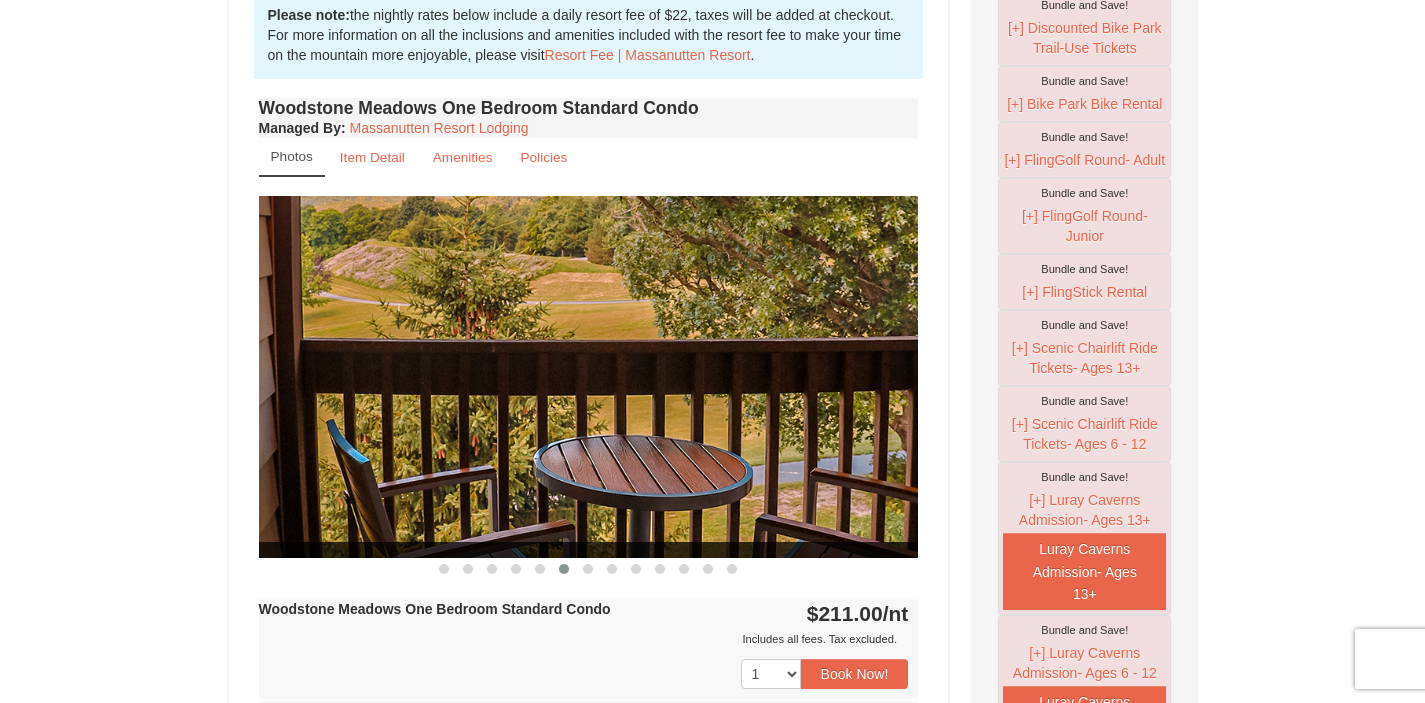 scroll, scrollTop: 531, scrollLeft: 0, axis: vertical 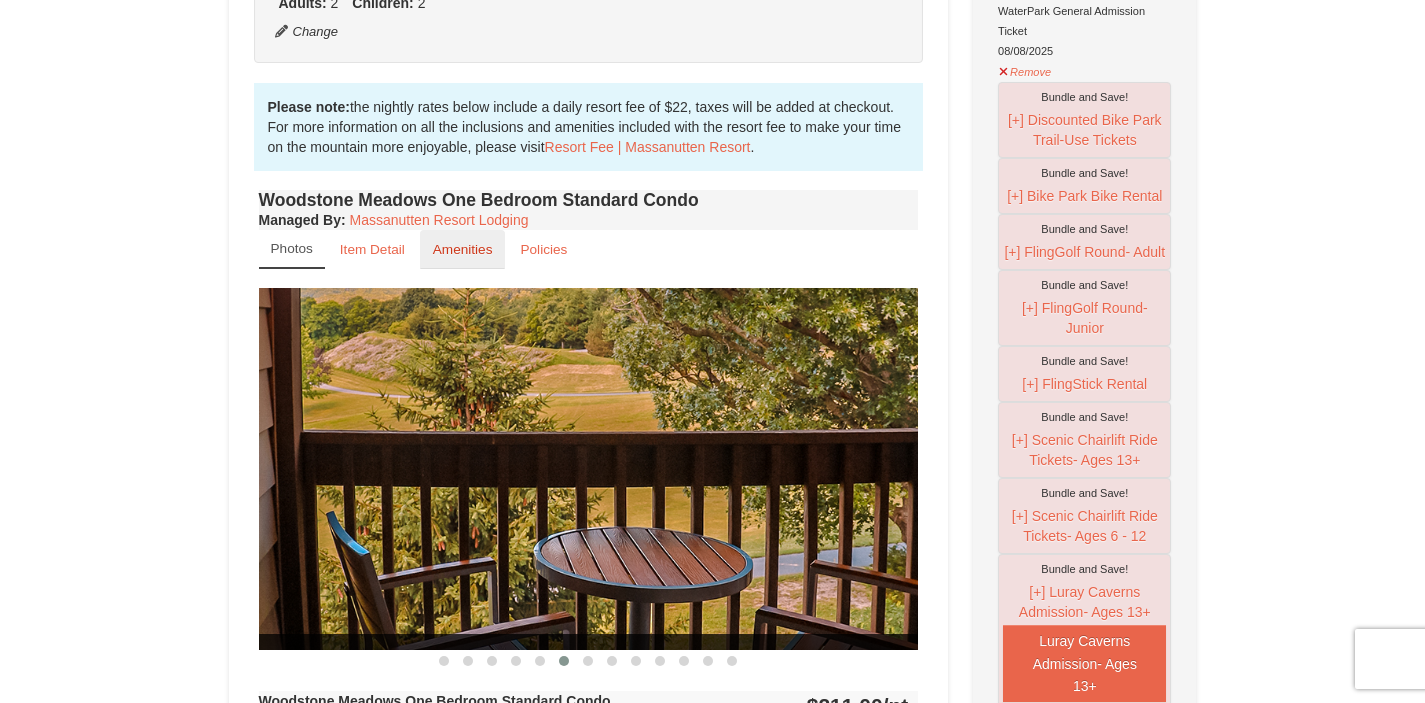 click on "Amenities" at bounding box center [463, 249] 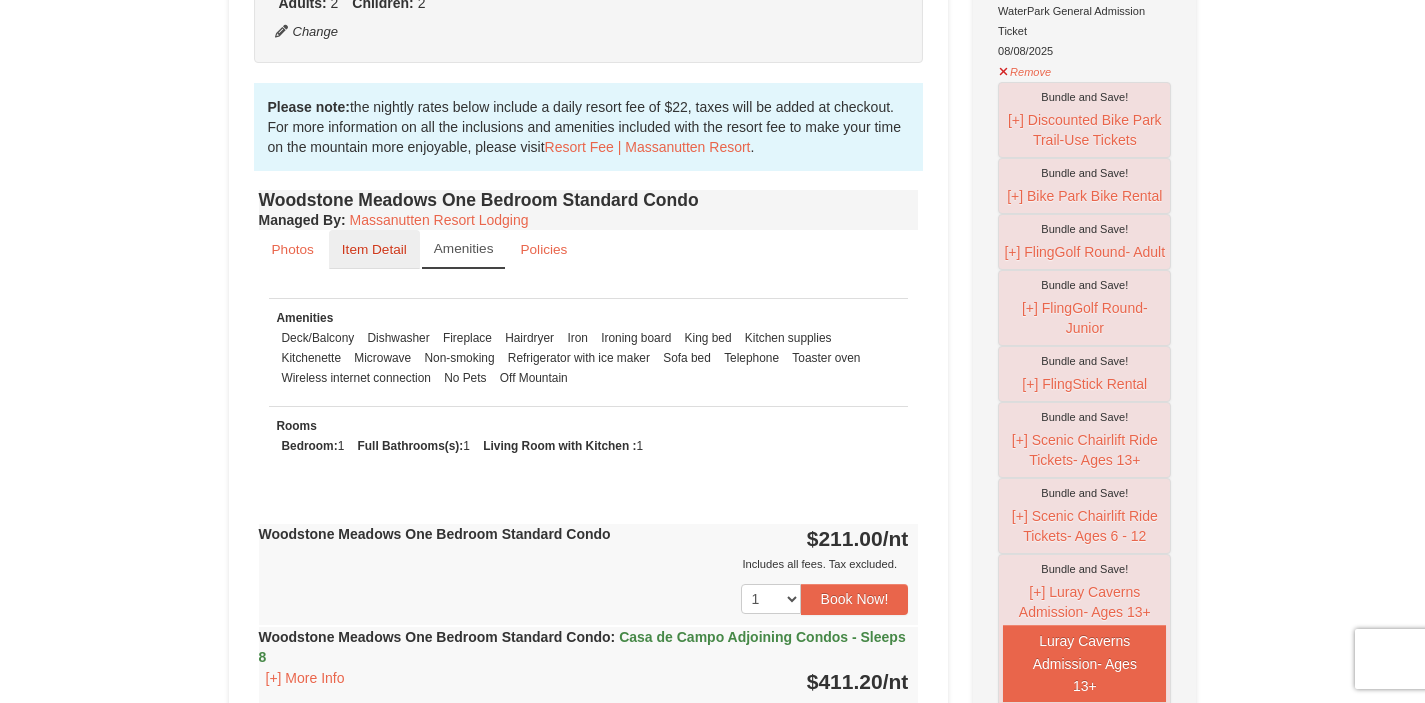 click on "Item Detail" at bounding box center [374, 249] 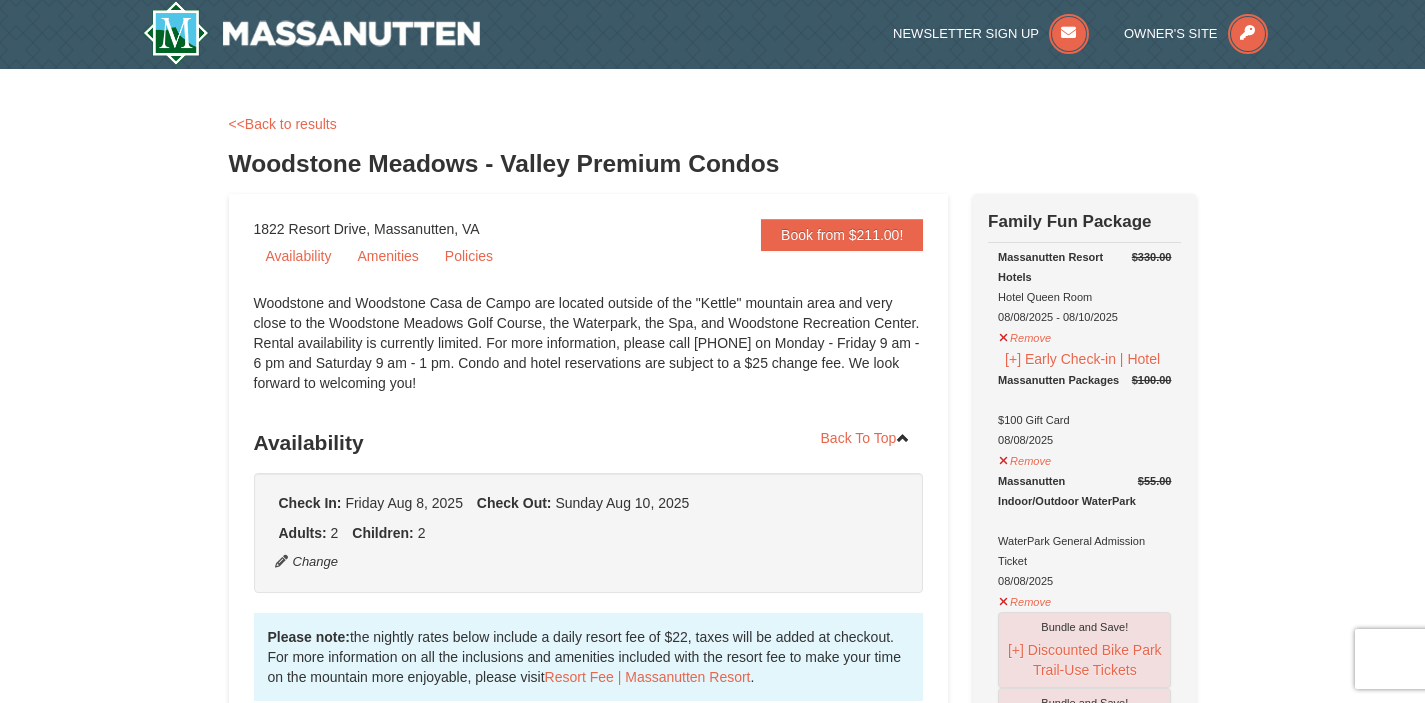 scroll, scrollTop: 0, scrollLeft: 0, axis: both 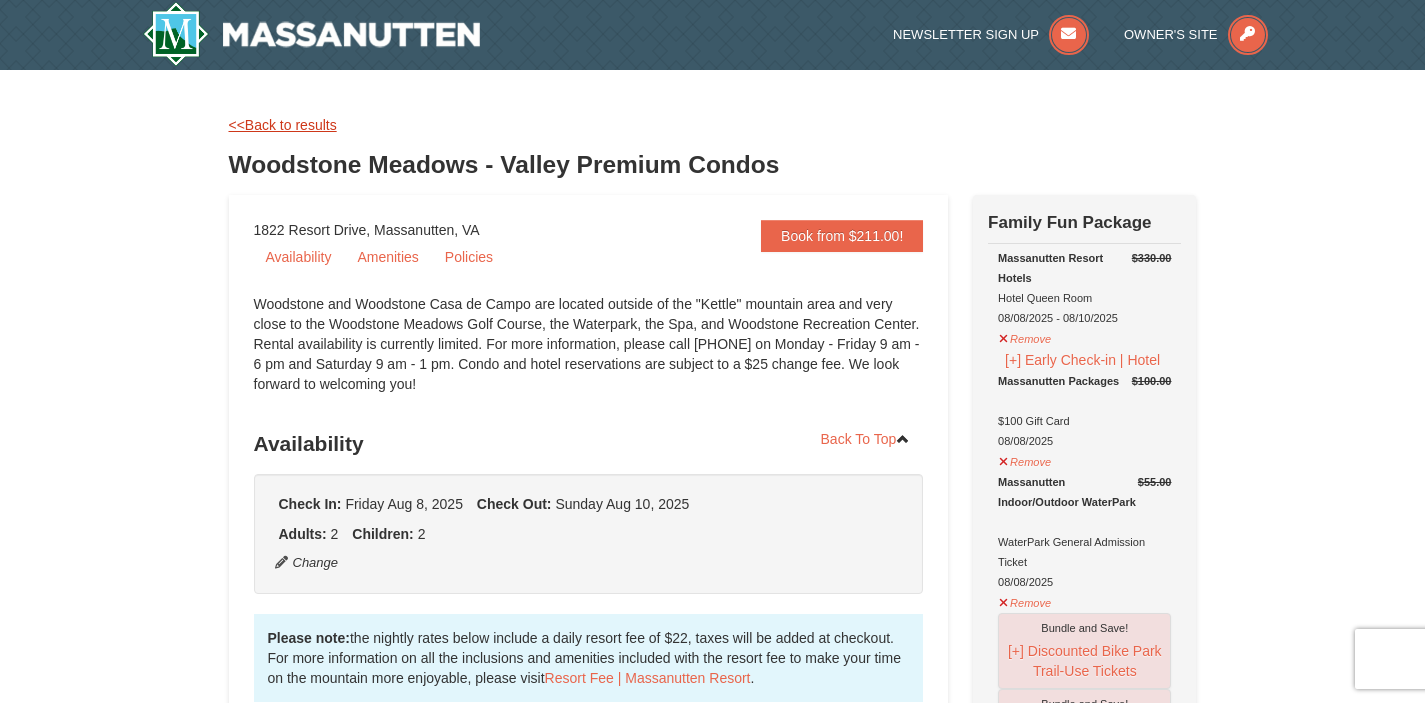 click on "<<Back to results" at bounding box center (283, 125) 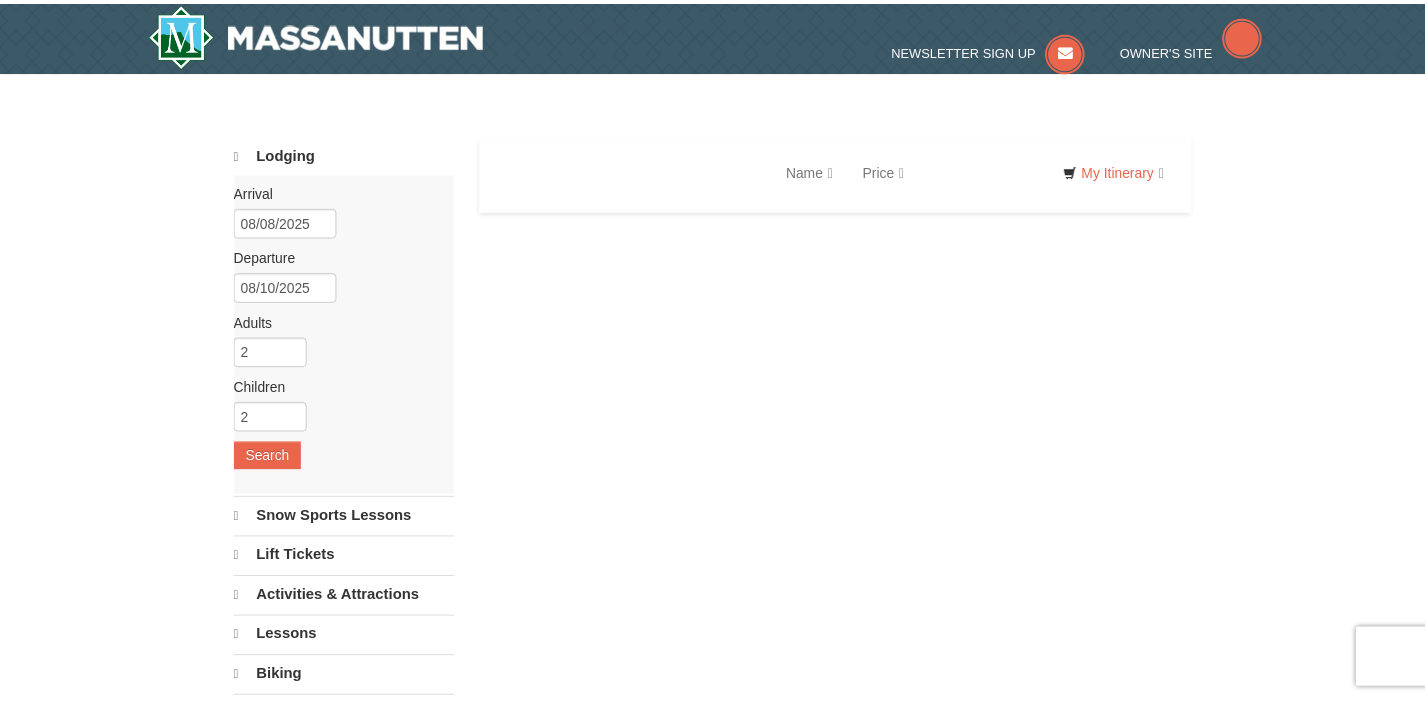 scroll, scrollTop: 0, scrollLeft: 0, axis: both 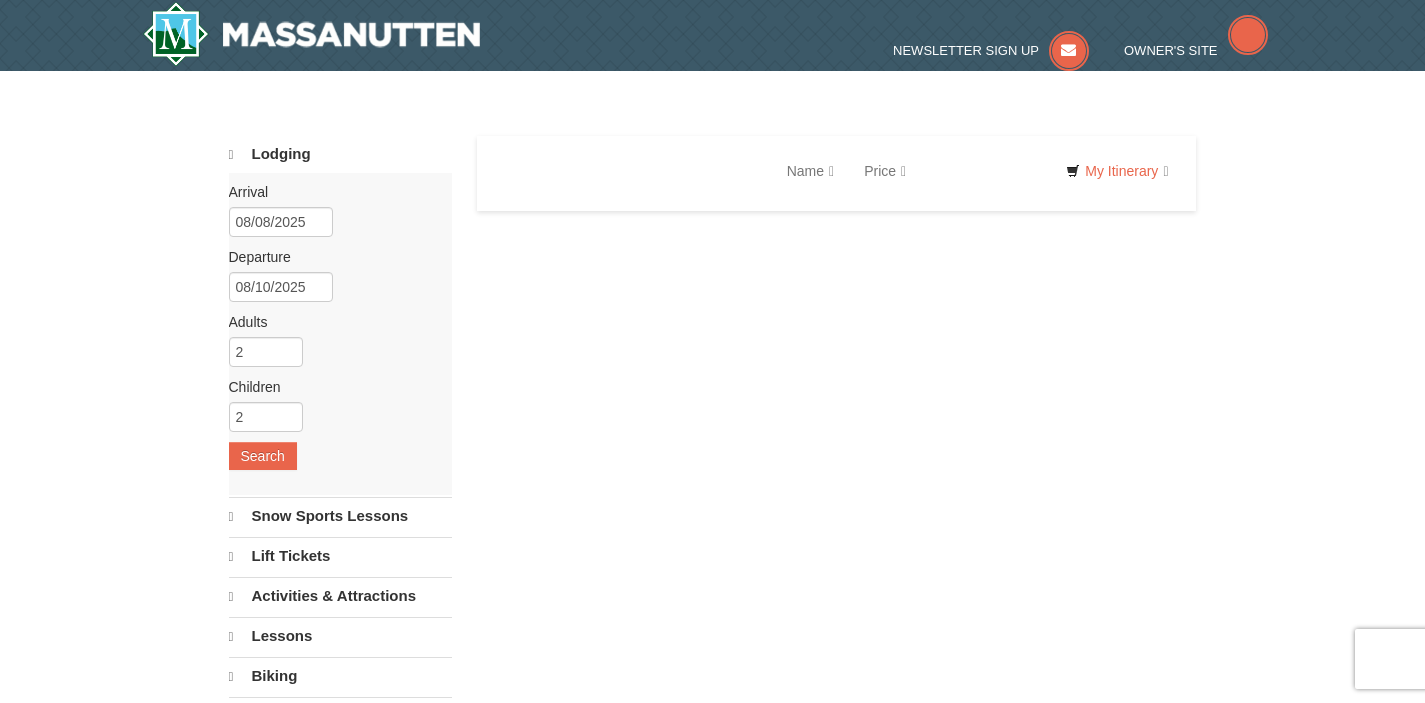 select on "8" 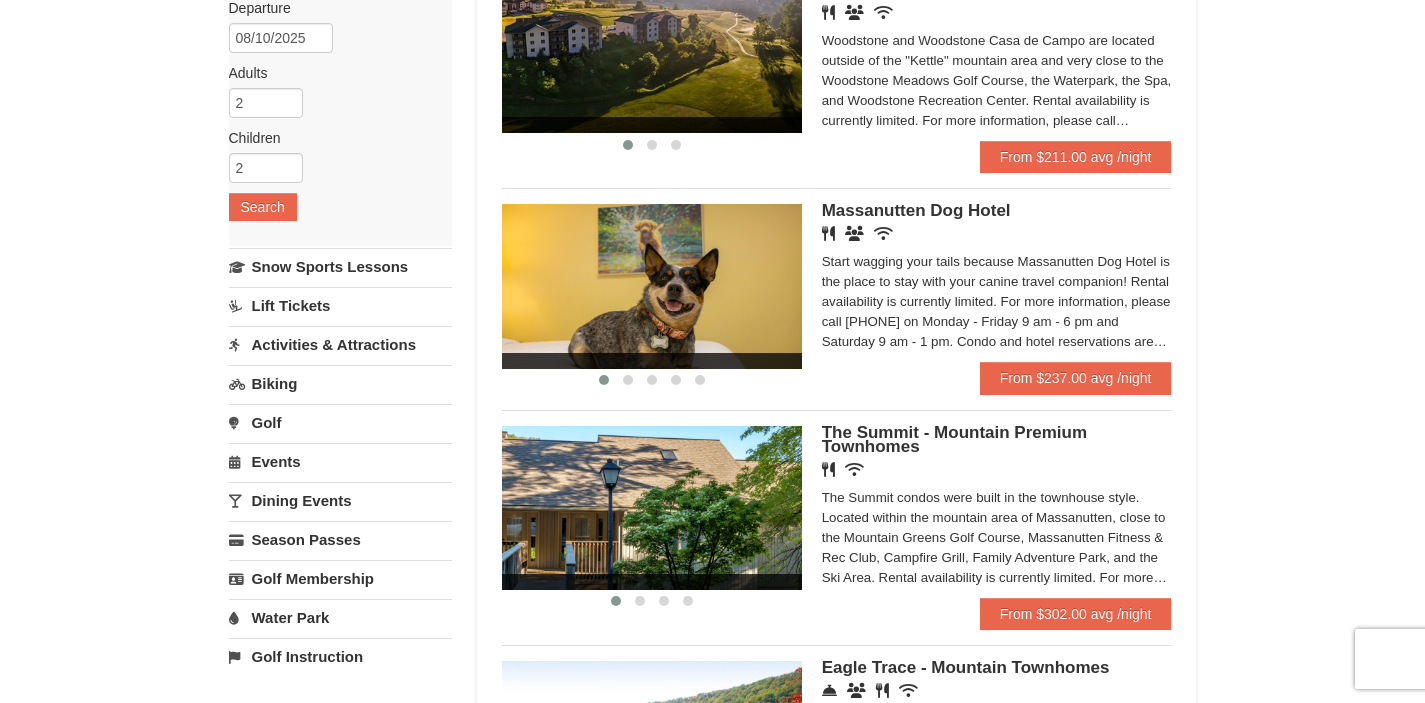 scroll, scrollTop: 0, scrollLeft: 0, axis: both 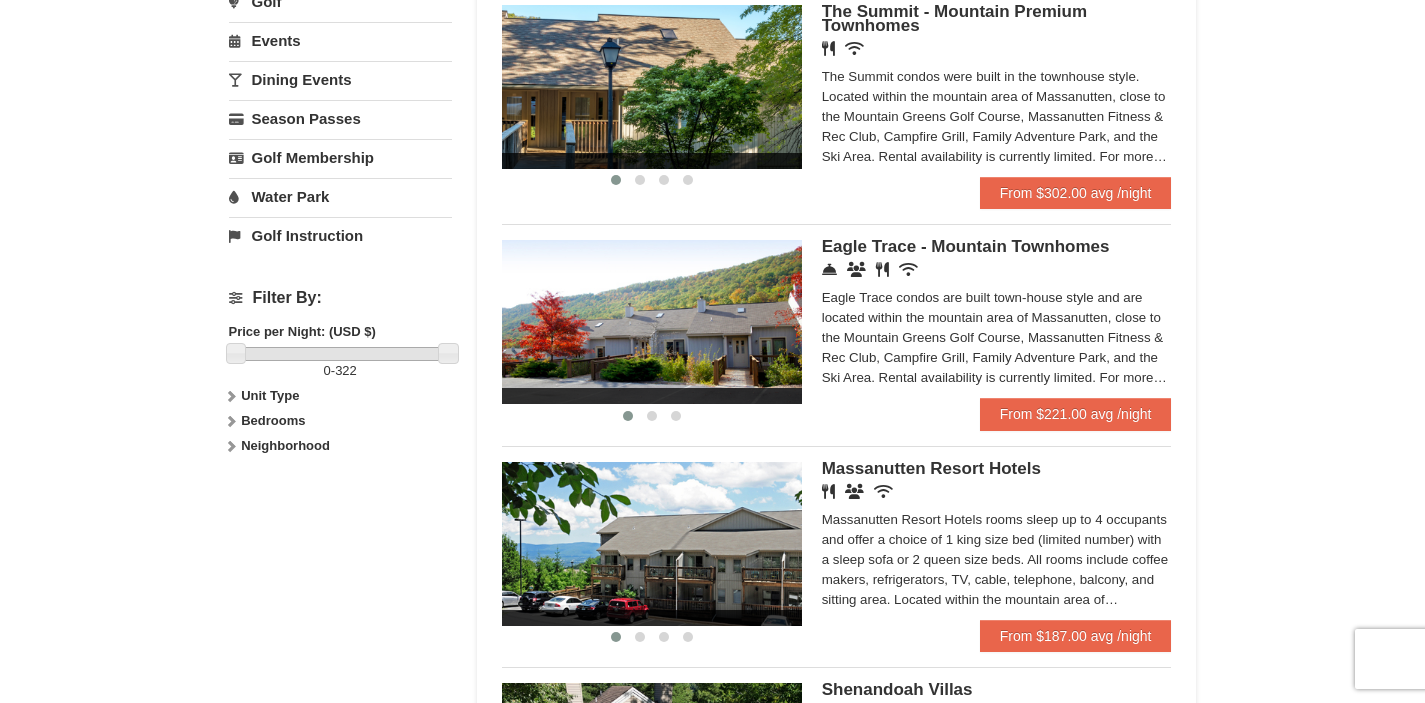 click at bounding box center [652, 322] 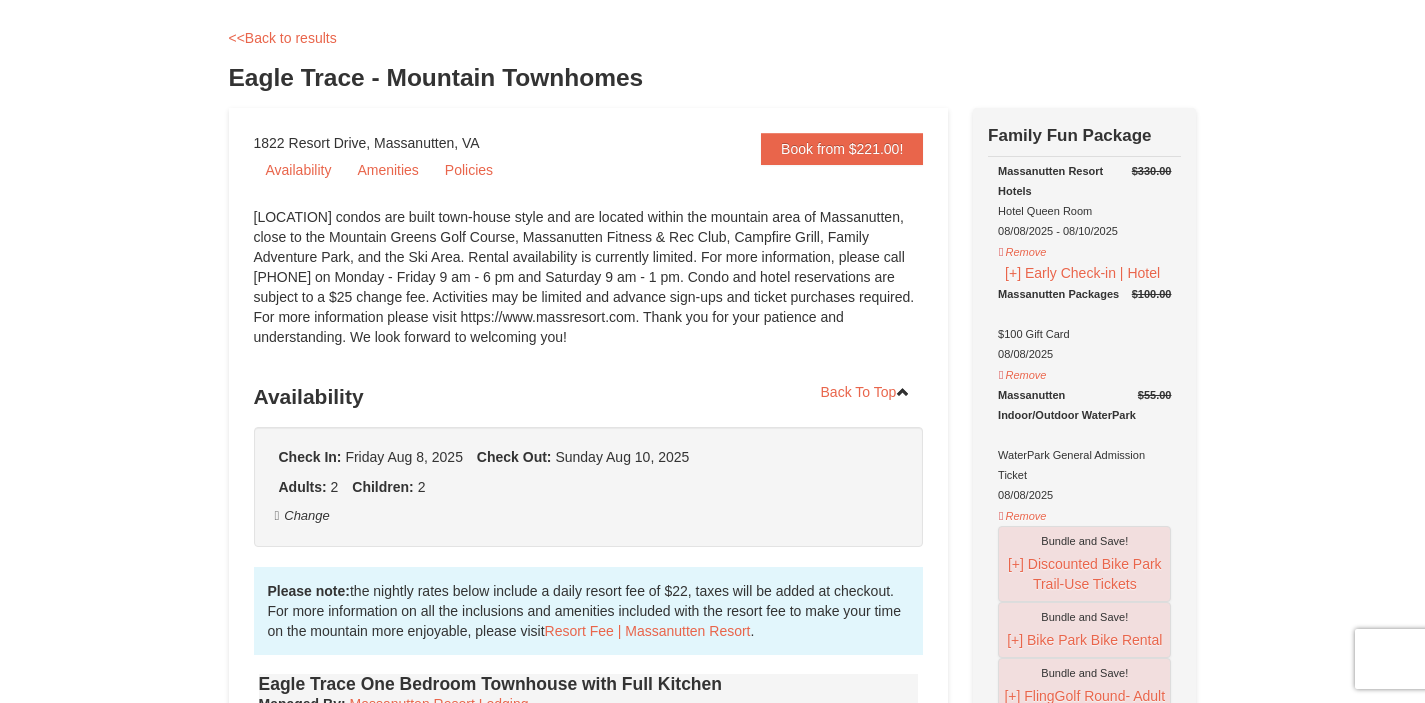 scroll, scrollTop: 139, scrollLeft: 0, axis: vertical 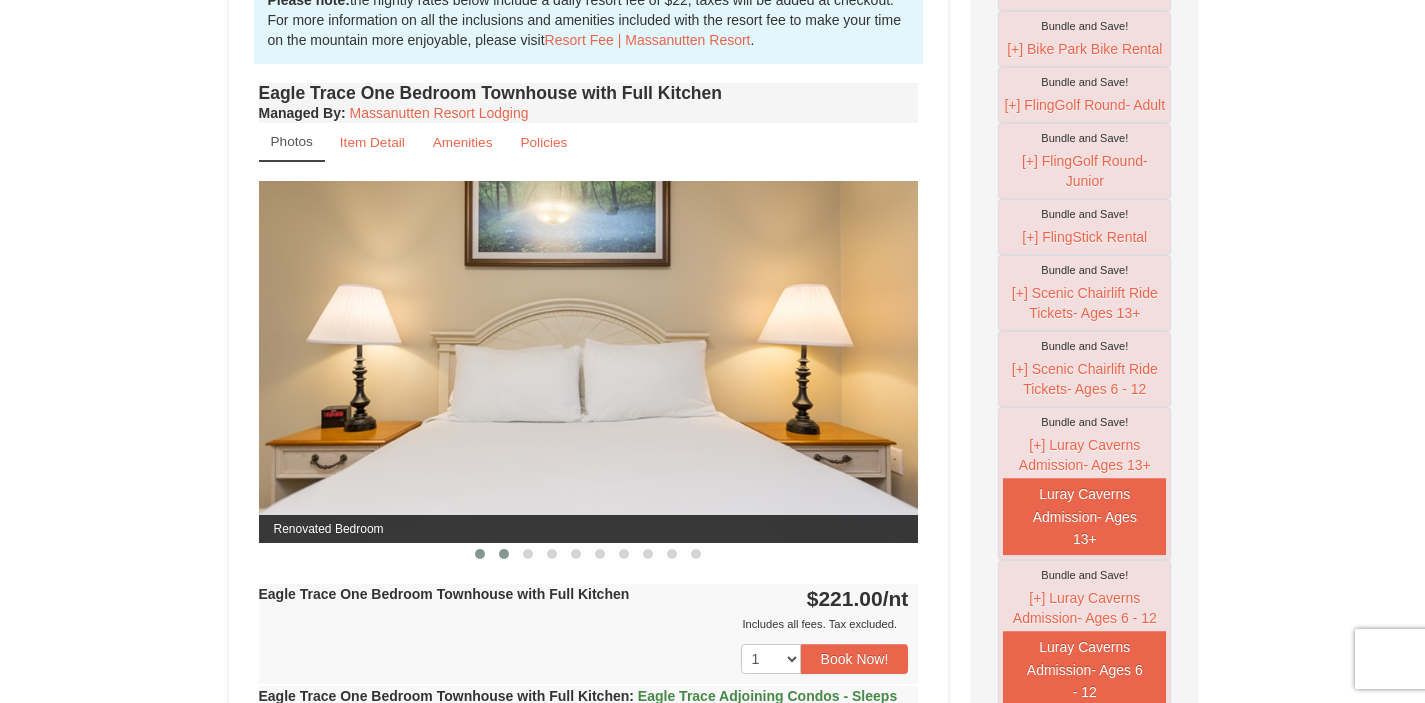 click at bounding box center [504, 554] 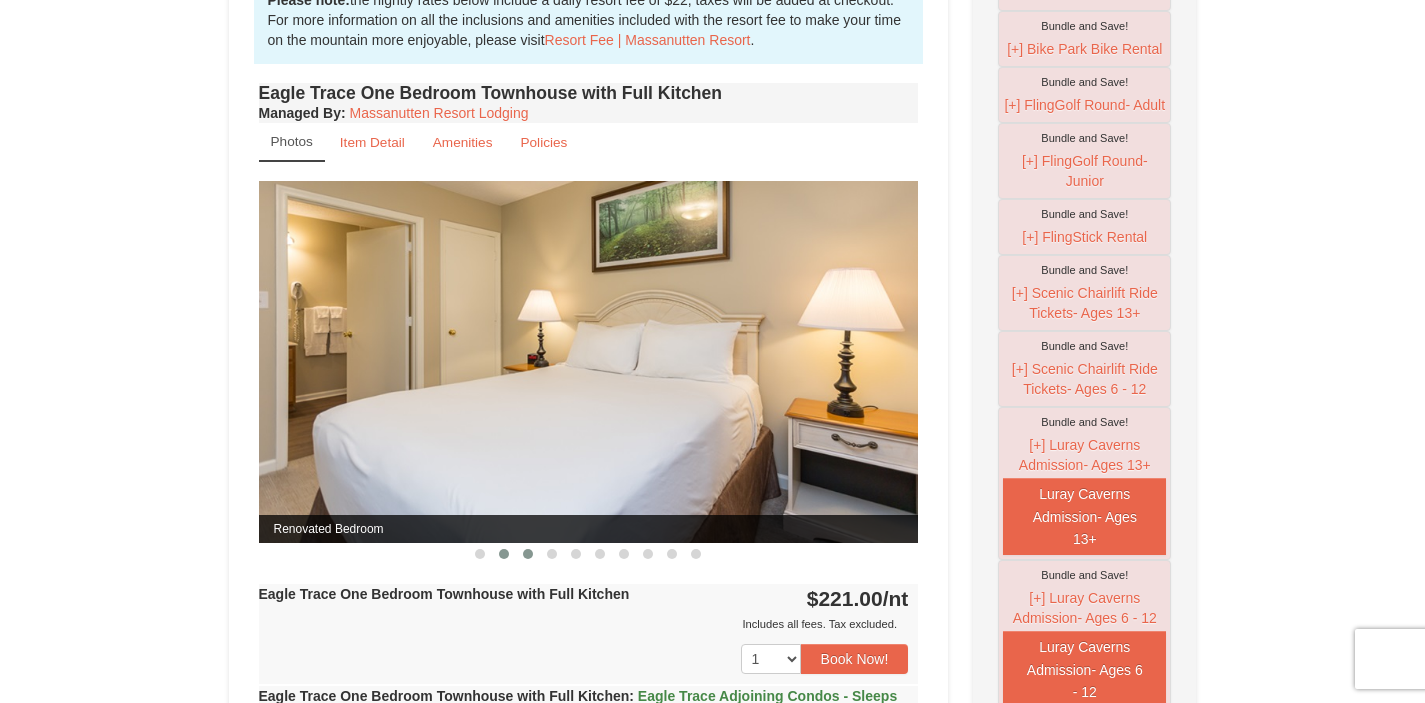click at bounding box center (528, 554) 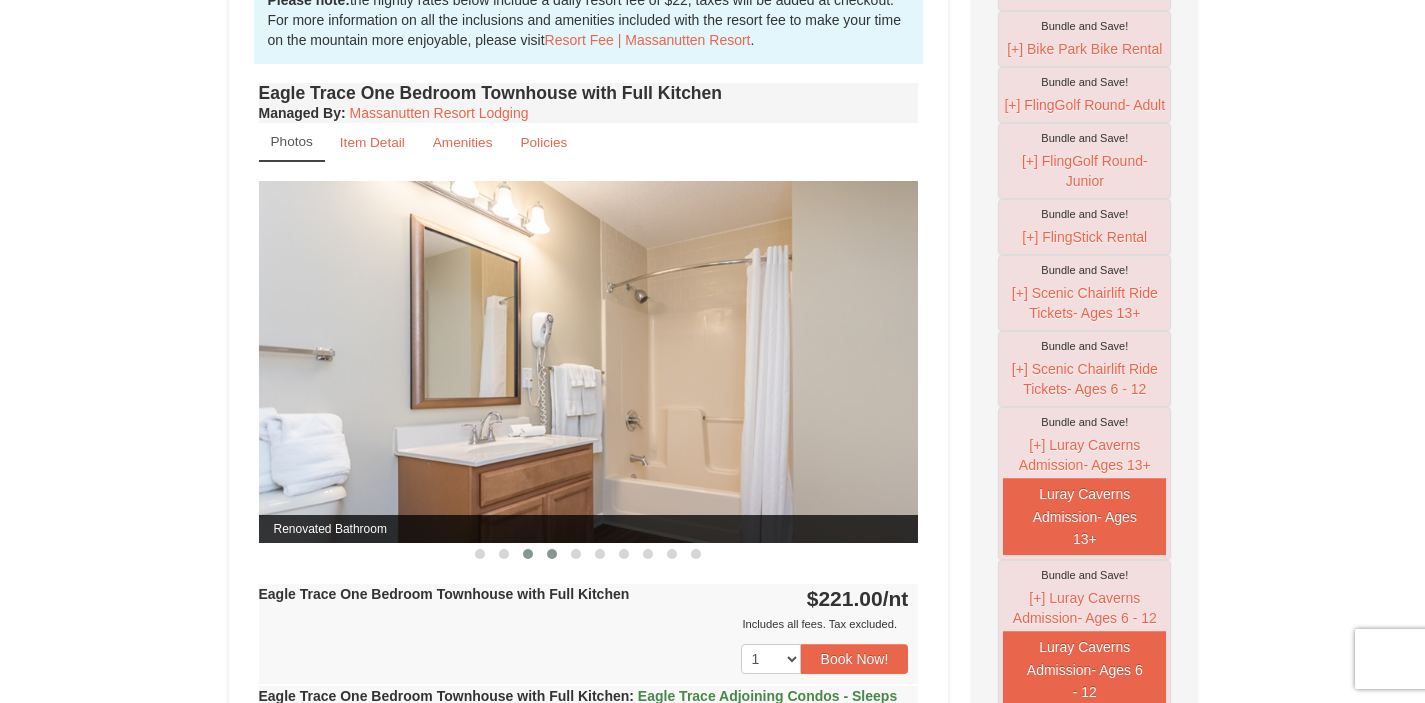 click at bounding box center [552, 554] 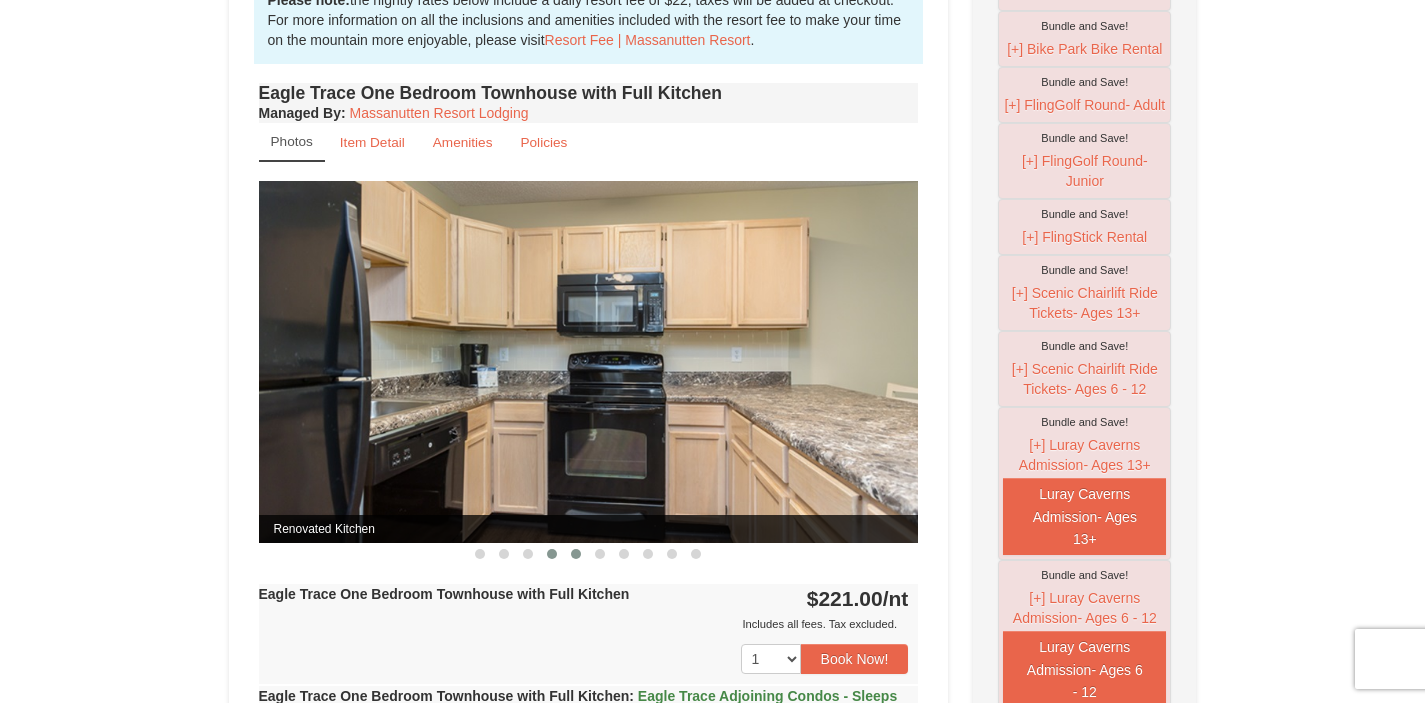click at bounding box center (576, 554) 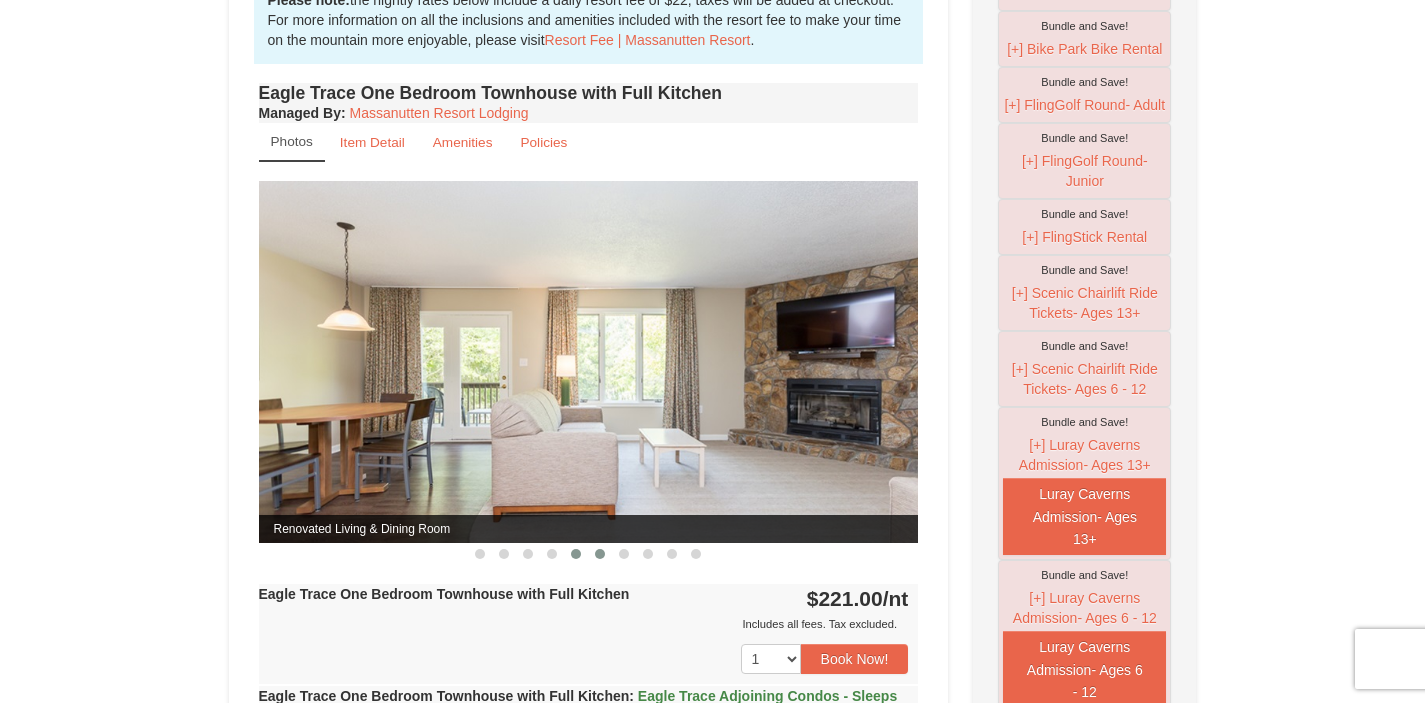 click at bounding box center (600, 554) 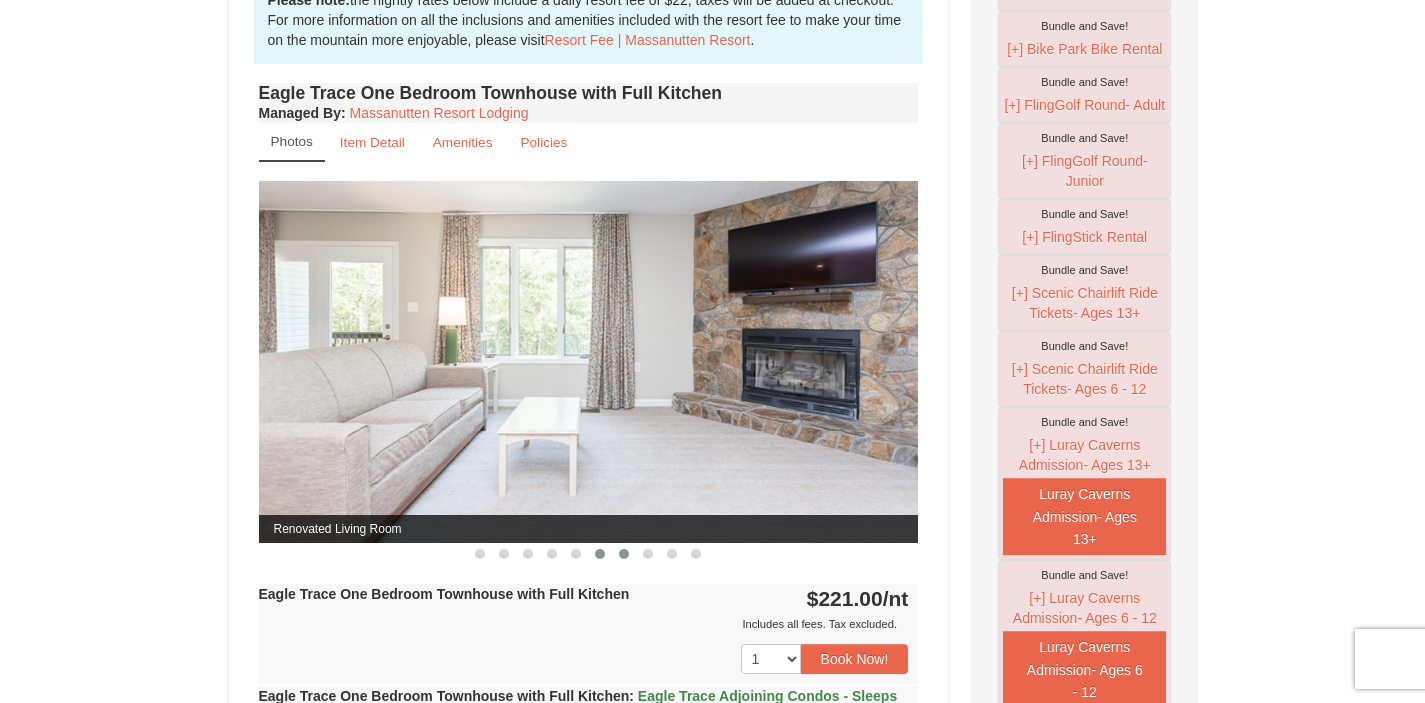 click at bounding box center [624, 554] 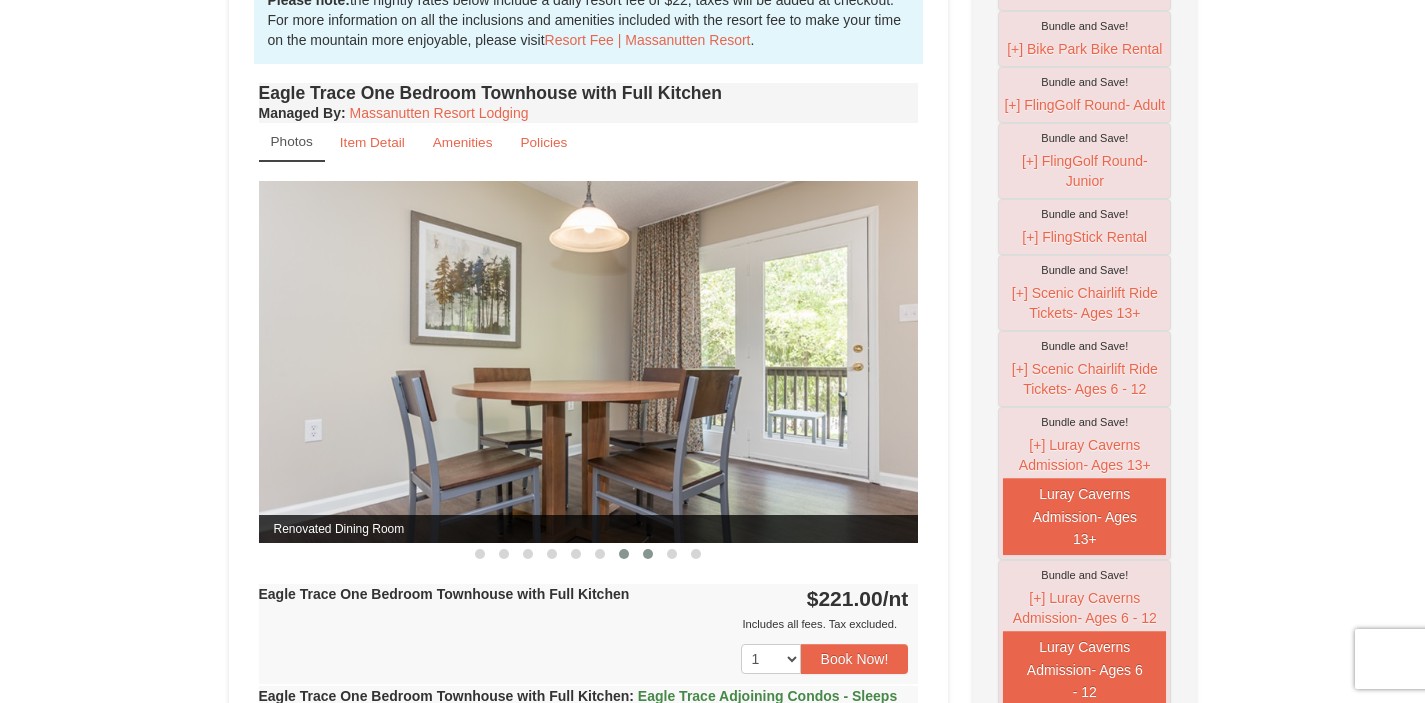 click at bounding box center [648, 554] 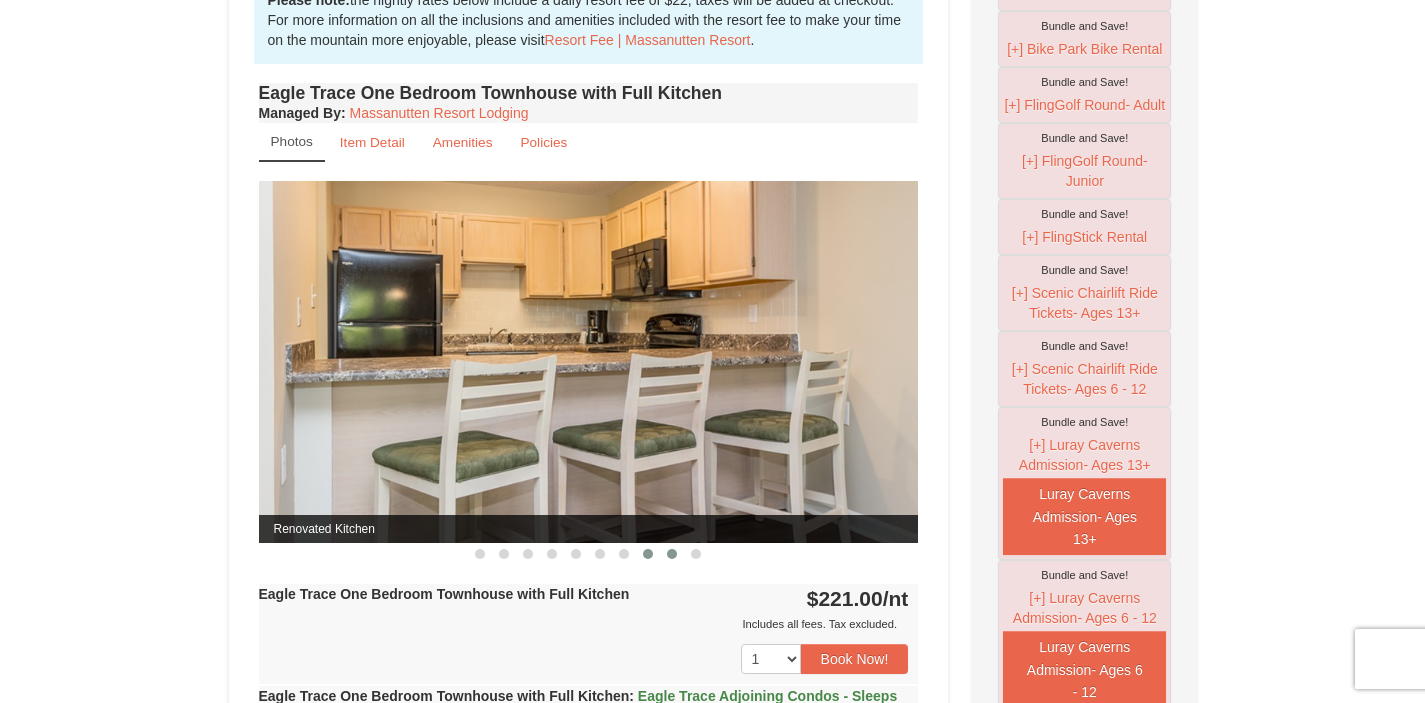 click at bounding box center [672, 554] 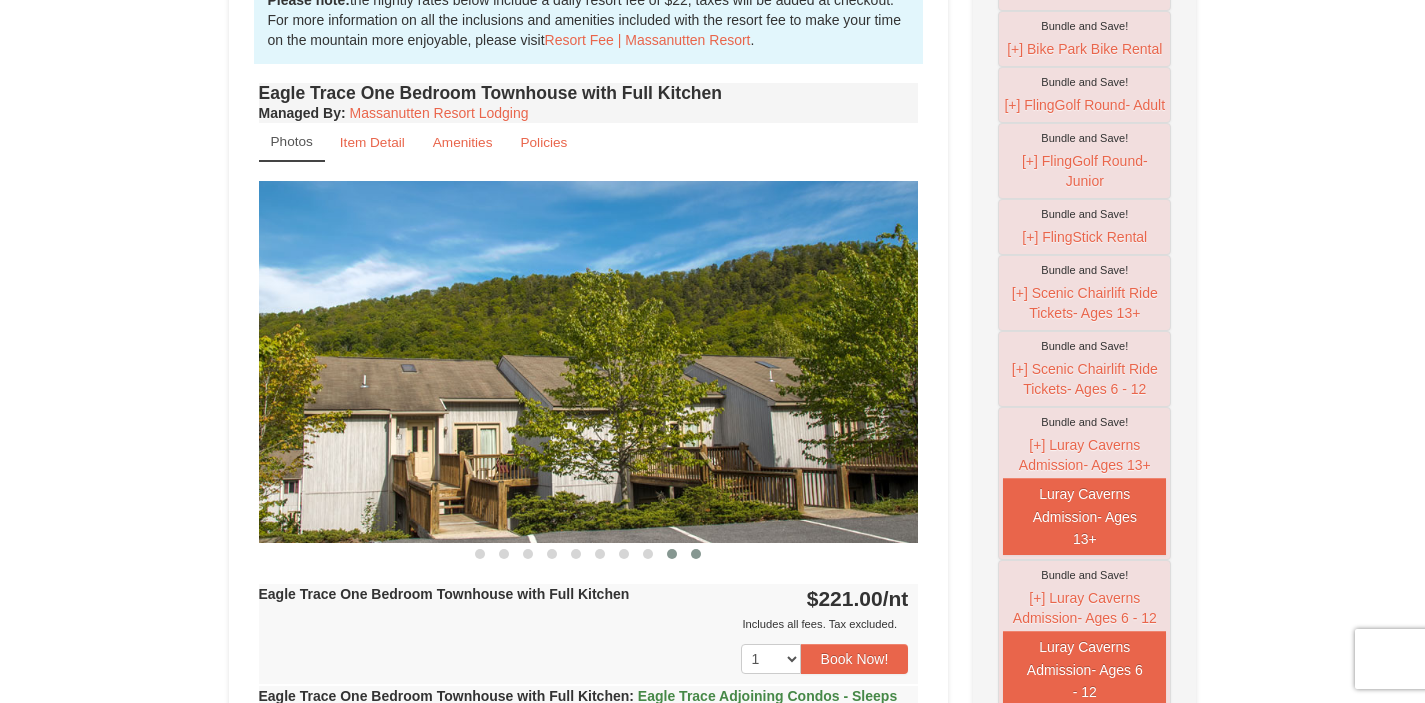 click at bounding box center (696, 554) 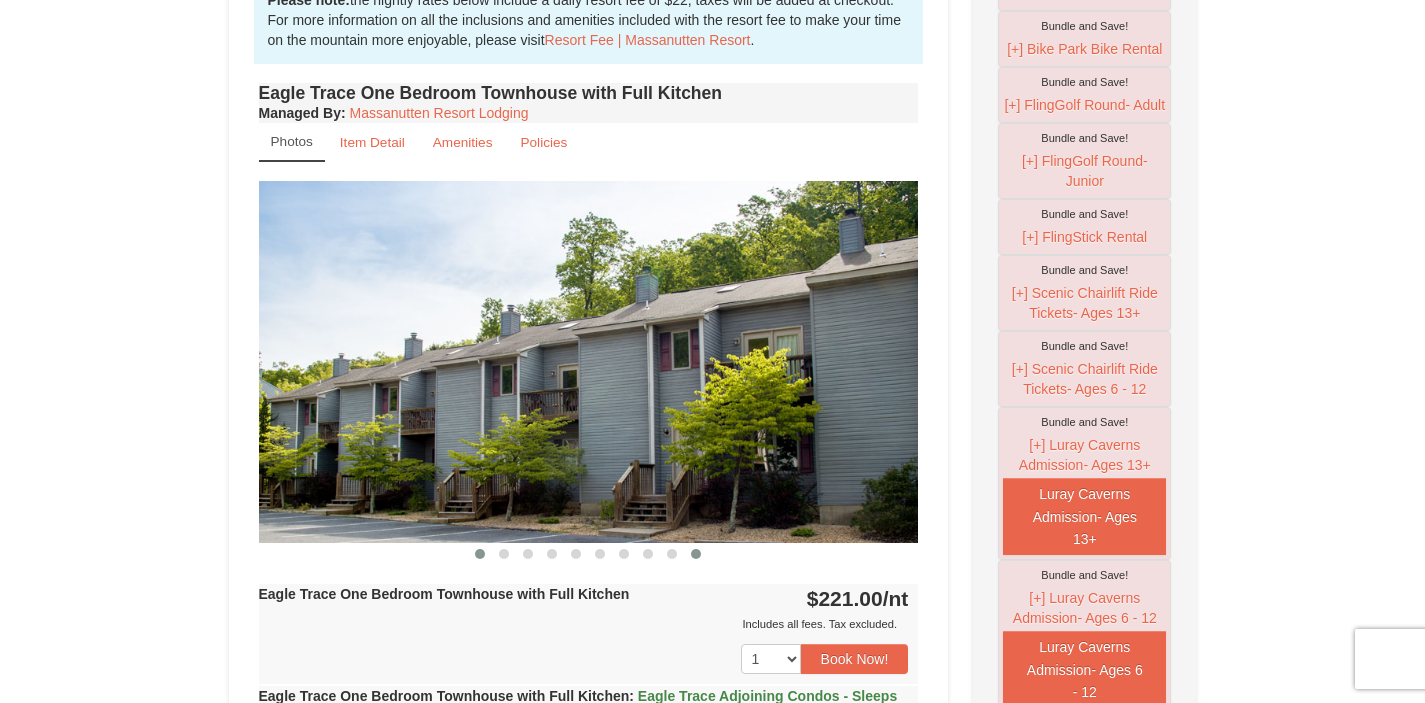 click at bounding box center [480, 554] 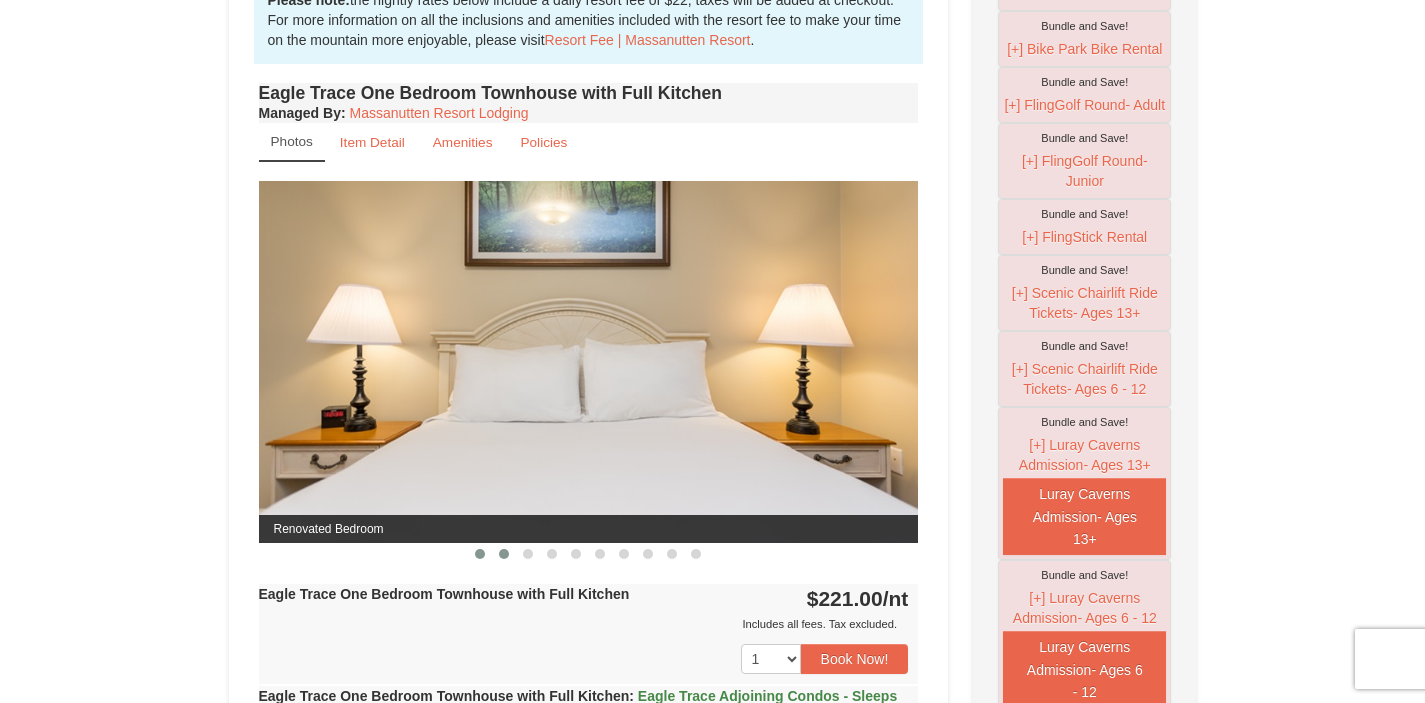 click at bounding box center (504, 554) 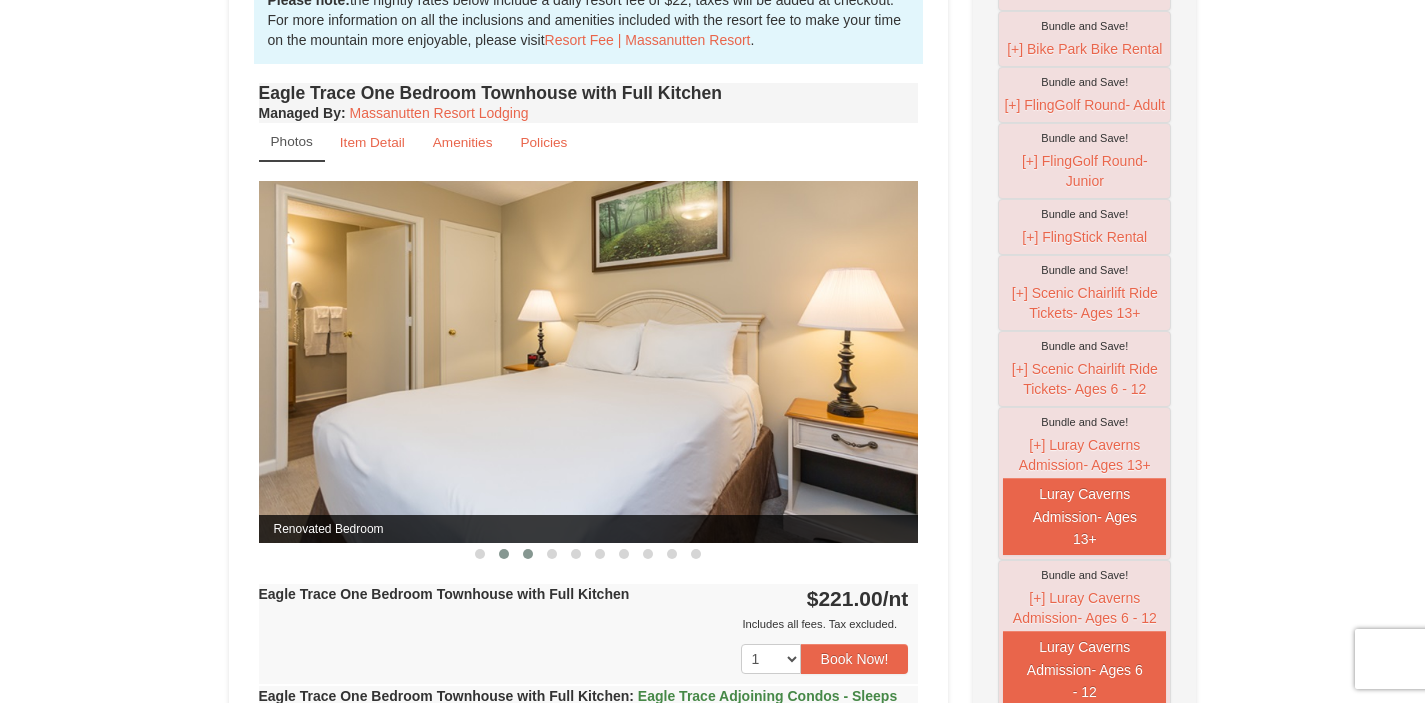 click at bounding box center [528, 554] 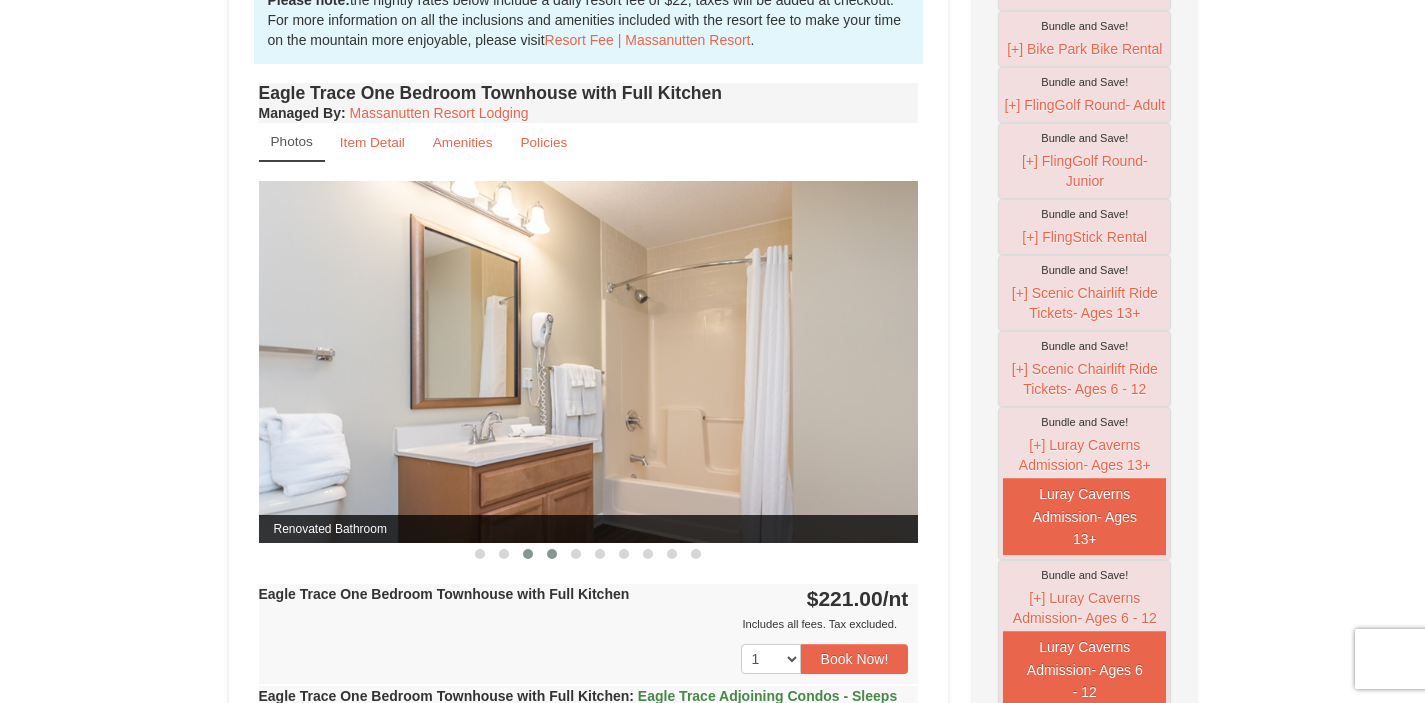 click at bounding box center [552, 554] 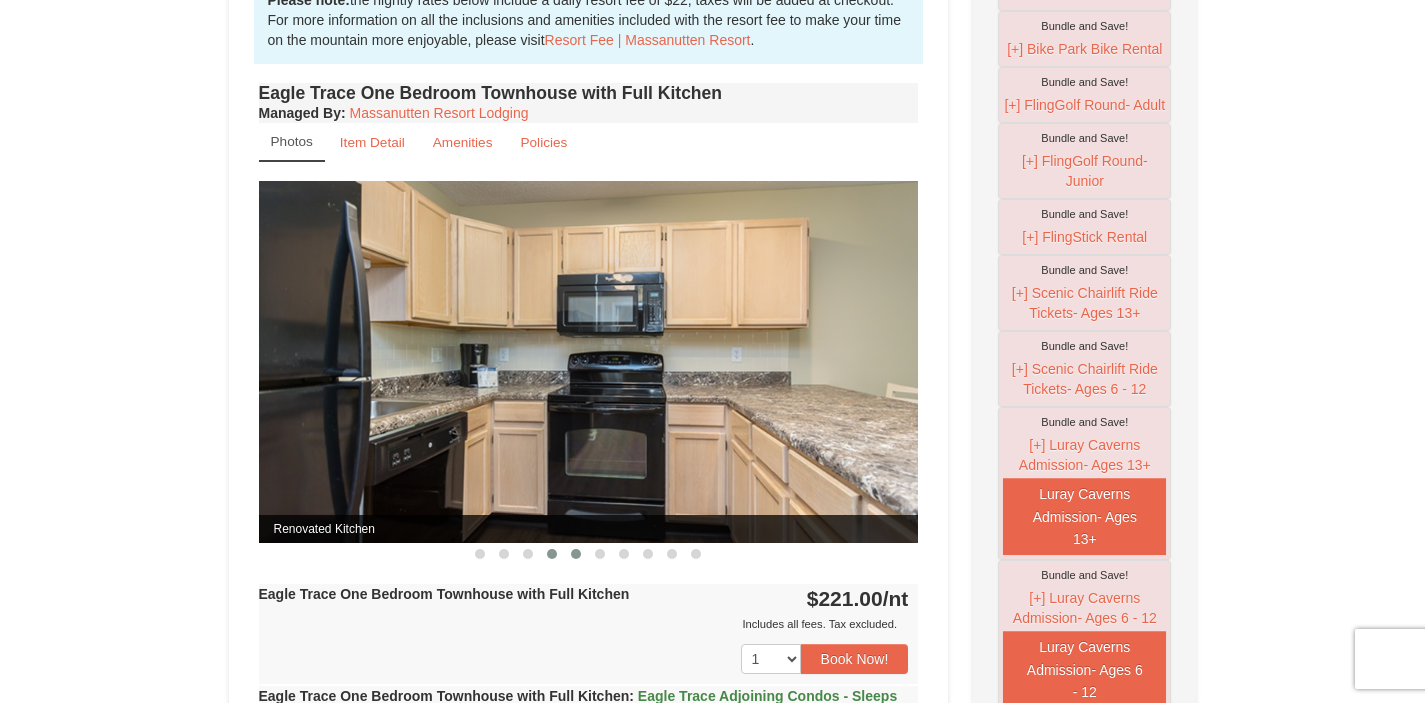 click at bounding box center (576, 554) 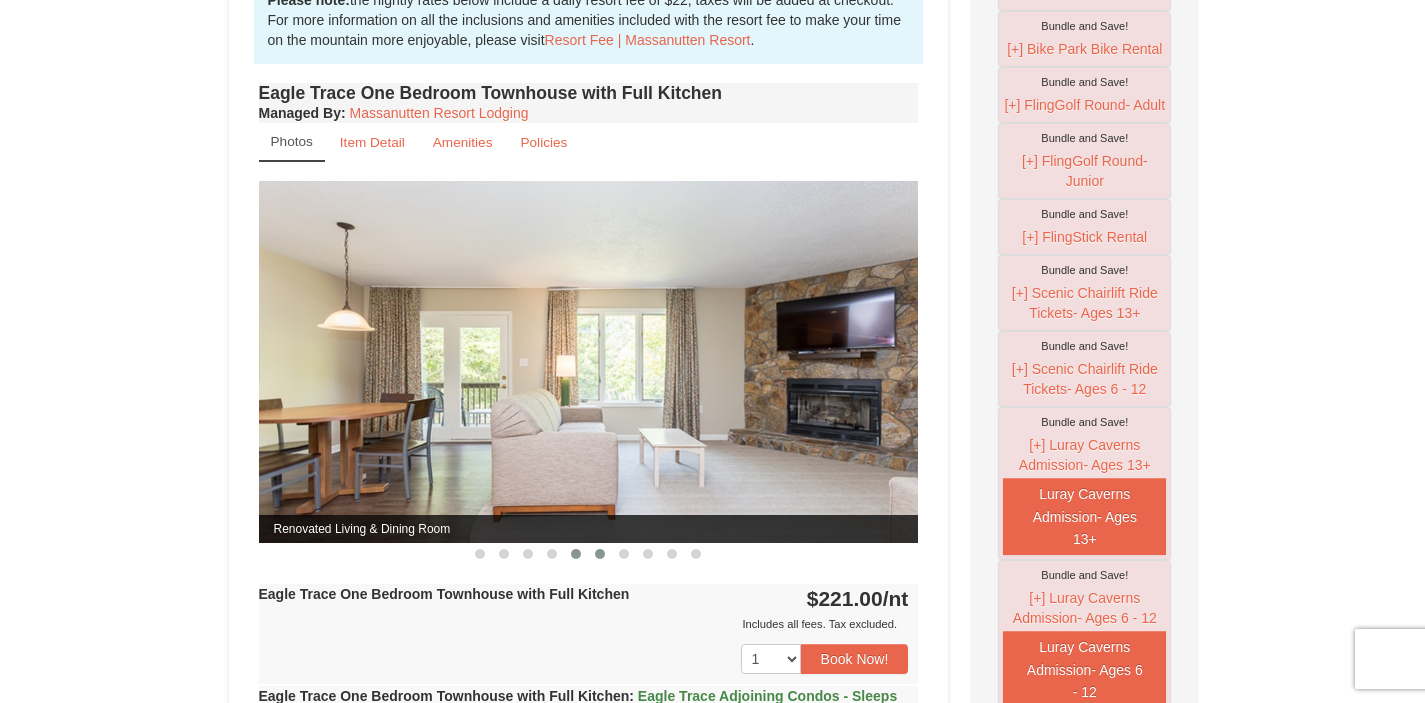 click at bounding box center [600, 554] 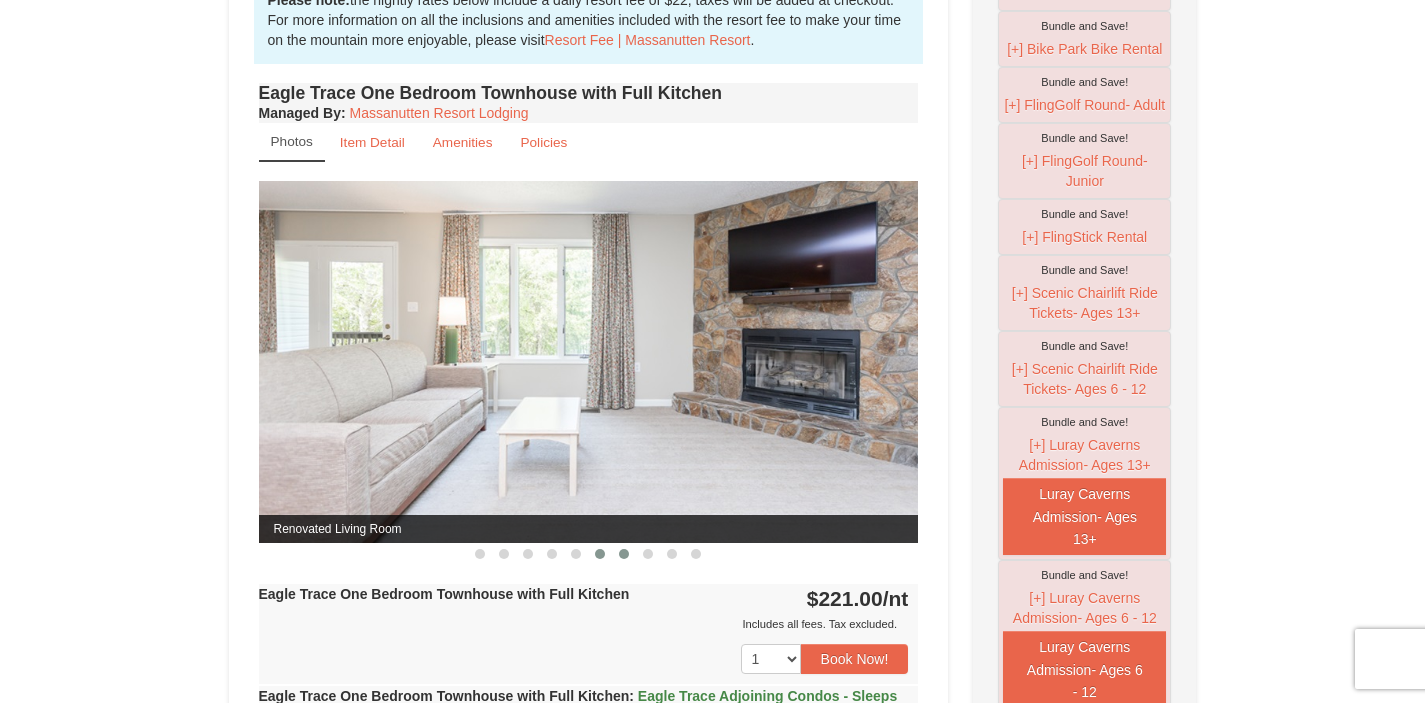 click at bounding box center [624, 554] 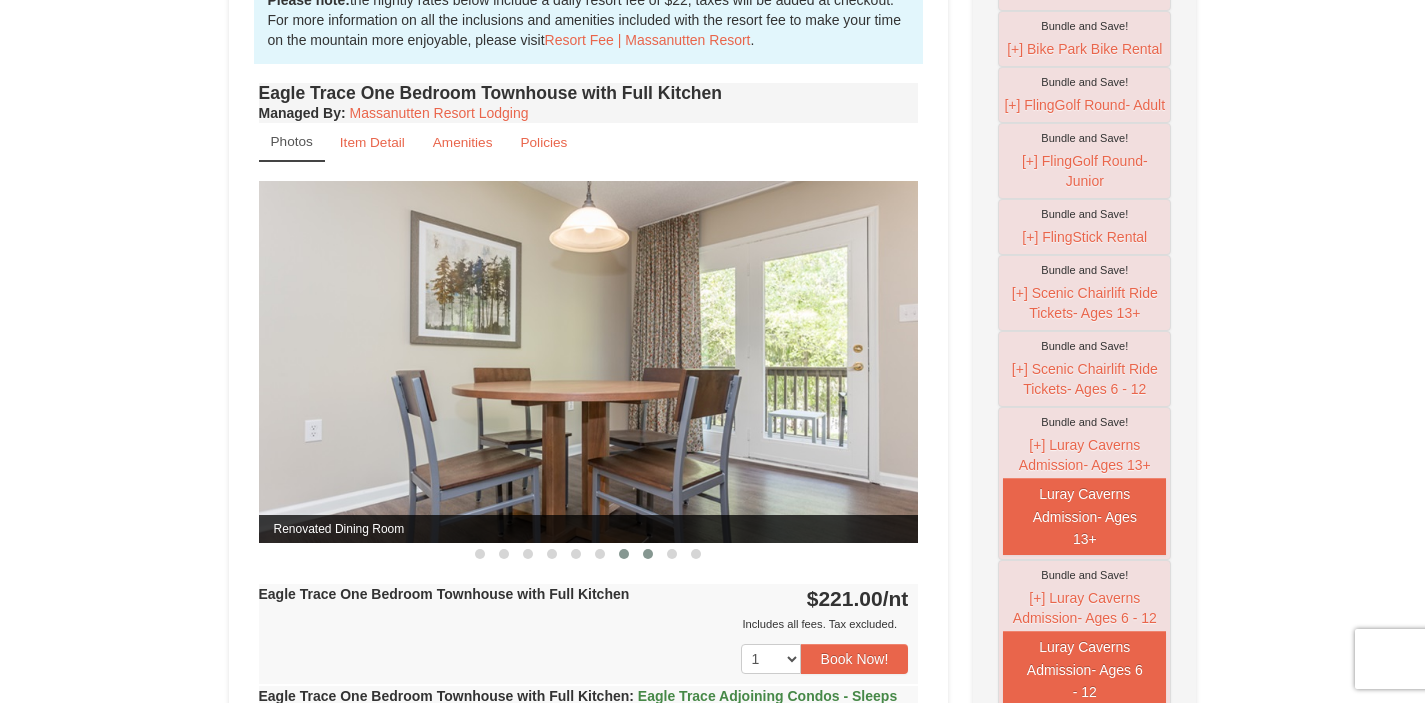 click at bounding box center (648, 554) 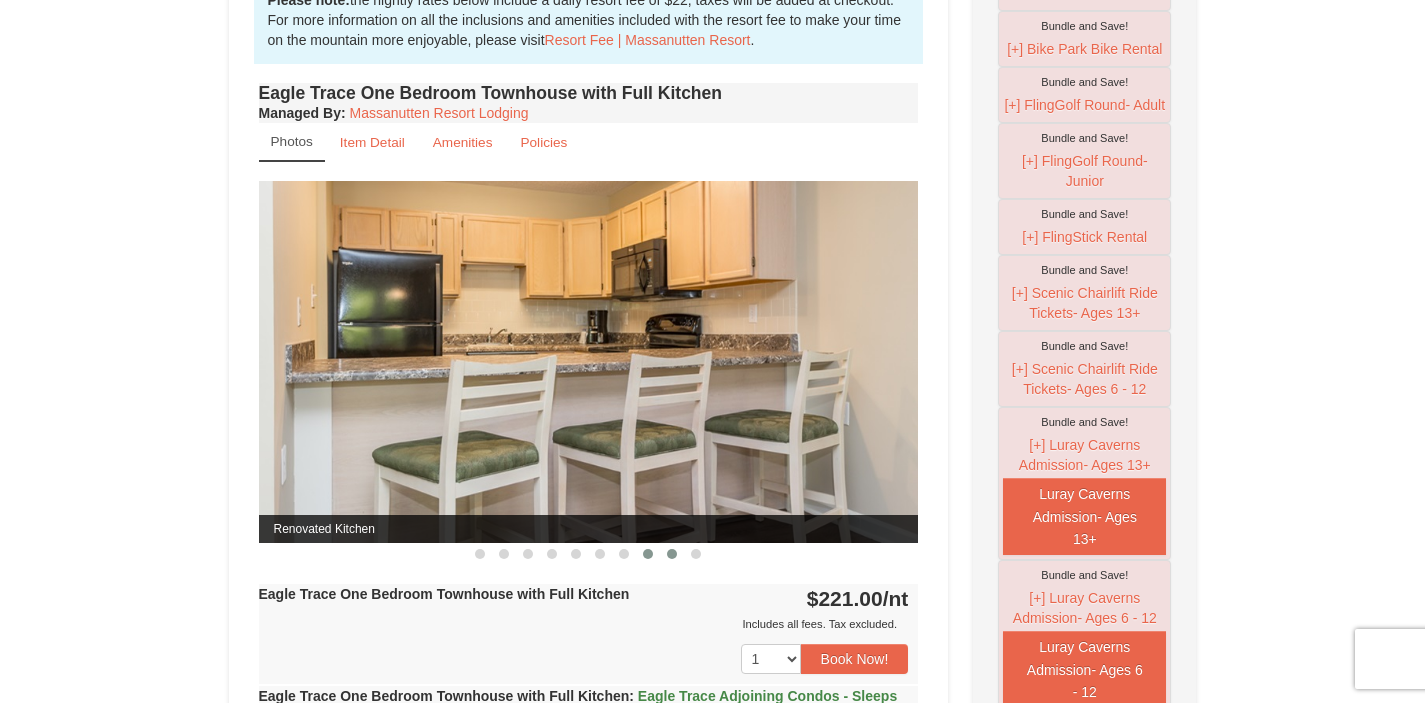 click at bounding box center [672, 554] 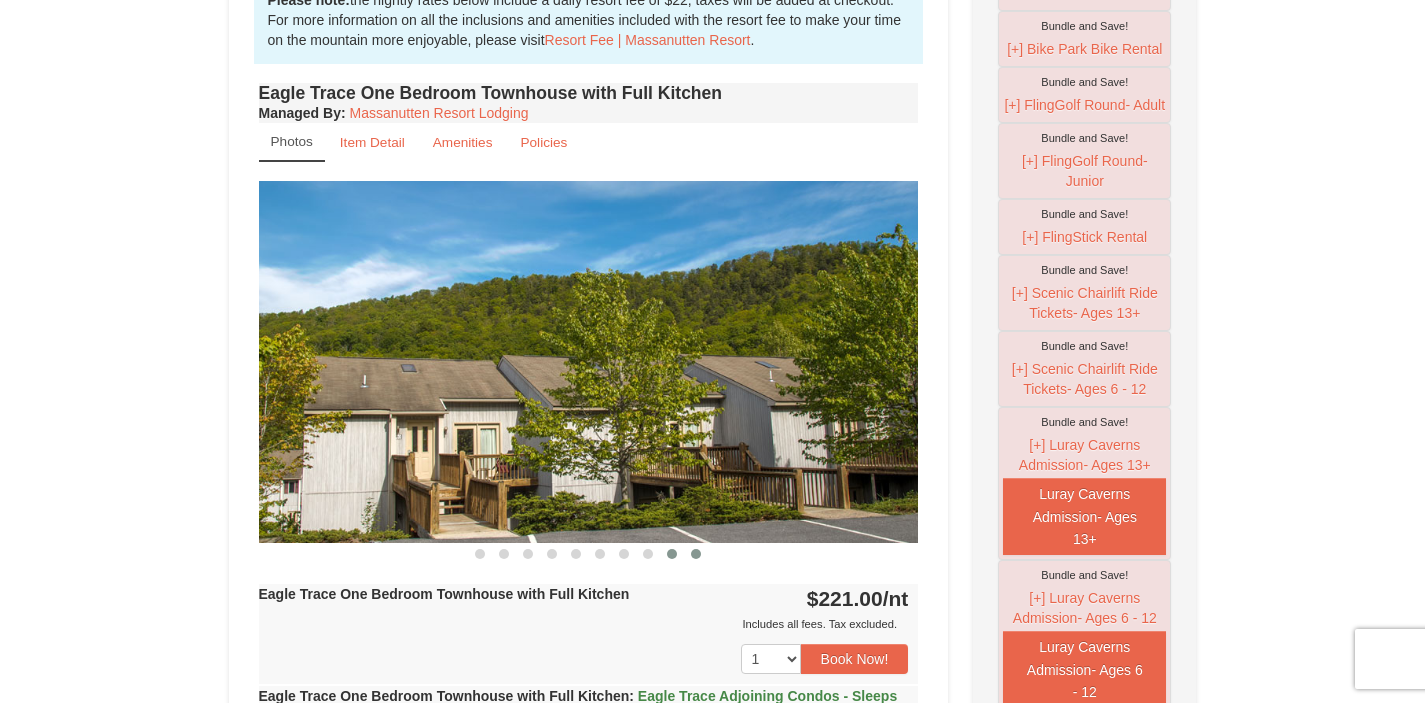 click at bounding box center [696, 554] 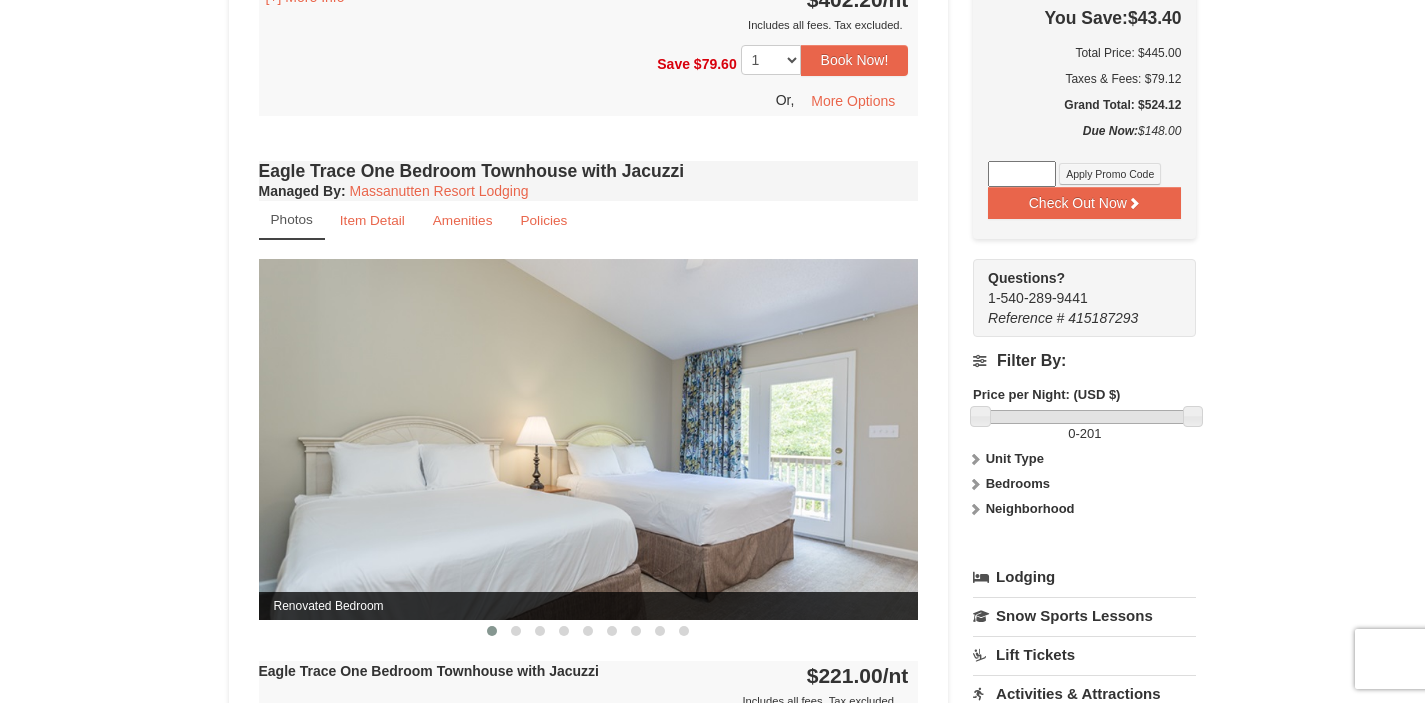 scroll, scrollTop: 1423, scrollLeft: 0, axis: vertical 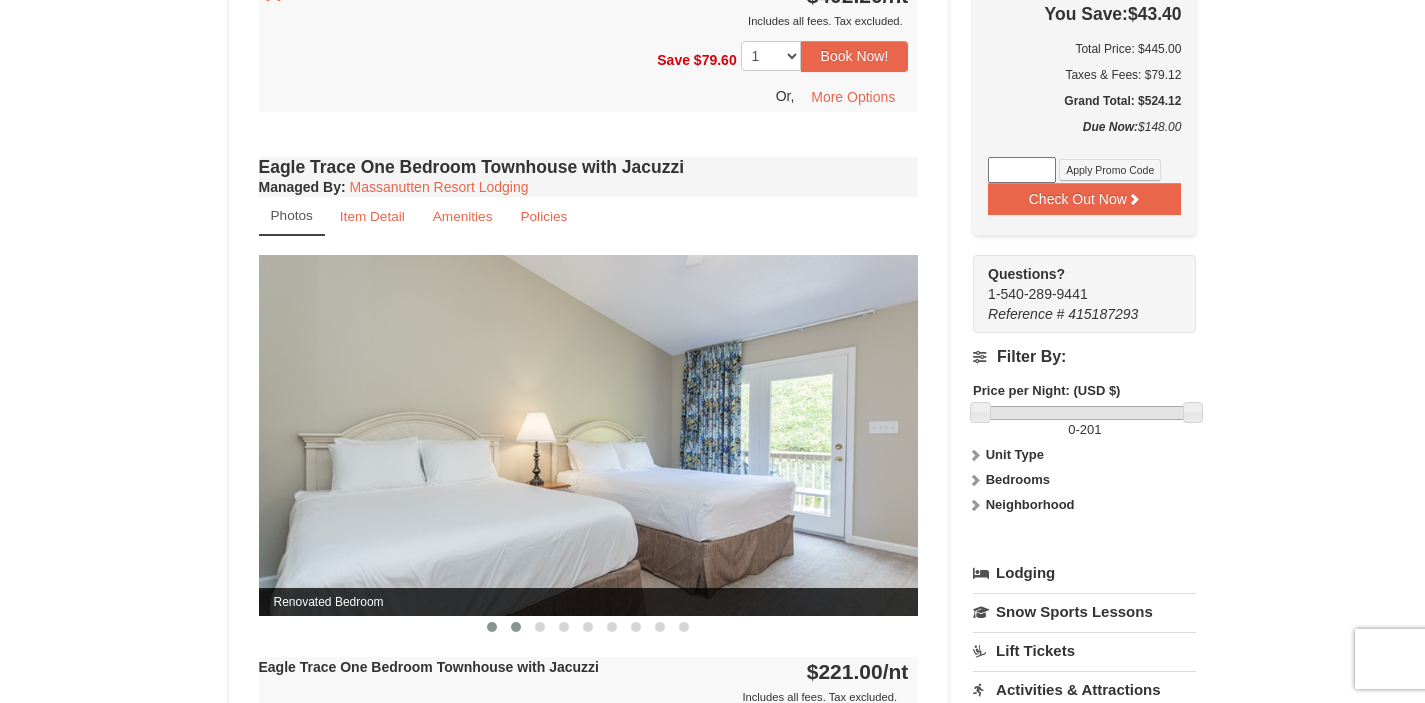 click at bounding box center (516, 627) 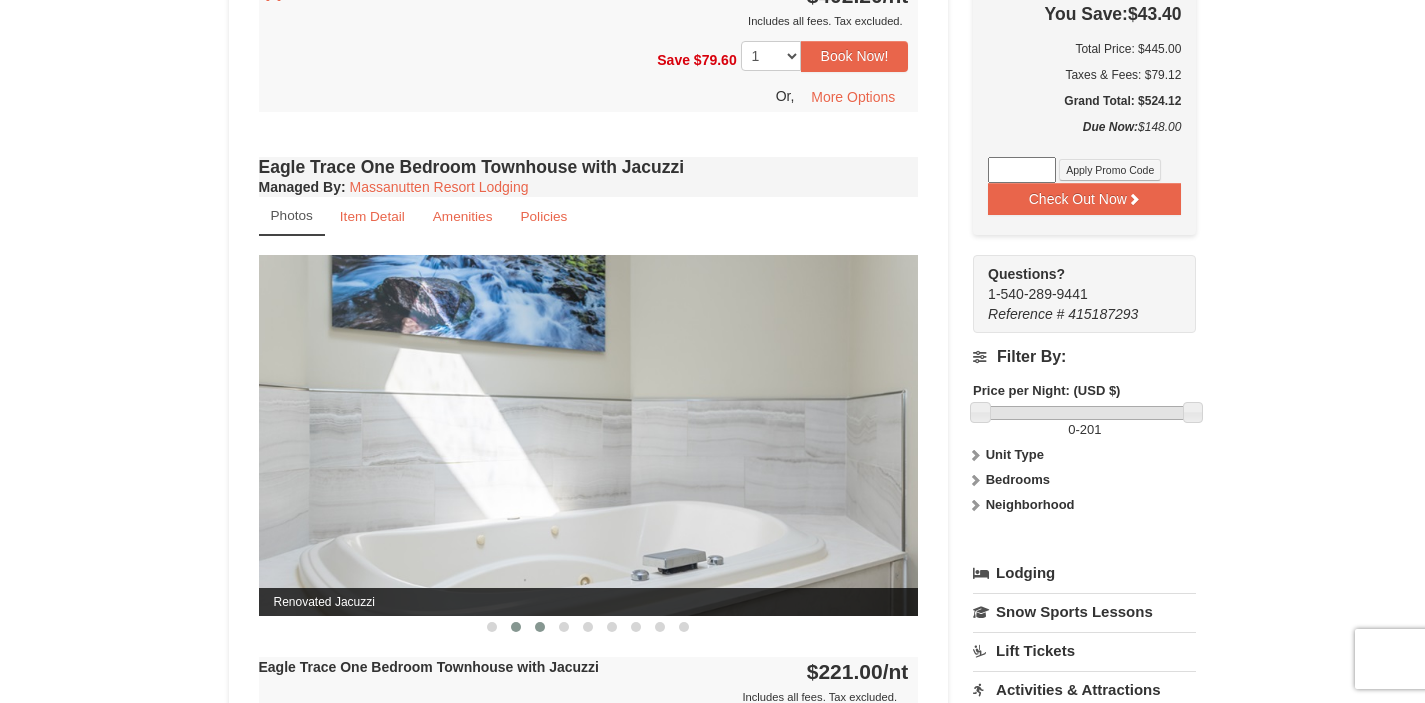 click at bounding box center (540, 627) 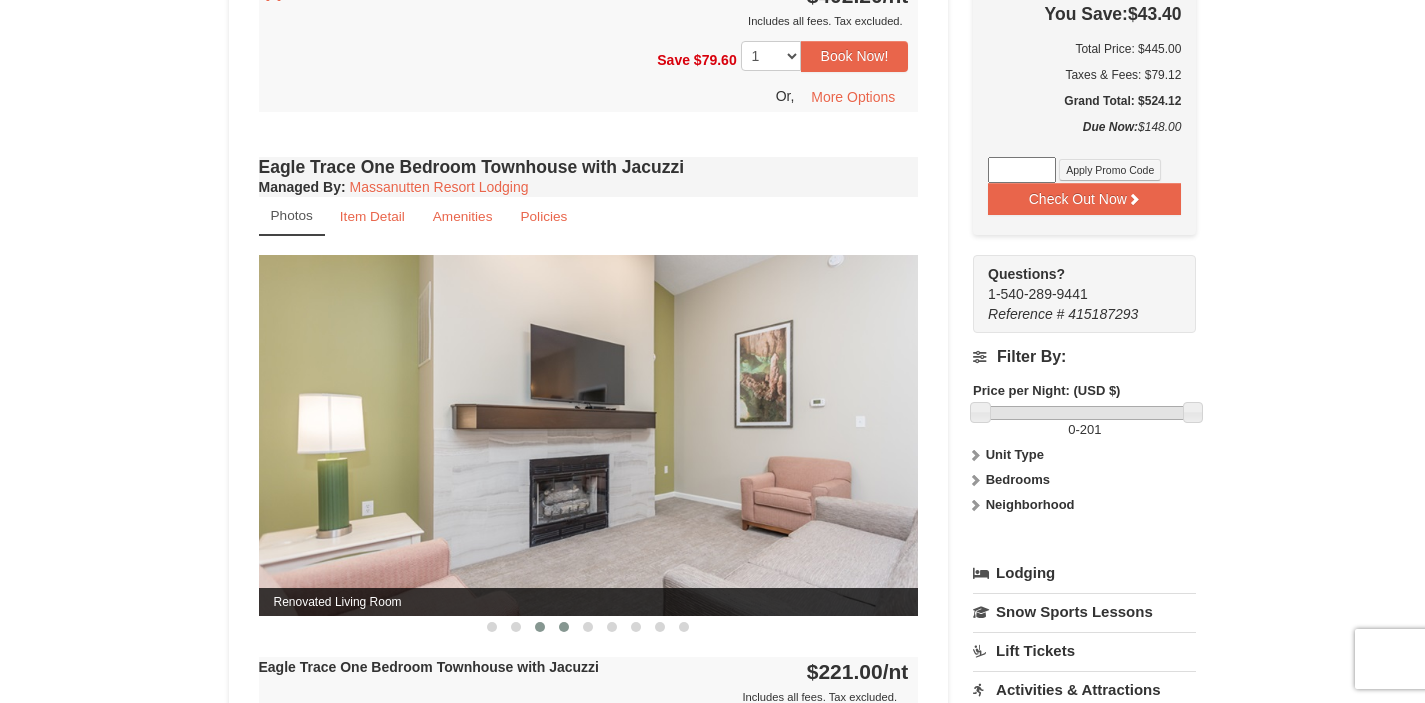 click at bounding box center (564, 627) 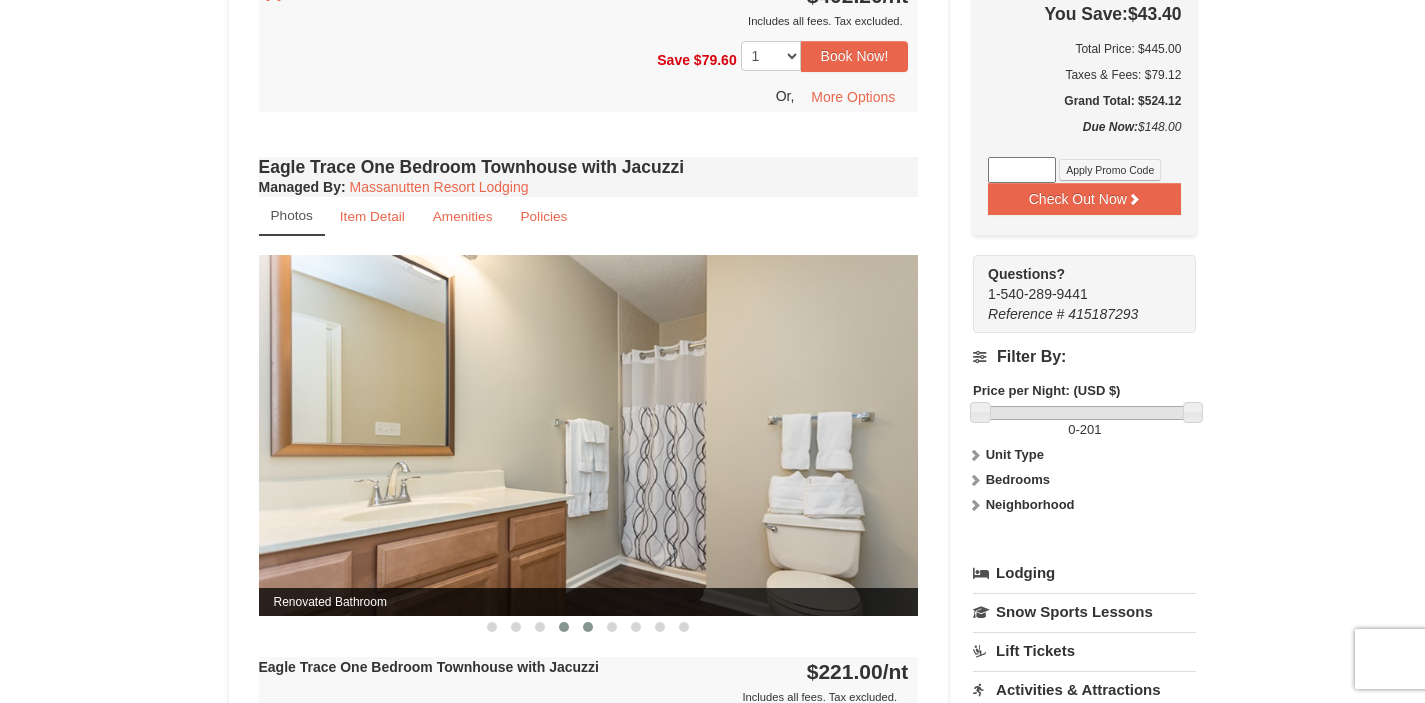 click at bounding box center [588, 627] 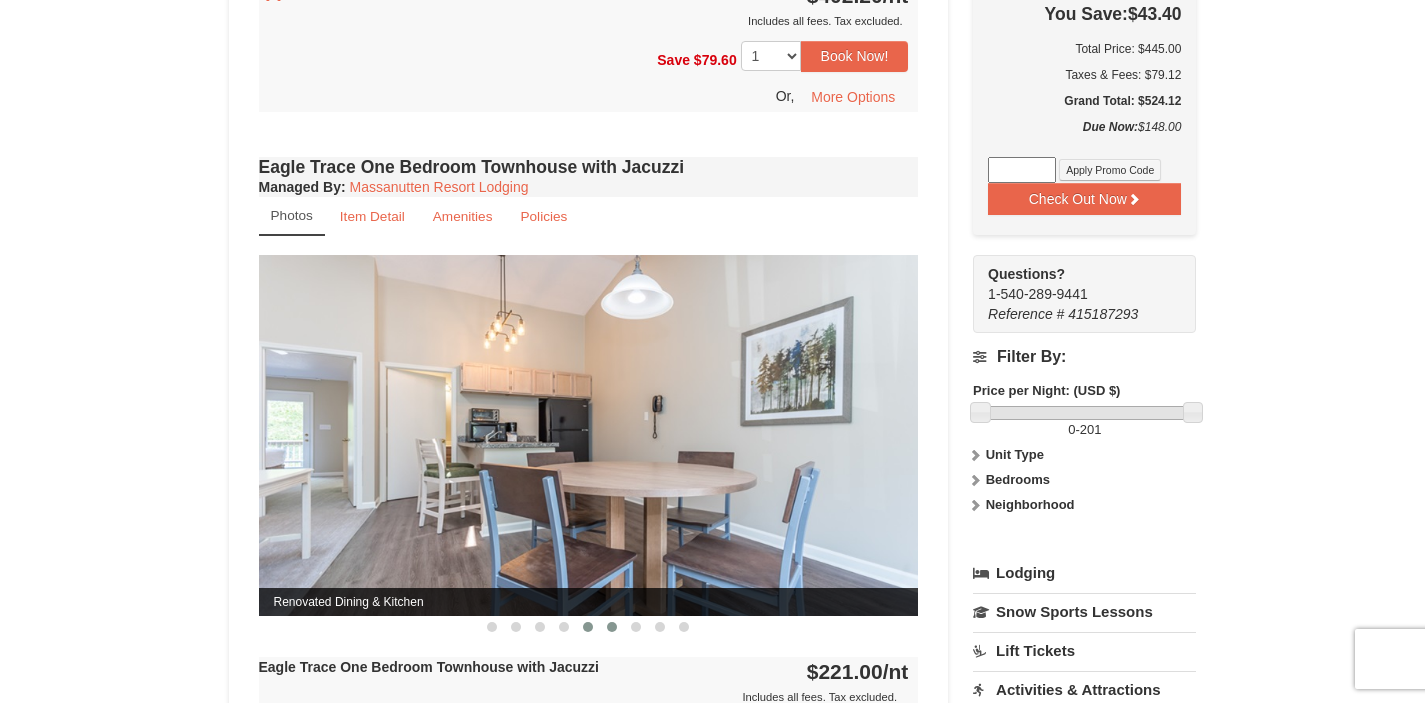 click at bounding box center [612, 627] 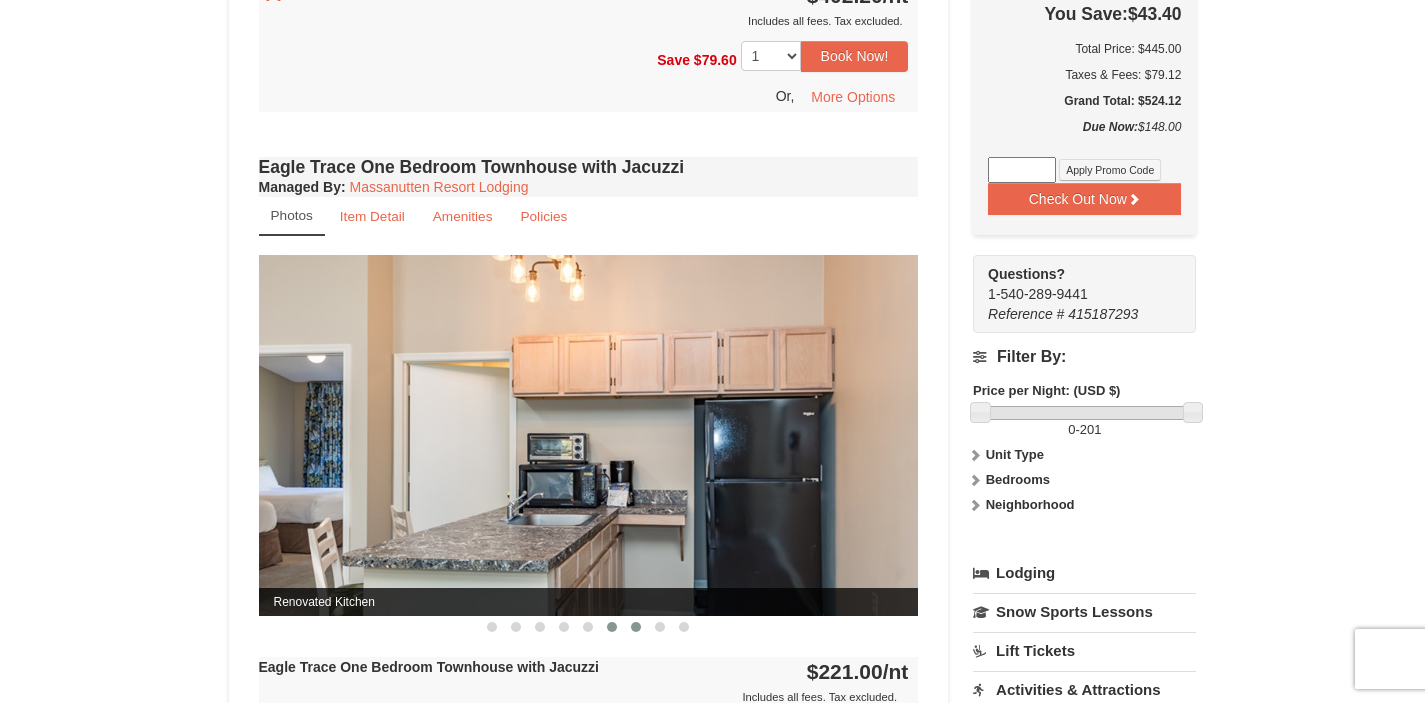 click at bounding box center (636, 627) 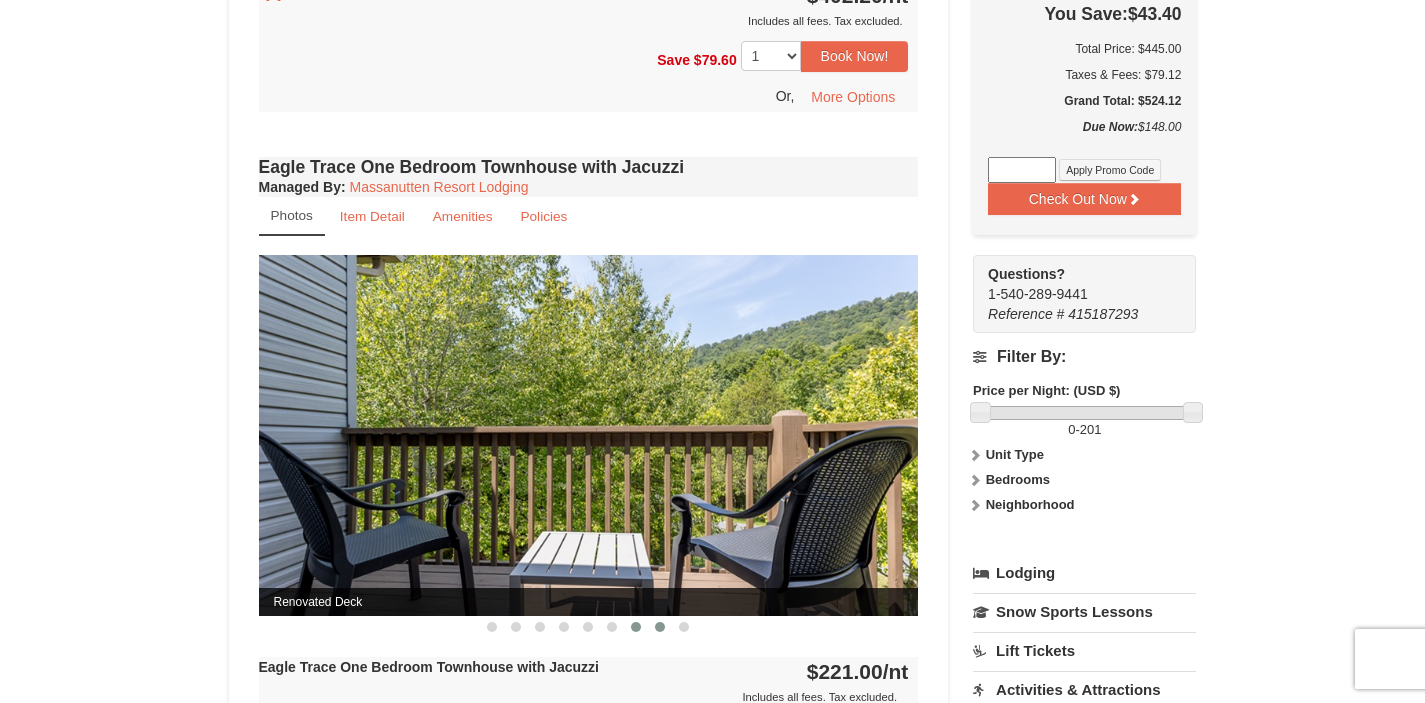 click at bounding box center [660, 627] 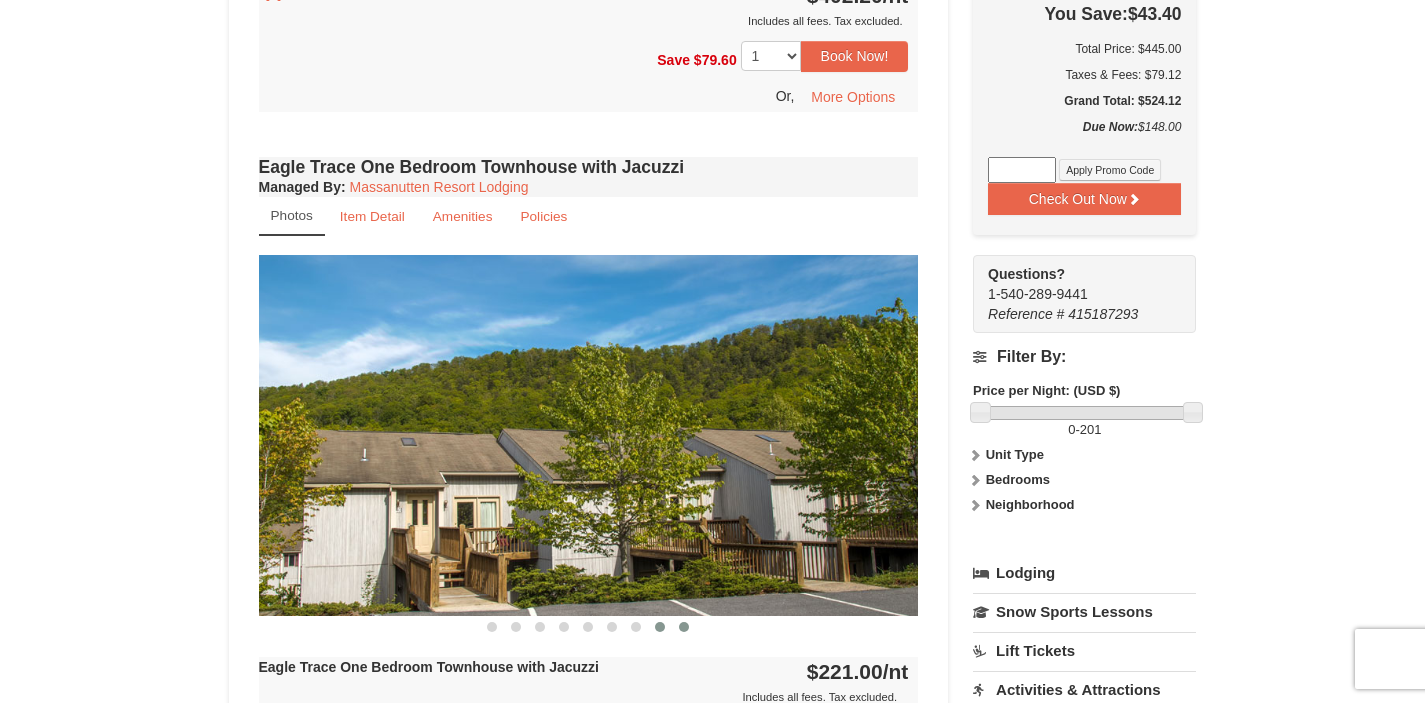 click at bounding box center [684, 627] 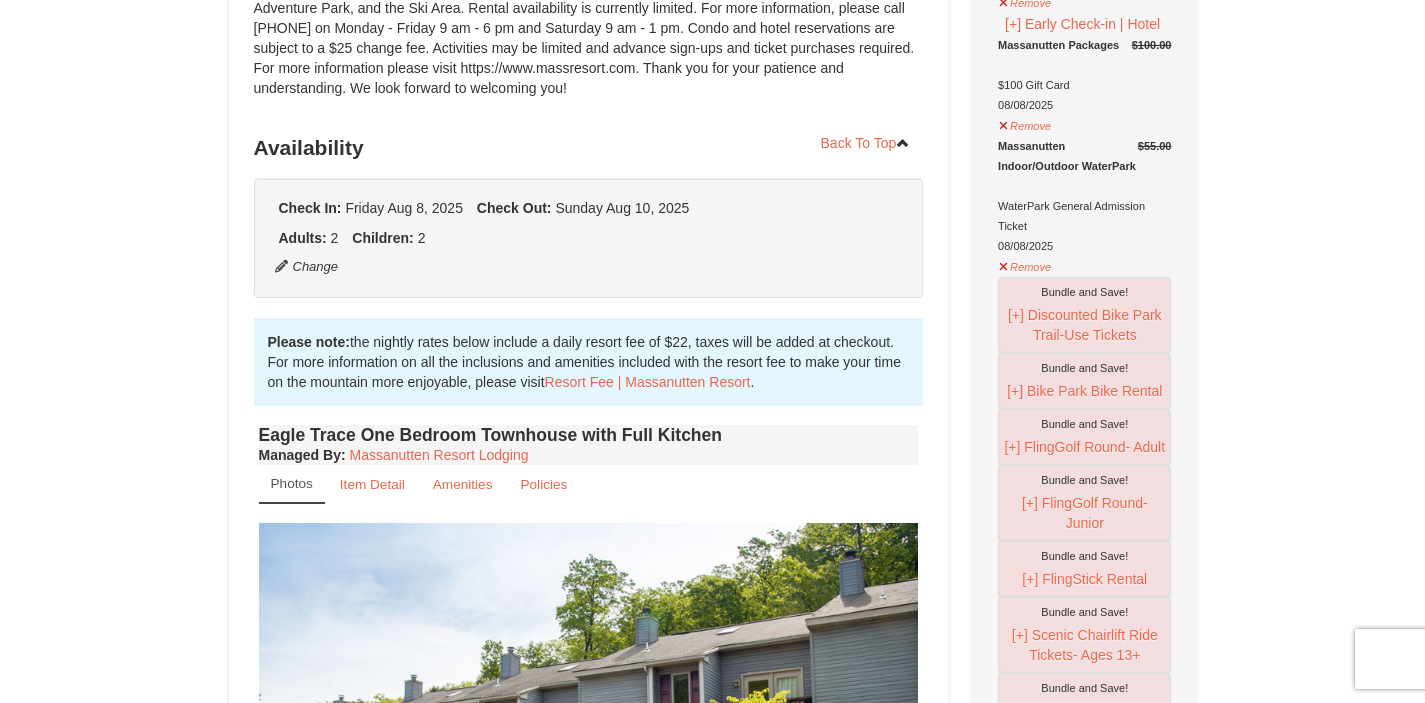 scroll, scrollTop: 0, scrollLeft: 0, axis: both 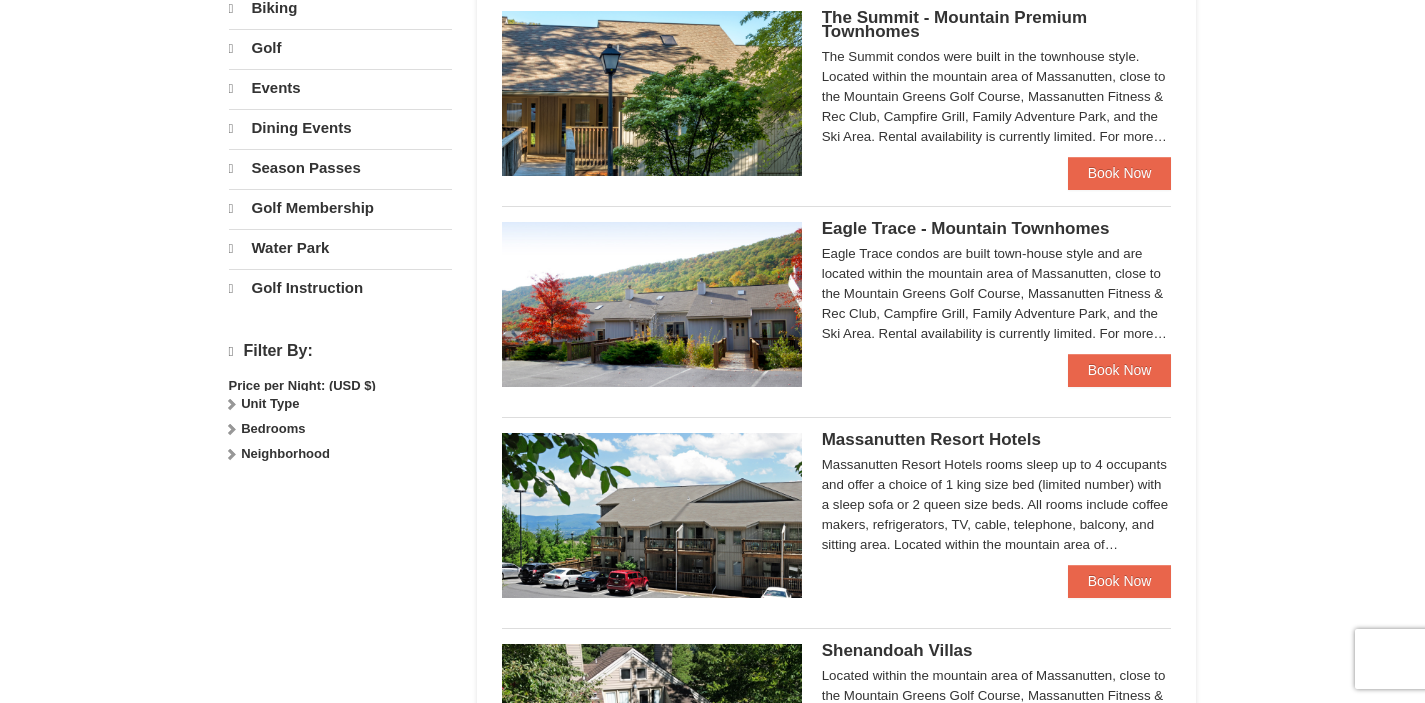 select on "8" 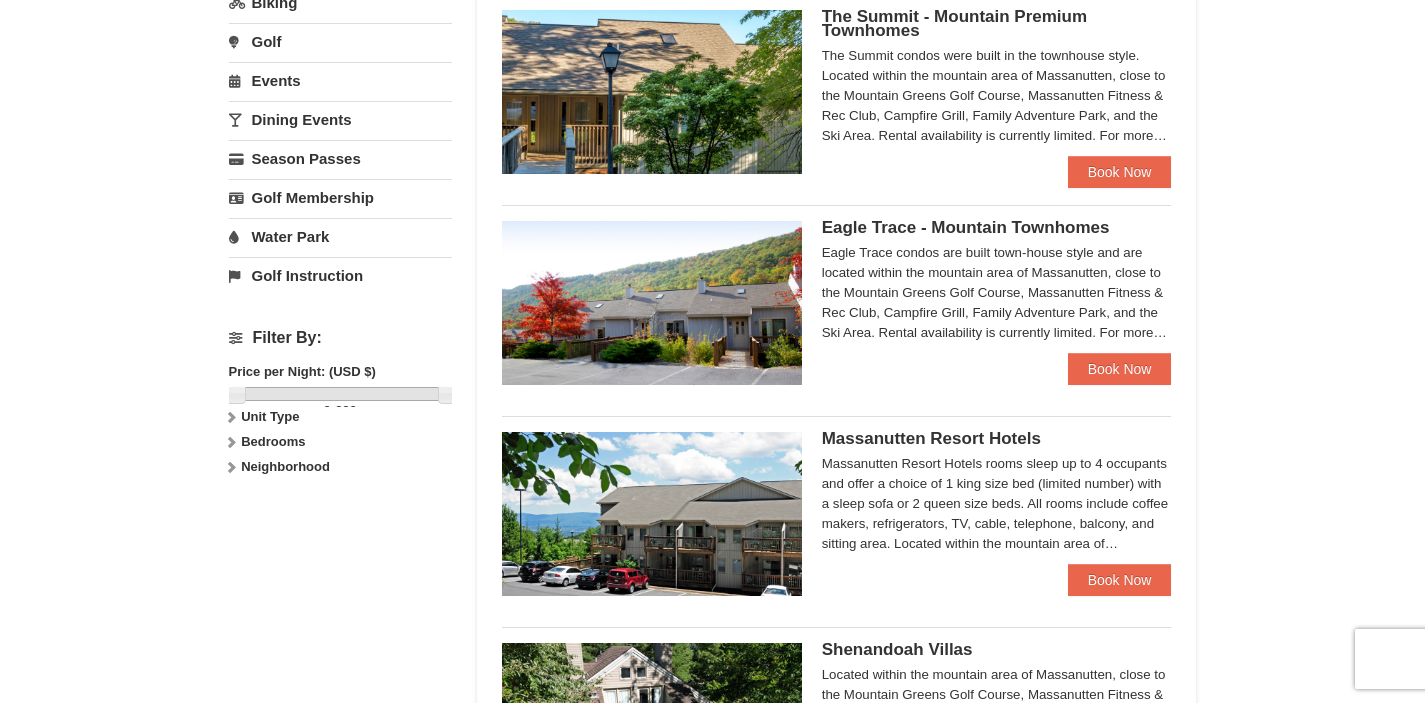 scroll, scrollTop: 629, scrollLeft: 0, axis: vertical 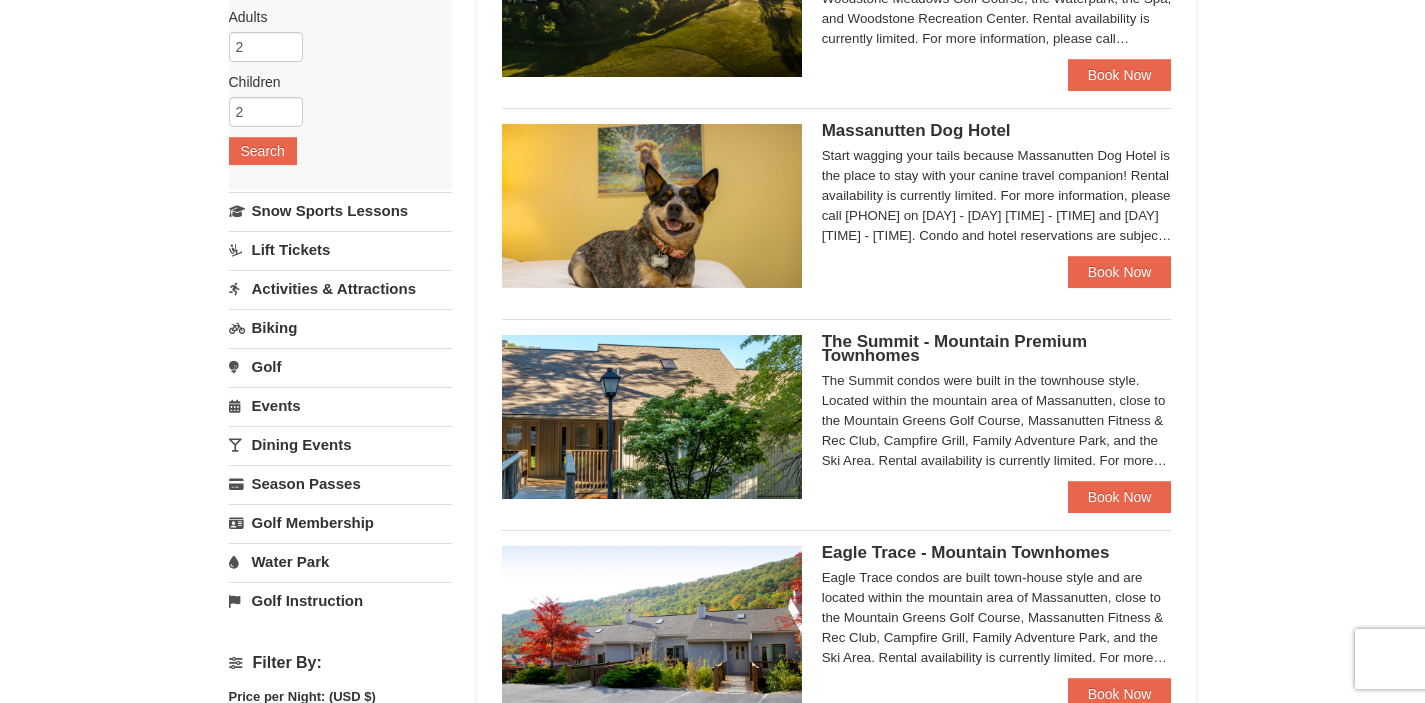 click on "The Summit - Mountain Premium Townhomes" at bounding box center [954, 348] 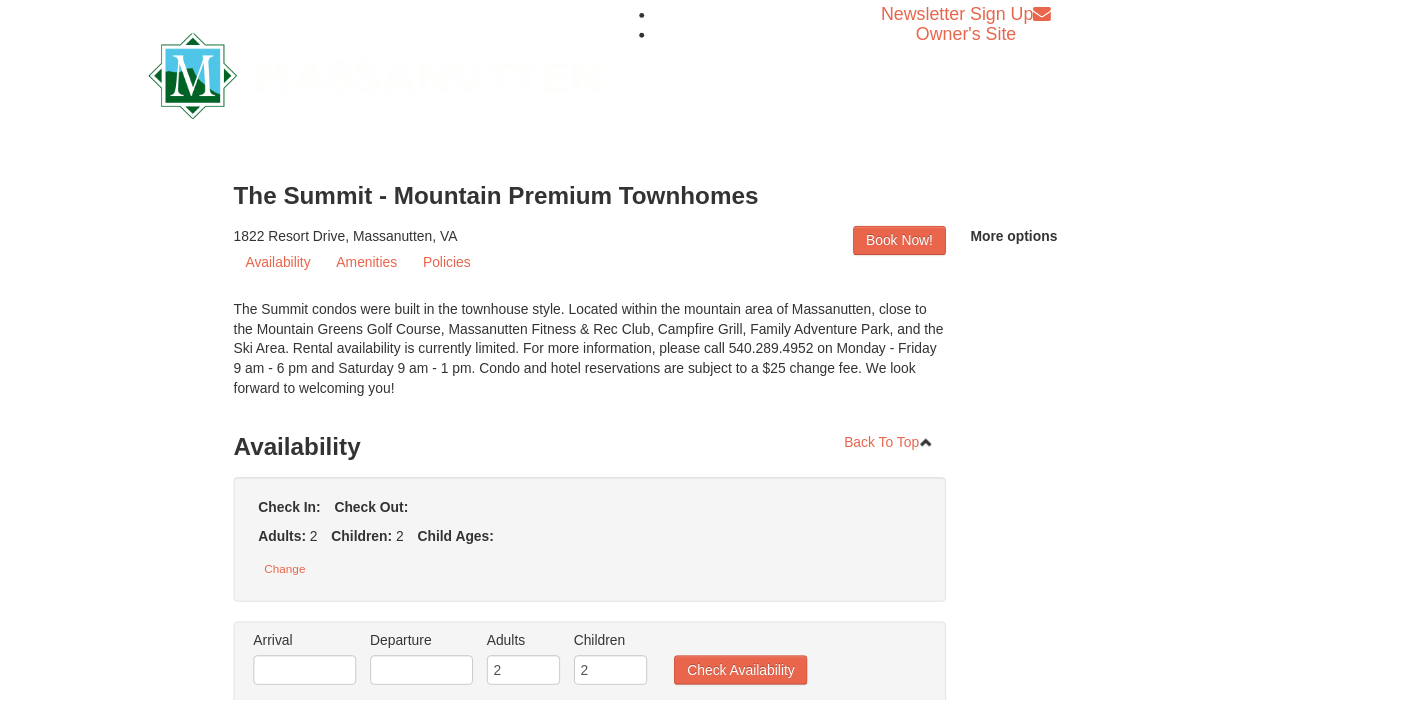 scroll, scrollTop: 0, scrollLeft: 0, axis: both 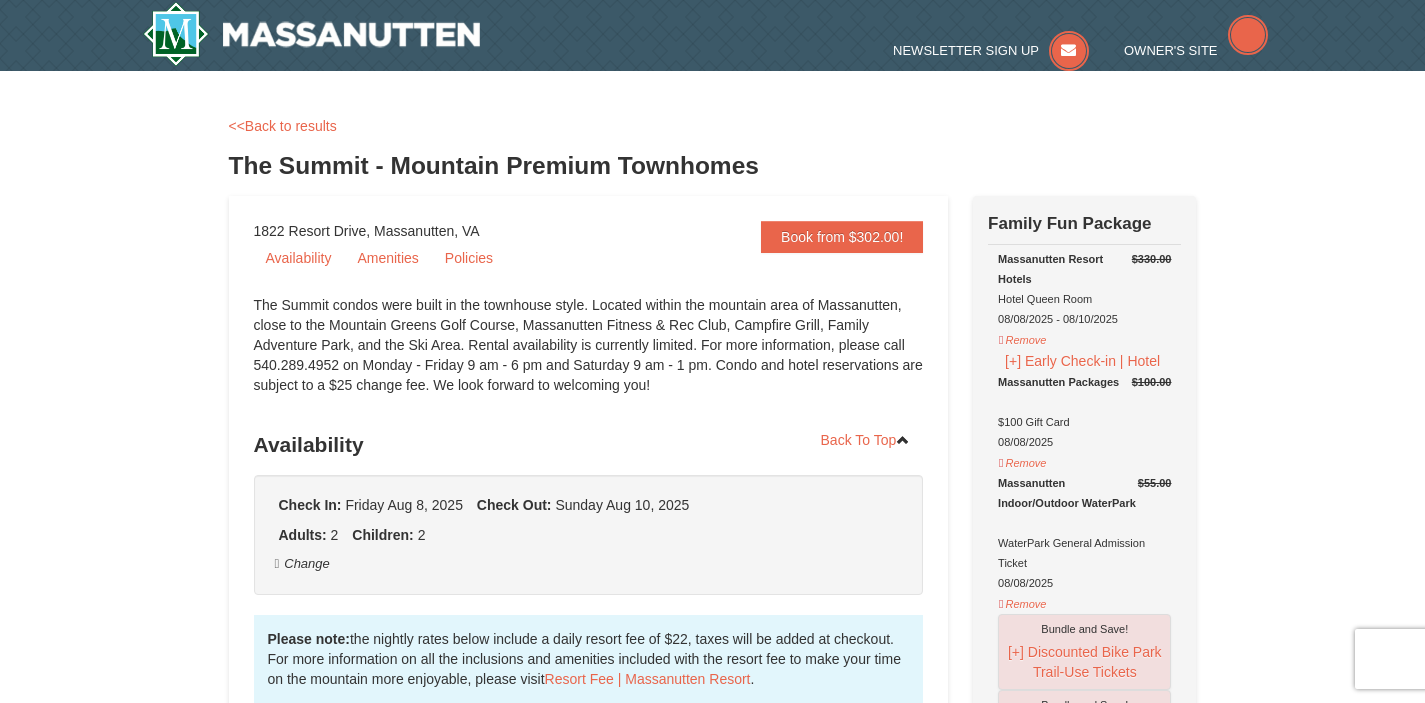 select on "8" 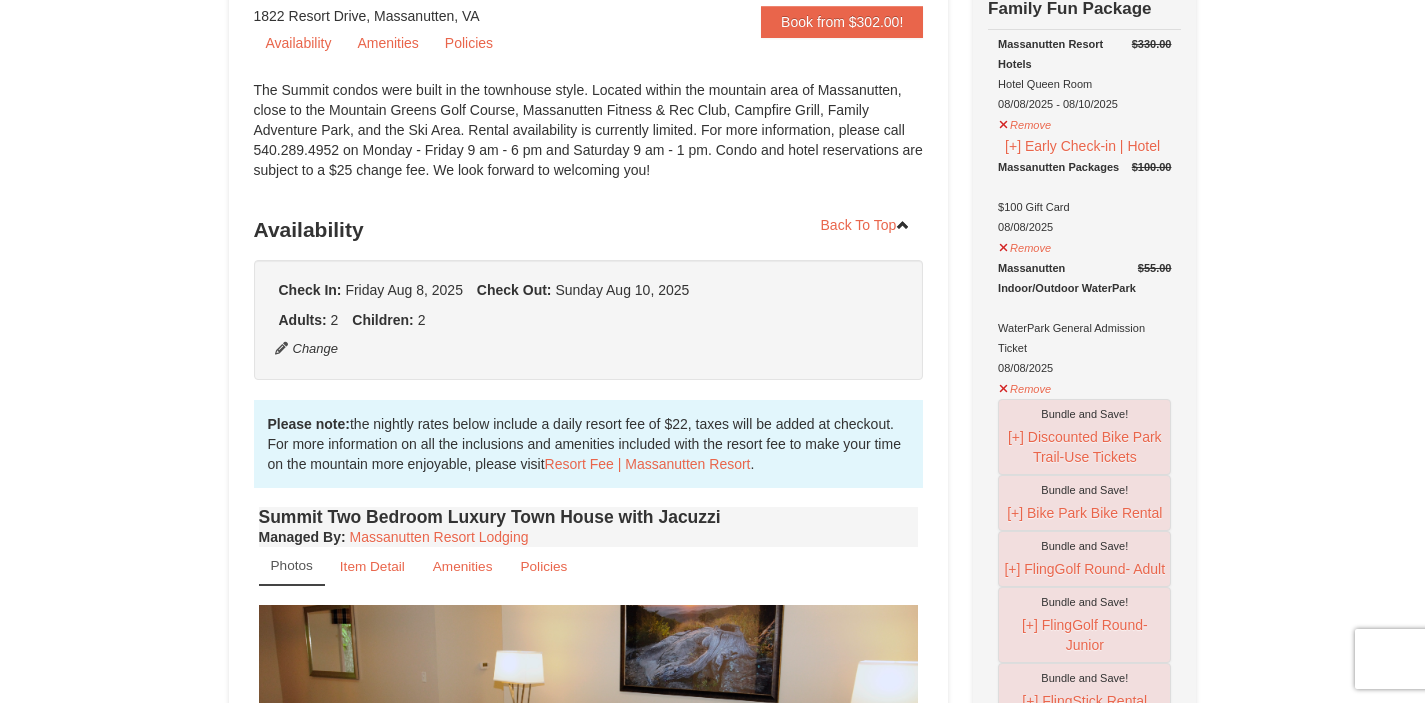scroll, scrollTop: 537, scrollLeft: 0, axis: vertical 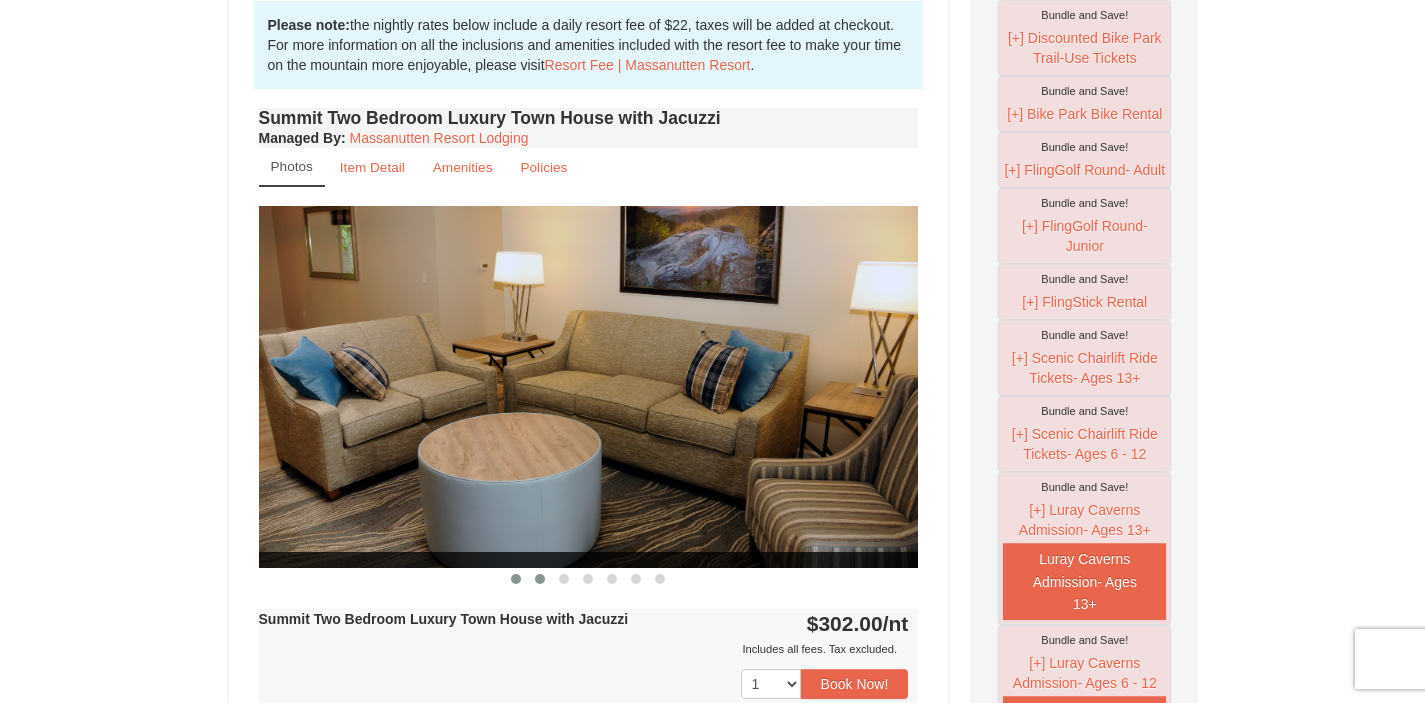 click at bounding box center [540, 579] 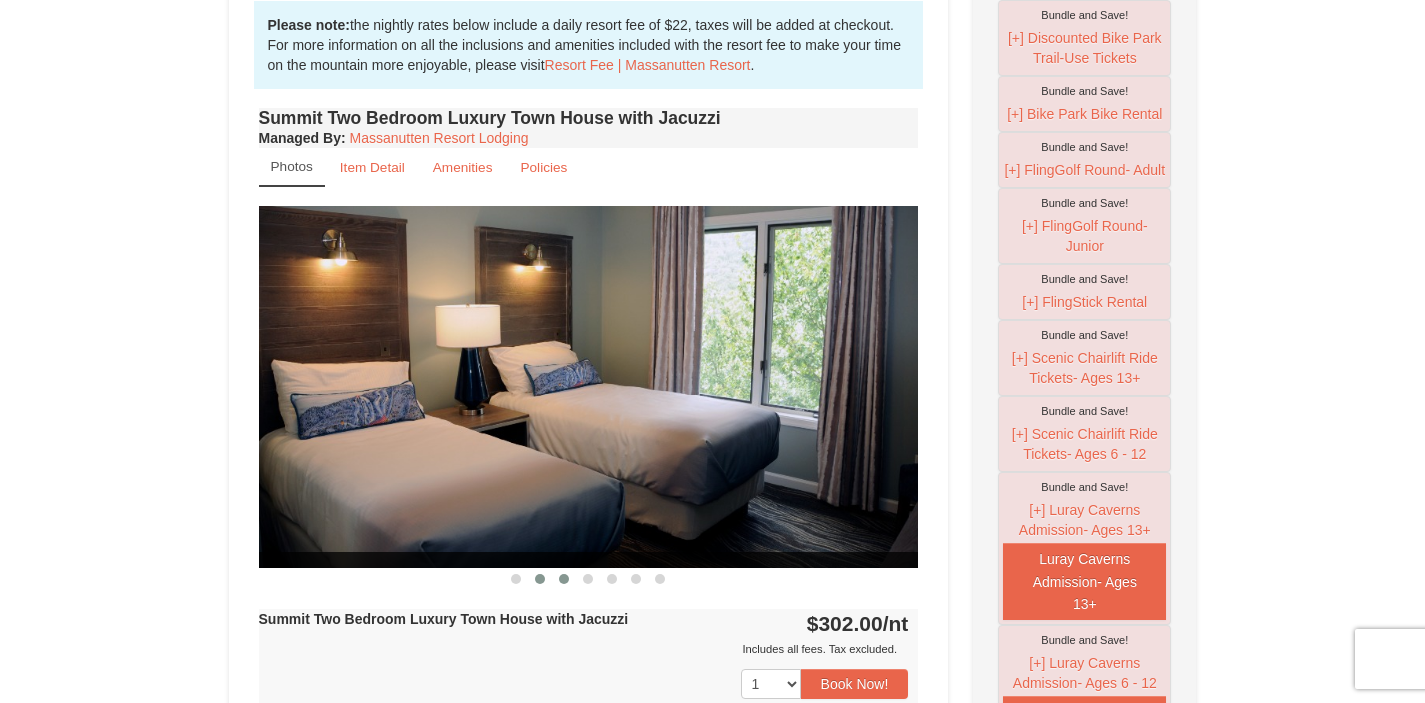 click at bounding box center (564, 579) 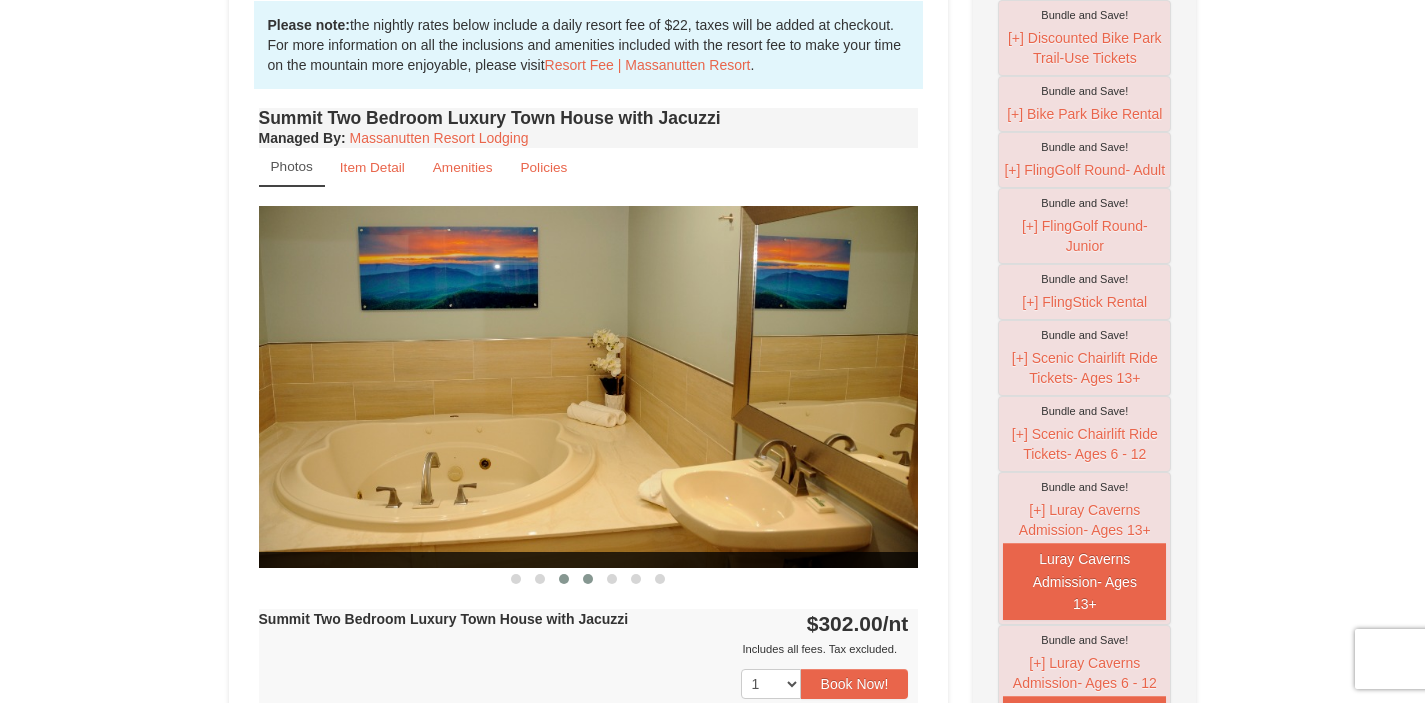 click at bounding box center [588, 579] 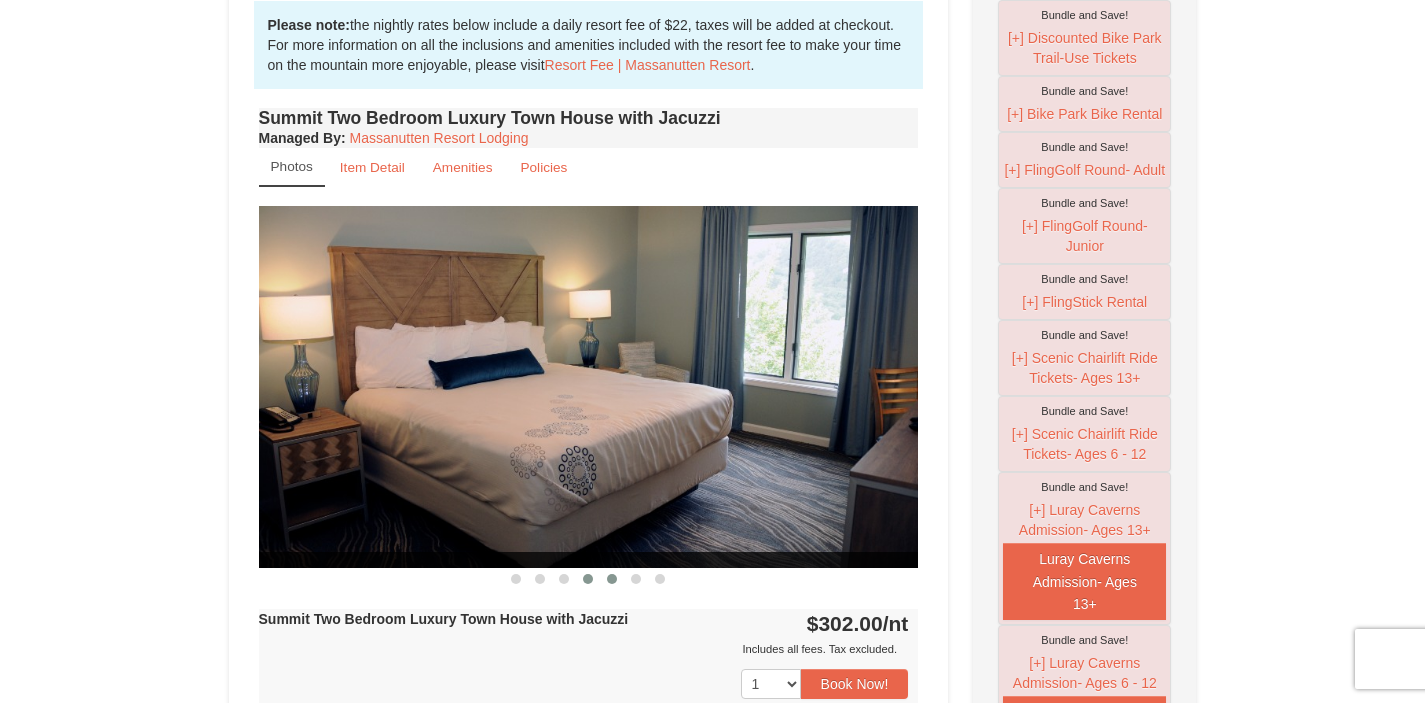 click at bounding box center (612, 579) 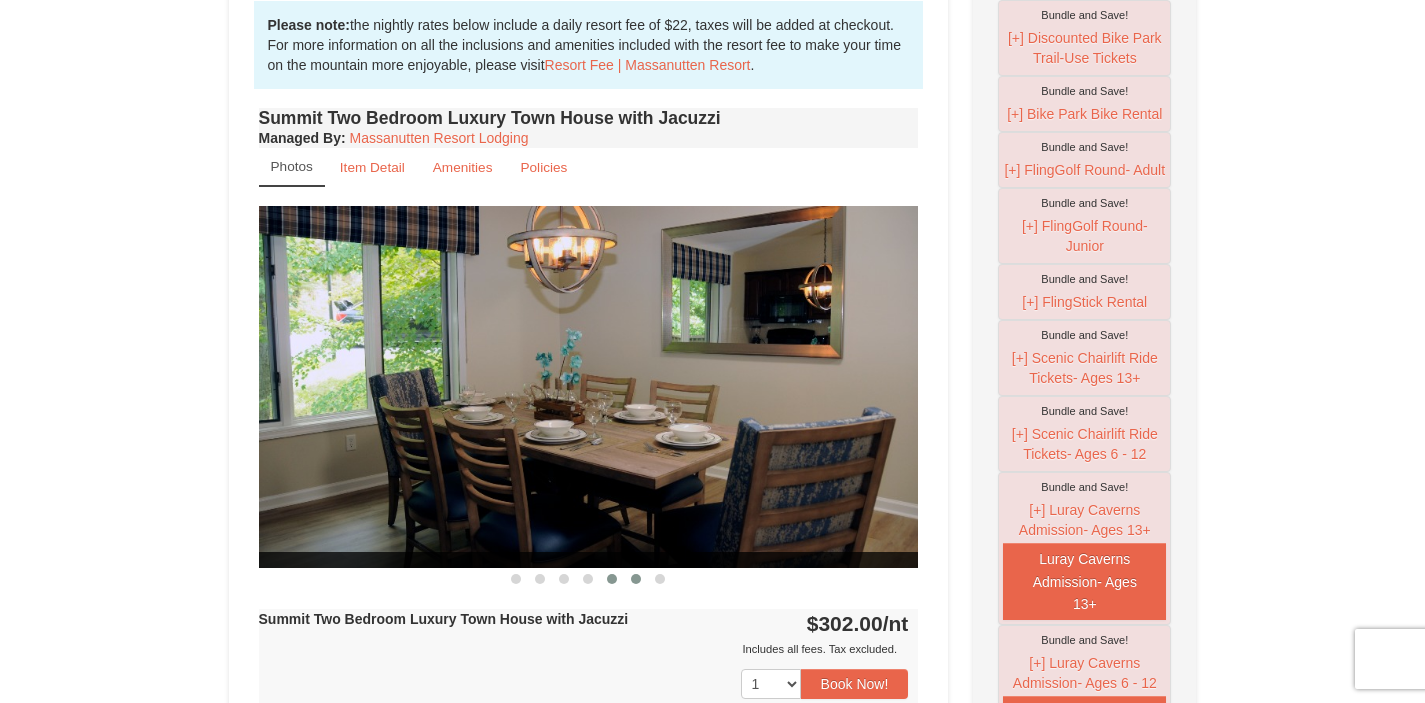 click at bounding box center (636, 579) 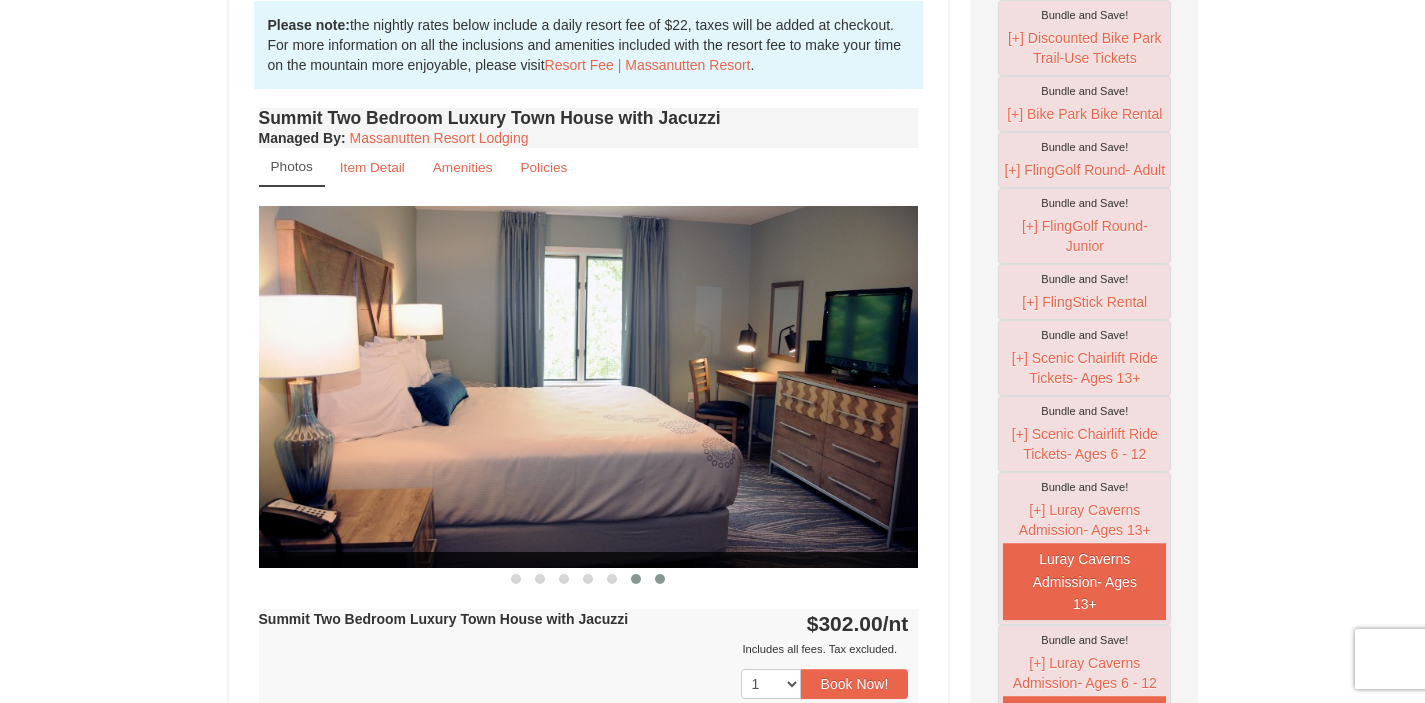 click at bounding box center (660, 579) 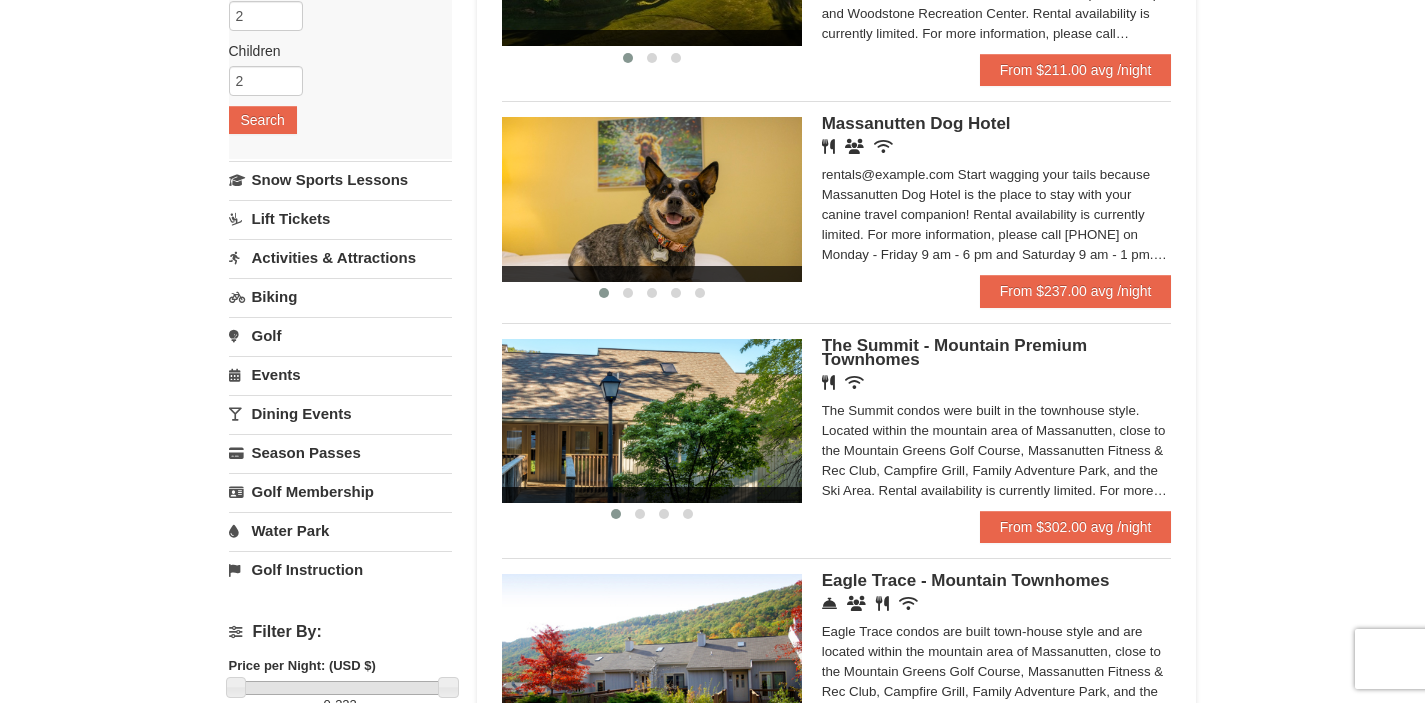 scroll, scrollTop: 362, scrollLeft: 0, axis: vertical 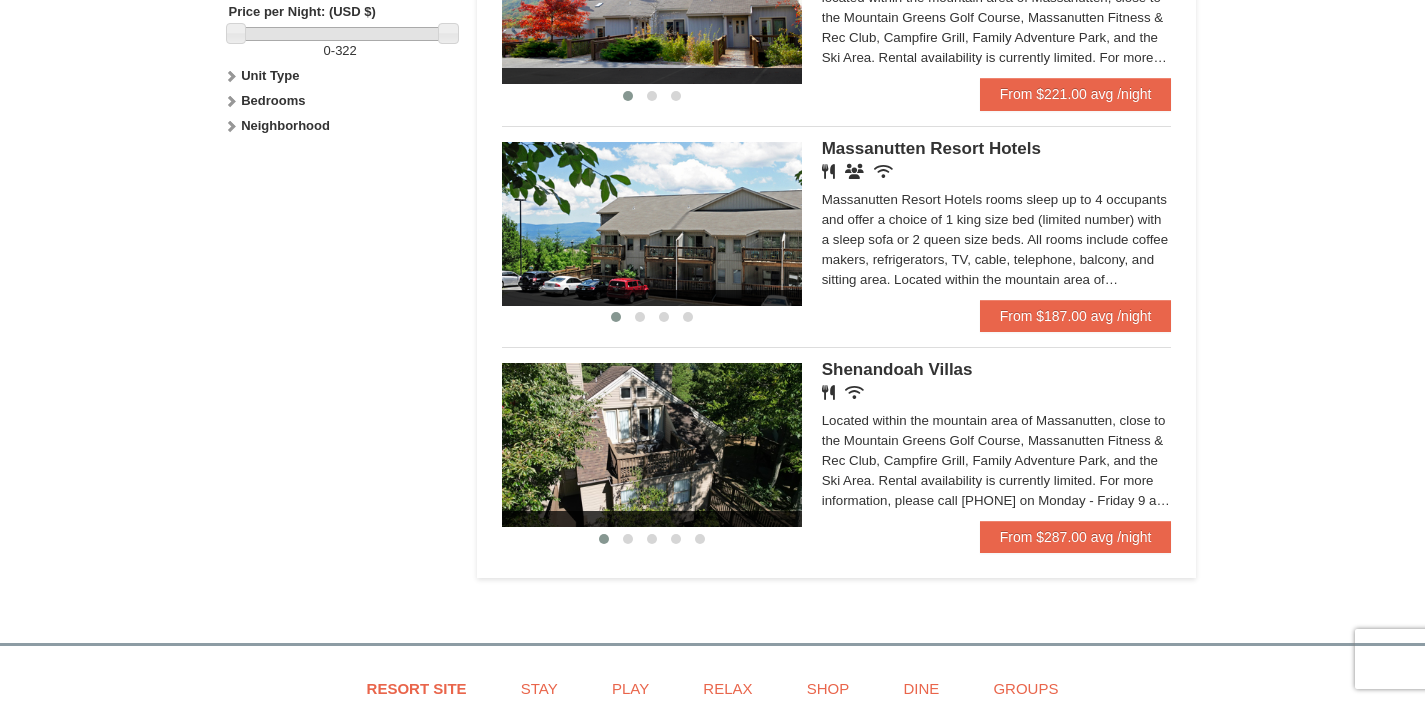 click on "Massanutten Resort Hotels" at bounding box center [931, 148] 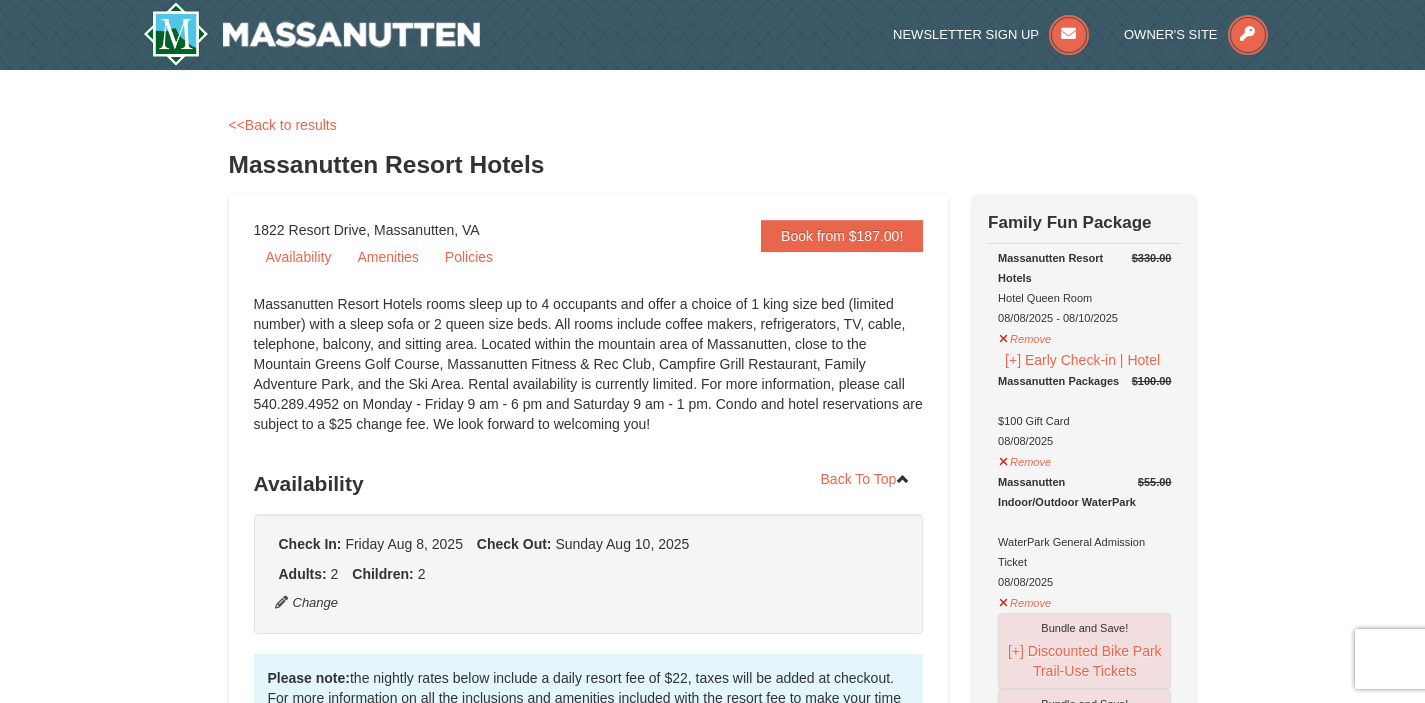 scroll, scrollTop: 0, scrollLeft: 0, axis: both 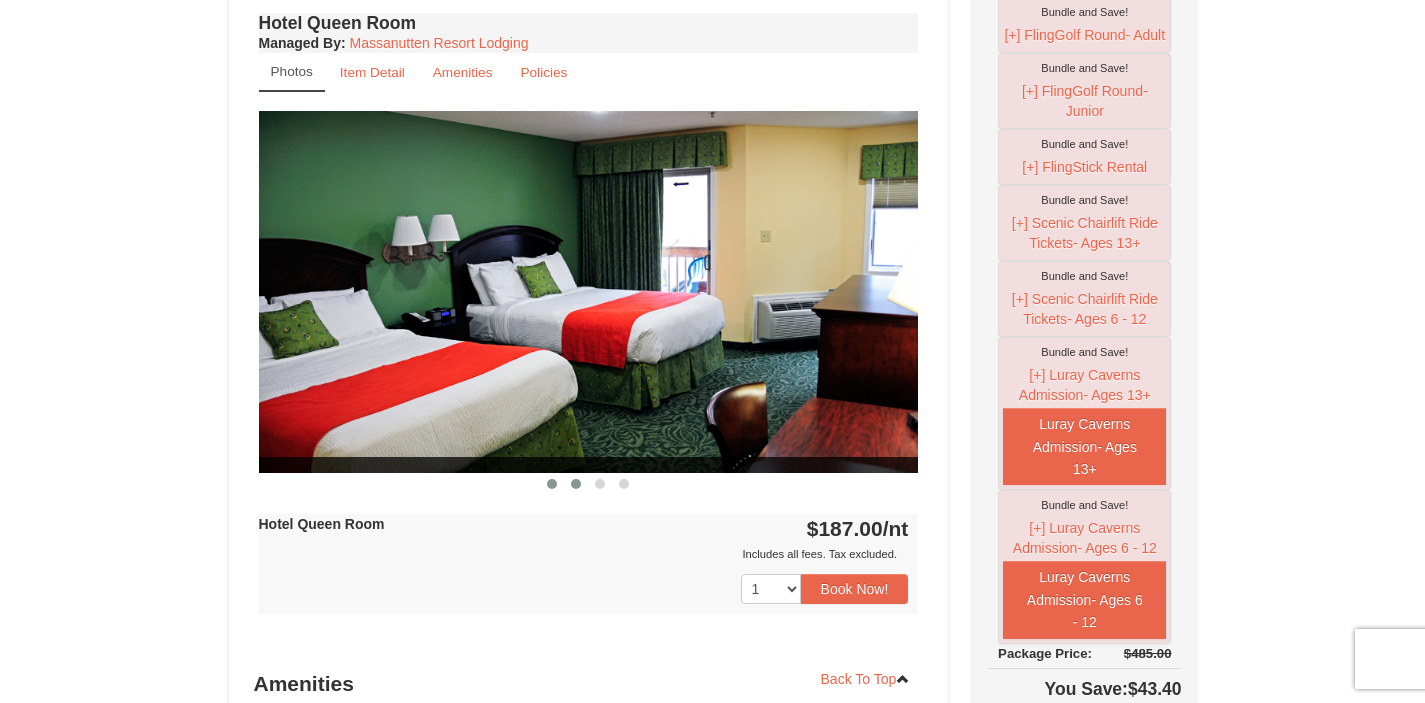 click at bounding box center [576, 484] 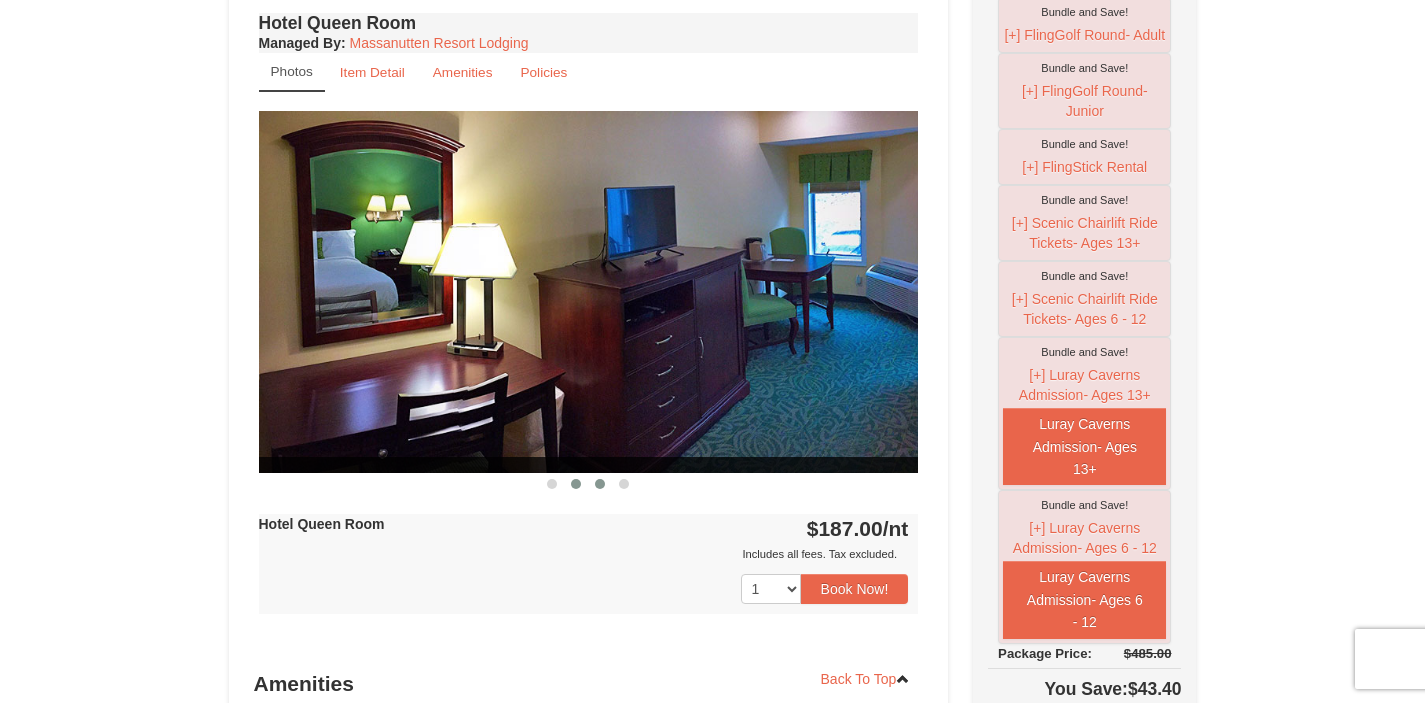 click at bounding box center [600, 484] 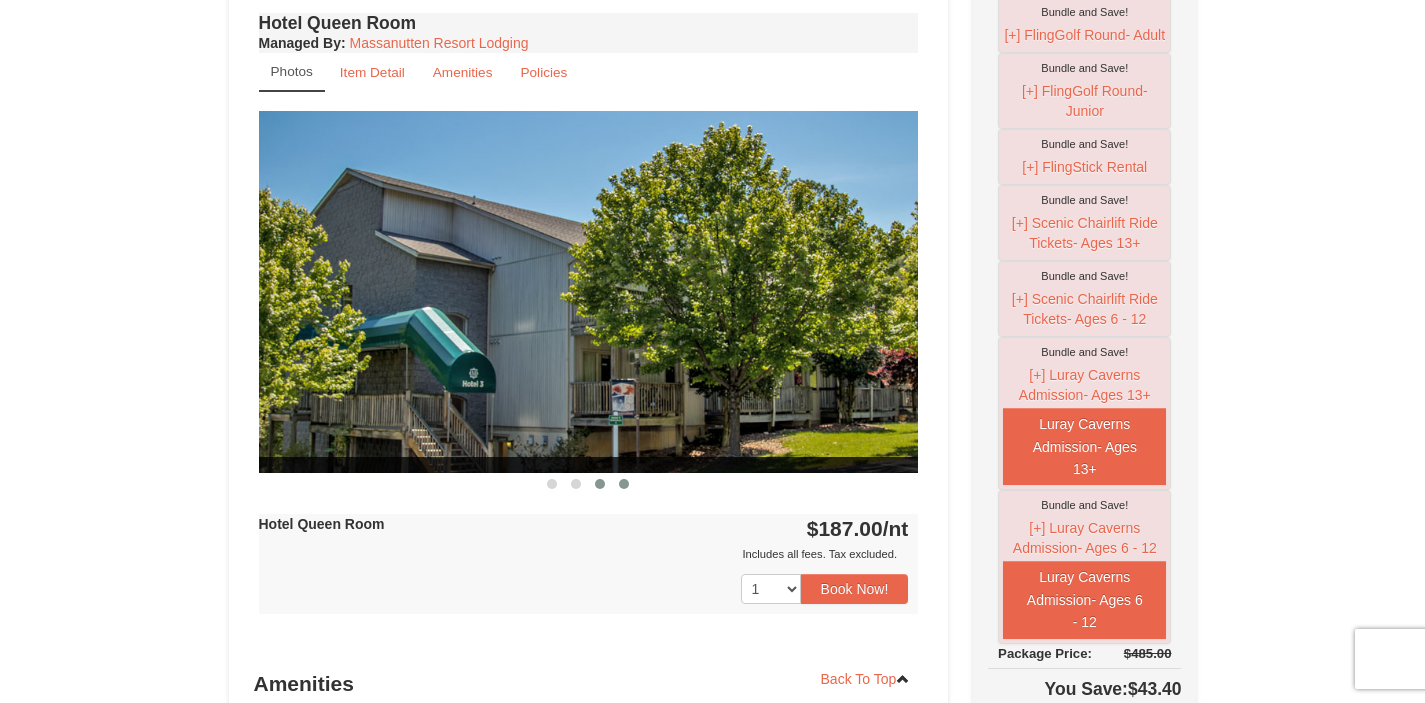 click at bounding box center [624, 484] 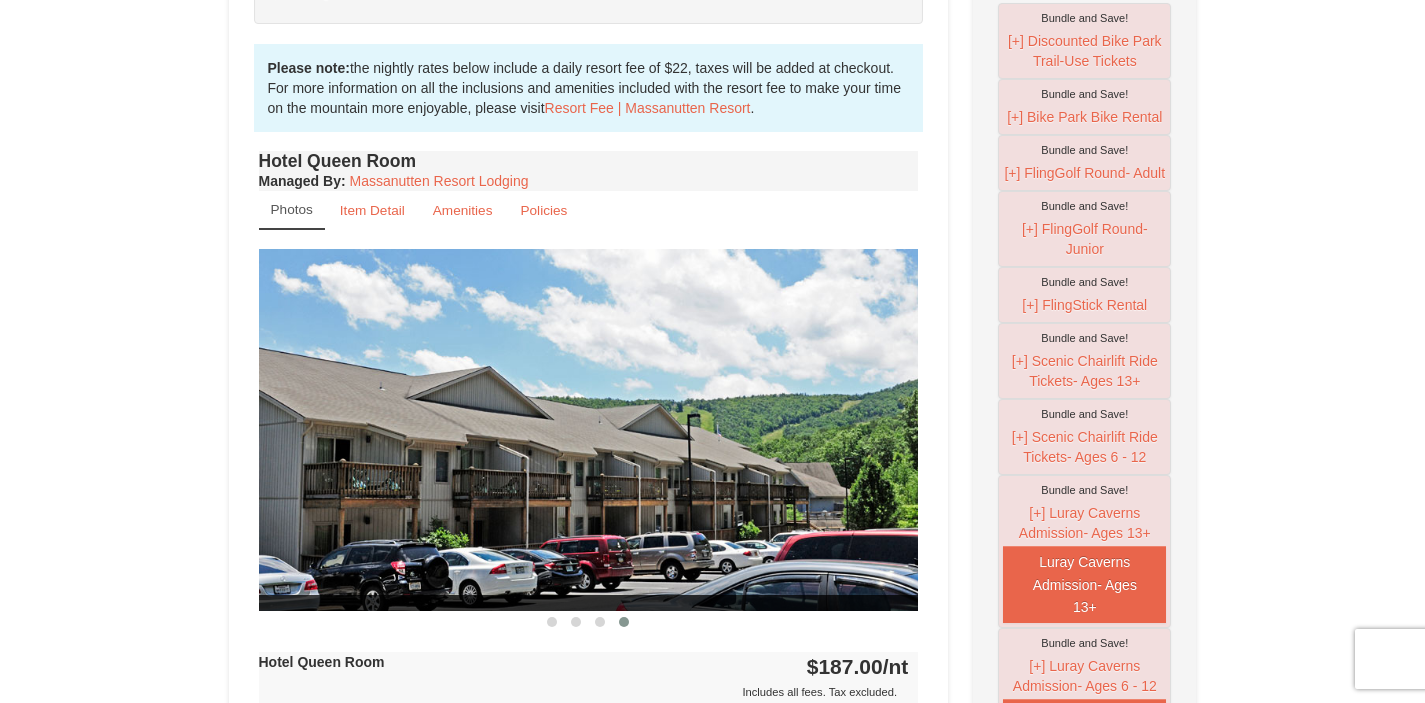 scroll, scrollTop: 609, scrollLeft: 0, axis: vertical 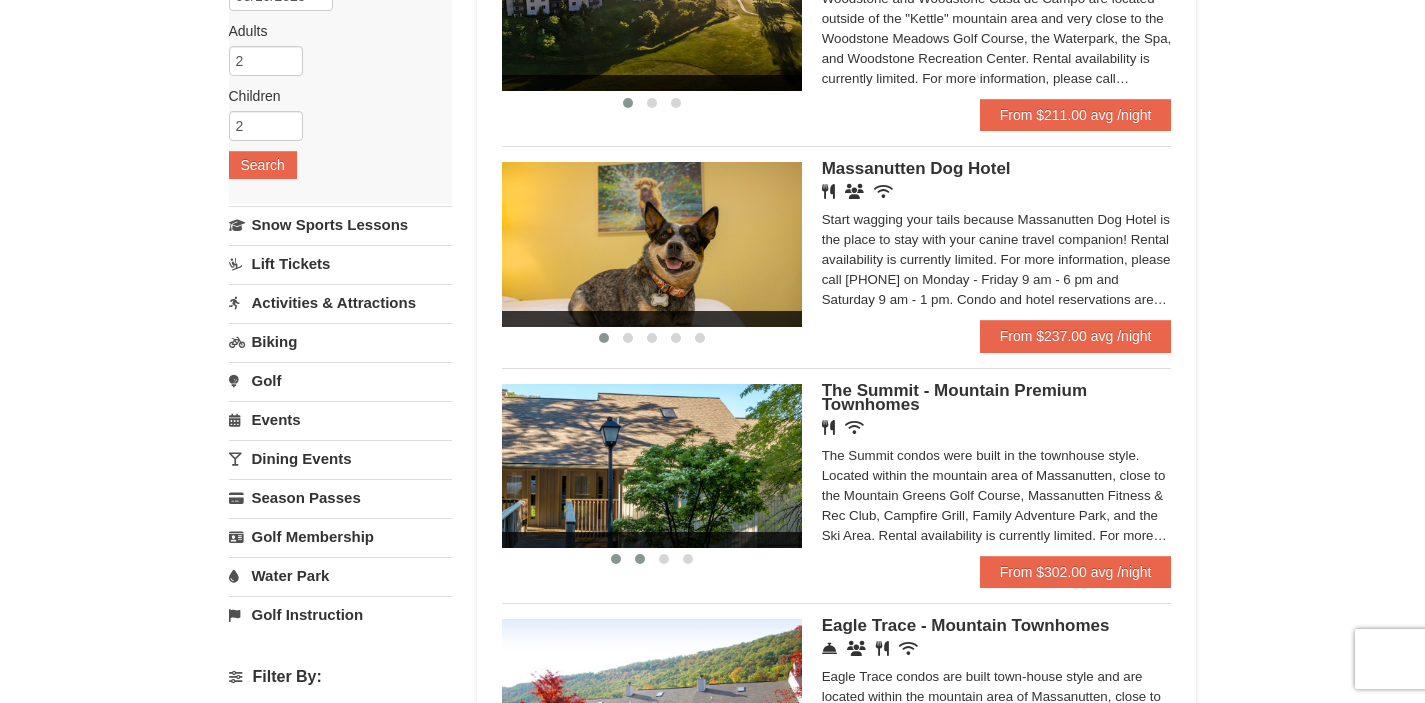 click at bounding box center (640, 559) 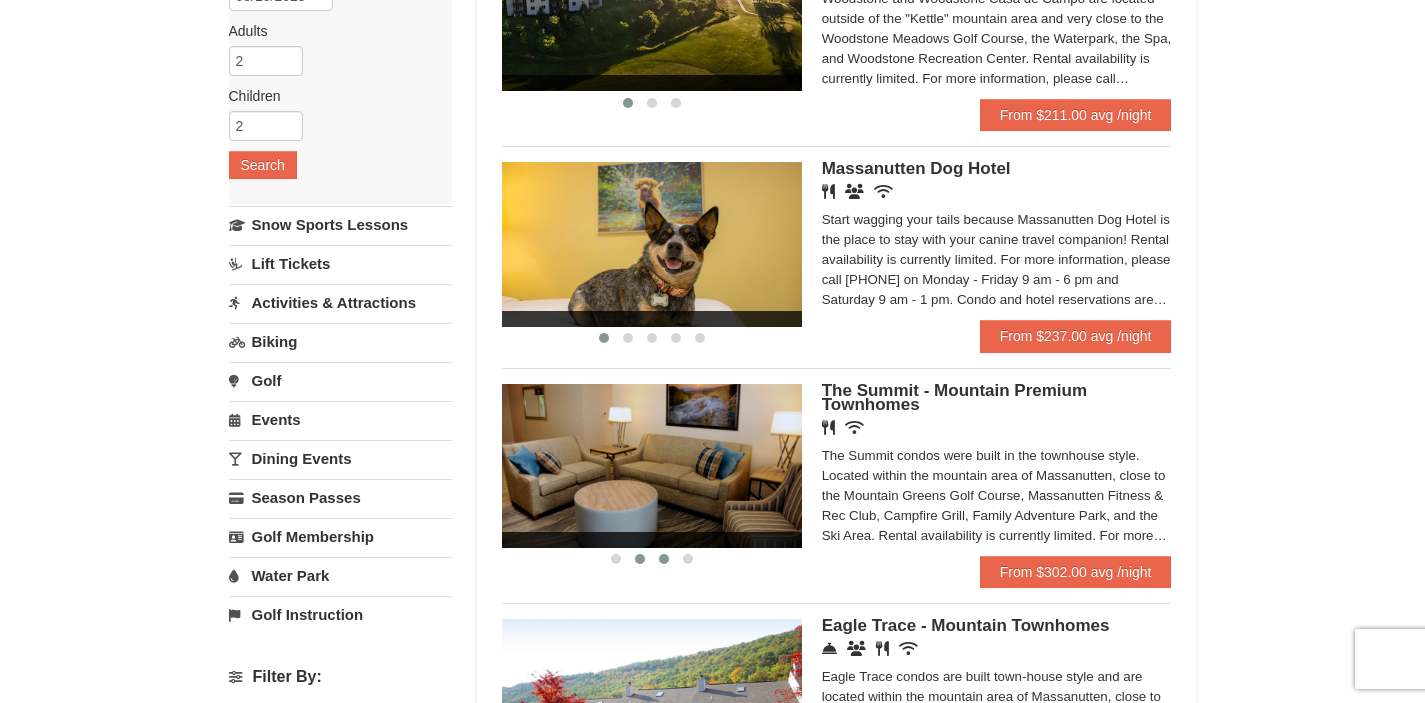 click at bounding box center [664, 559] 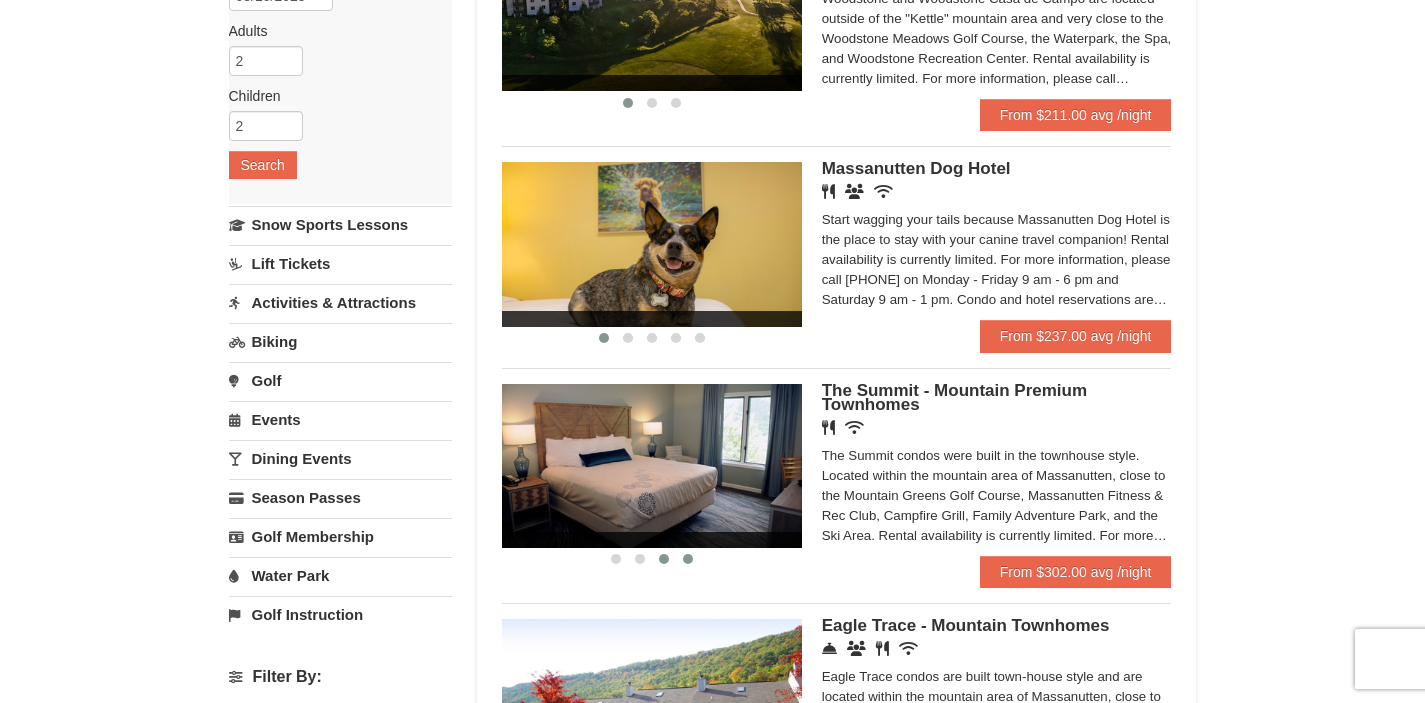 click at bounding box center [688, 559] 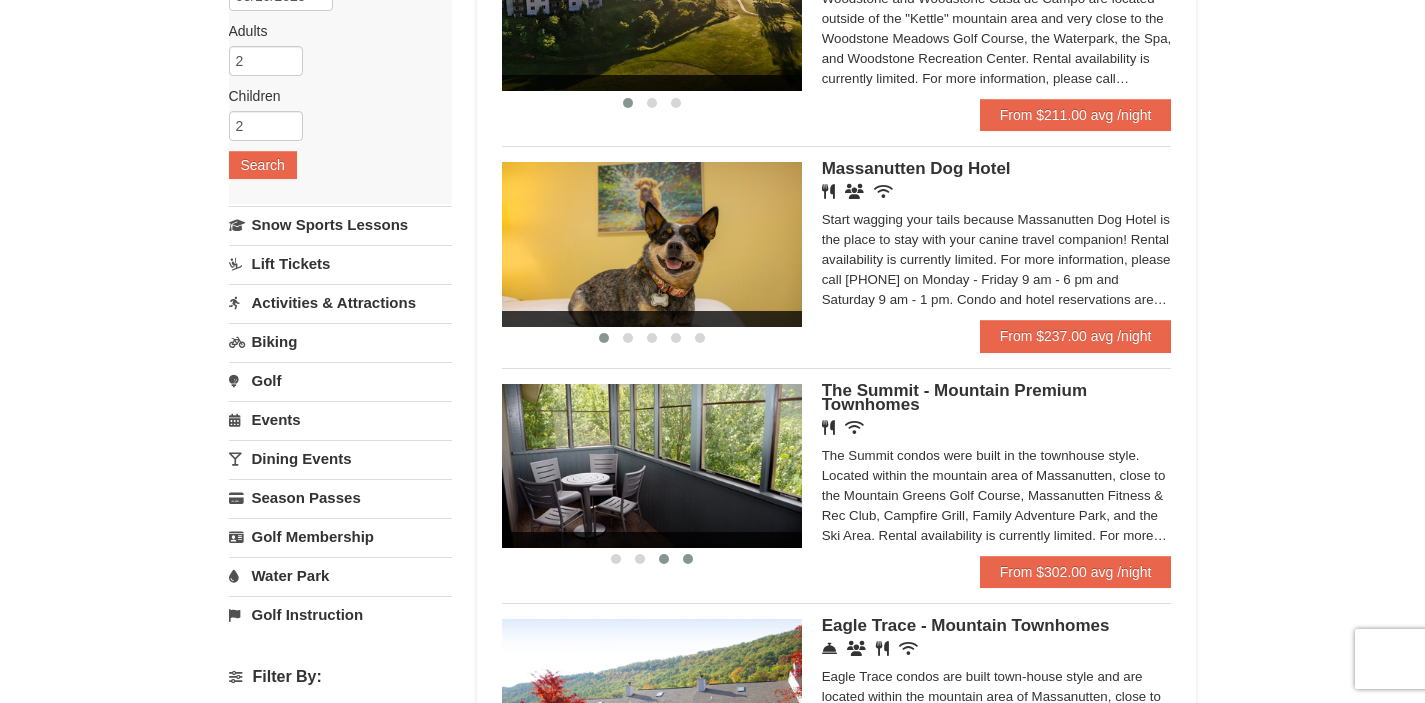 click at bounding box center (664, 559) 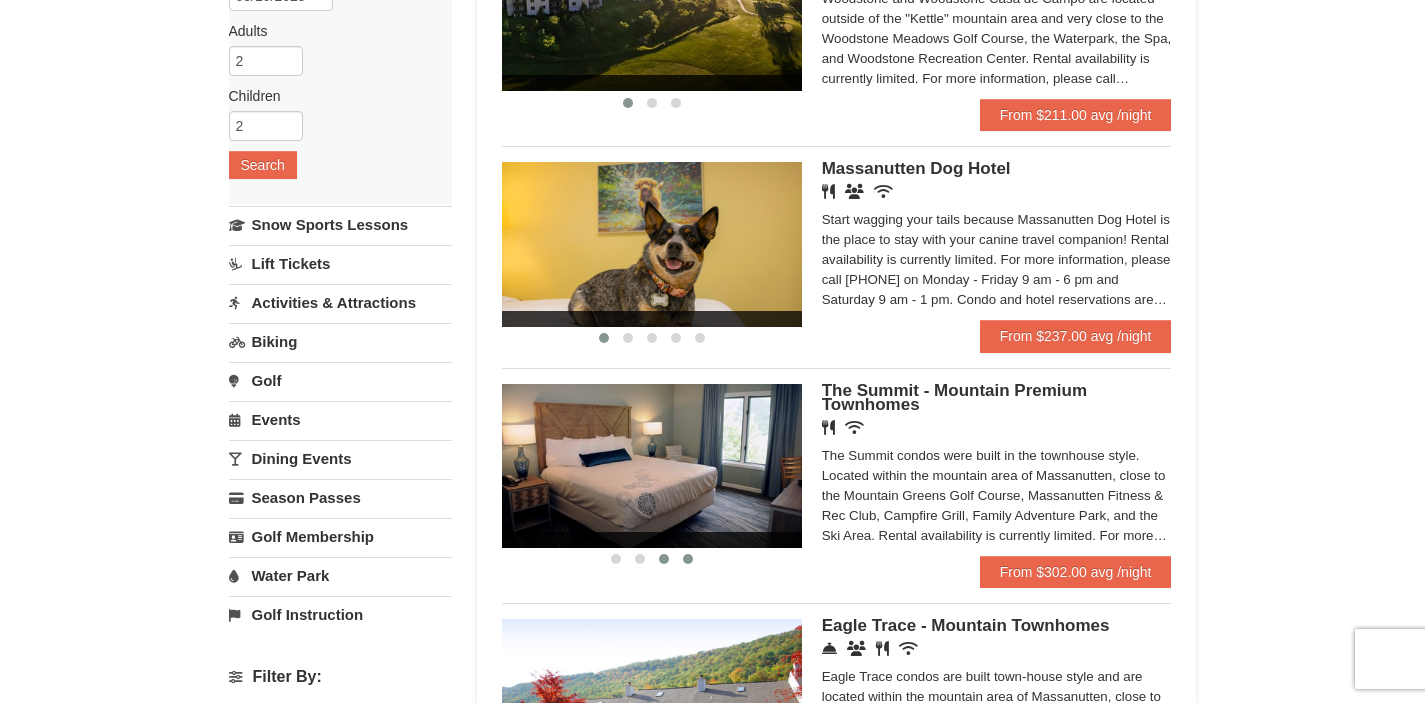 click at bounding box center (688, 559) 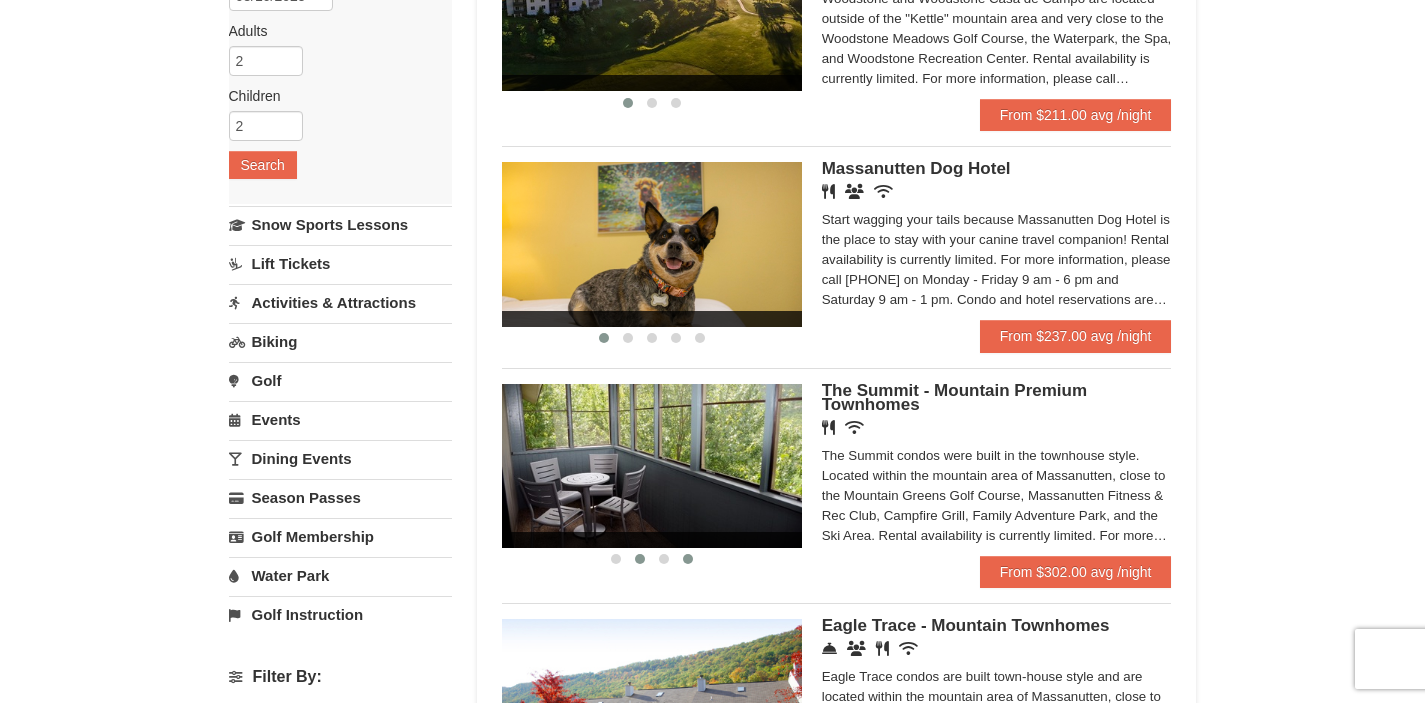 click at bounding box center (640, 559) 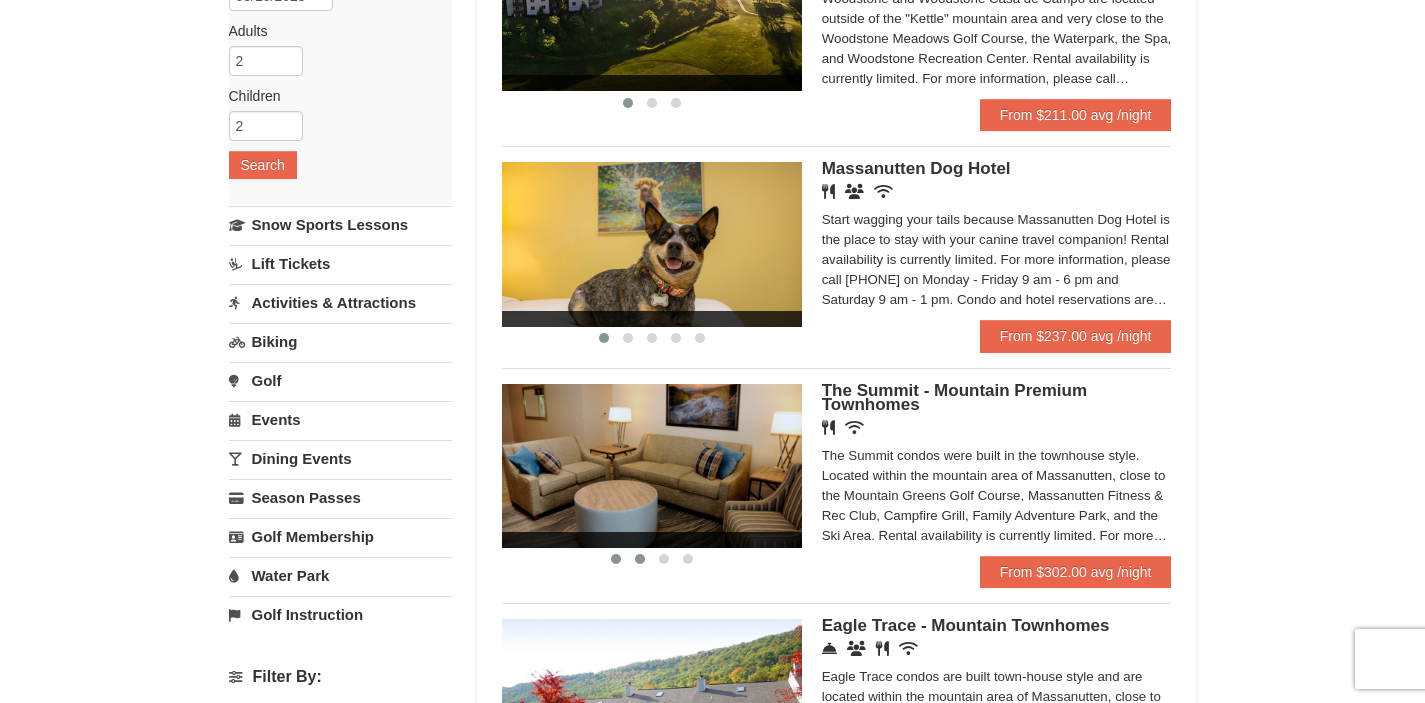 click at bounding box center (616, 559) 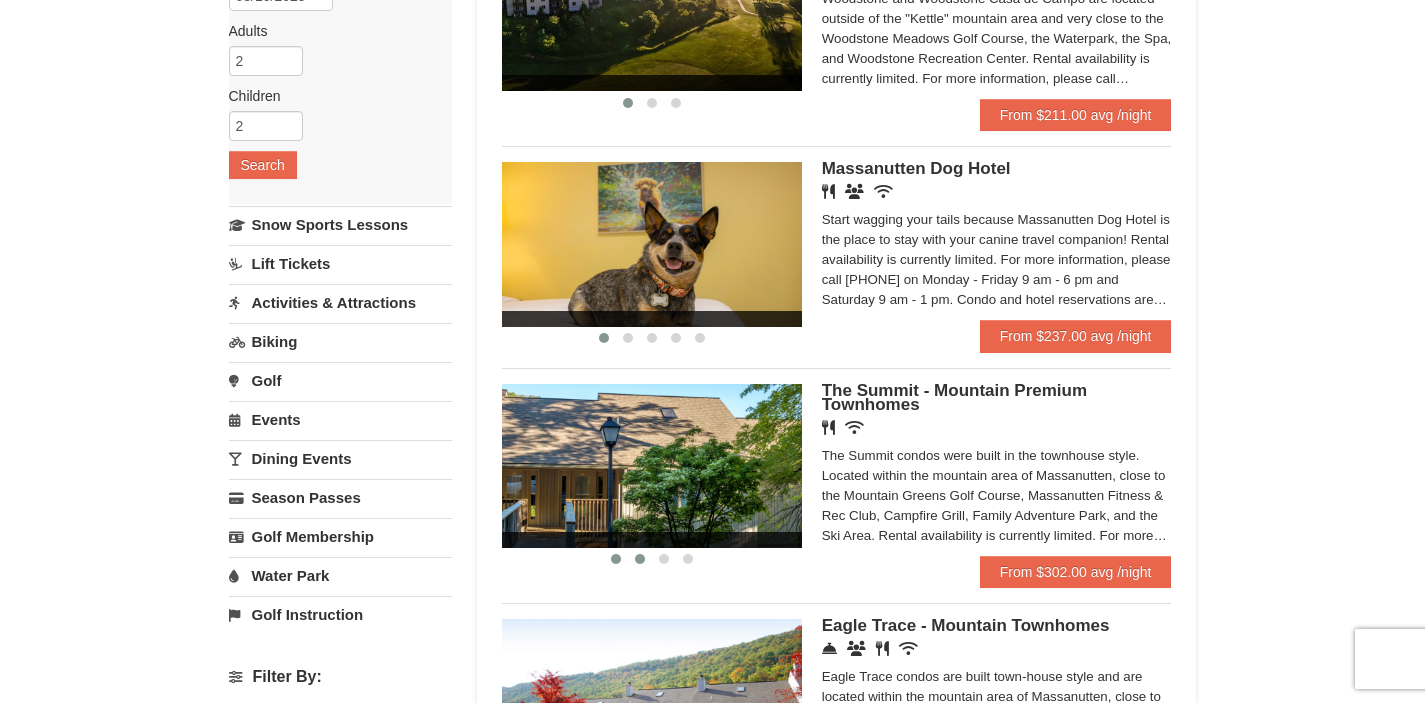 click at bounding box center (640, 559) 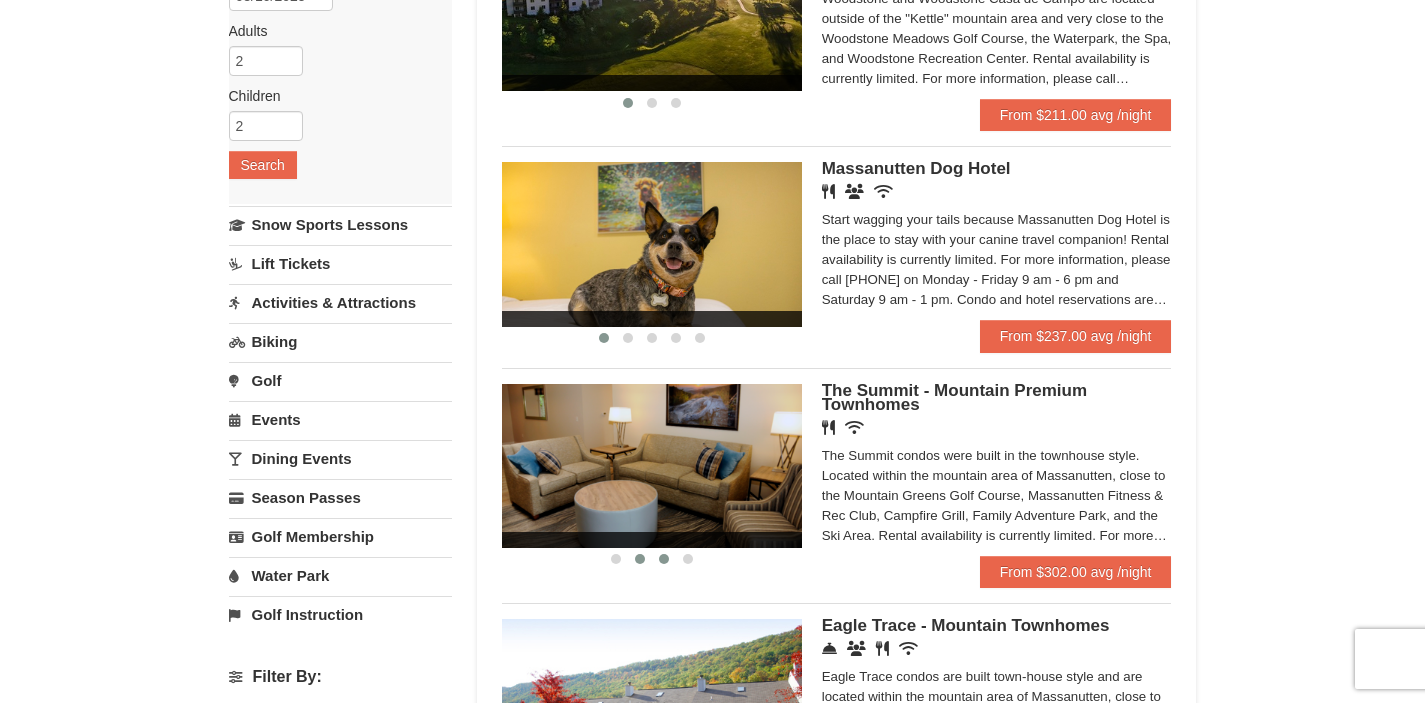 click at bounding box center (664, 559) 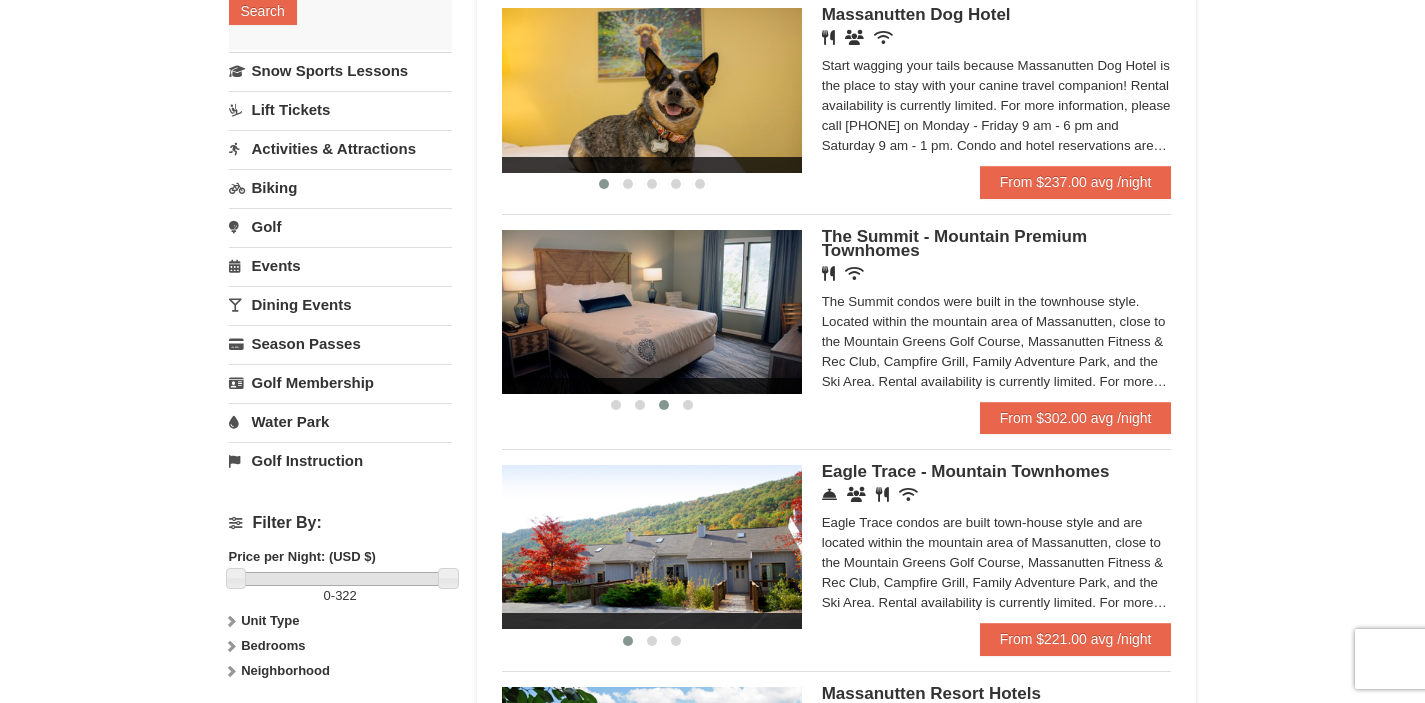 scroll, scrollTop: 0, scrollLeft: 0, axis: both 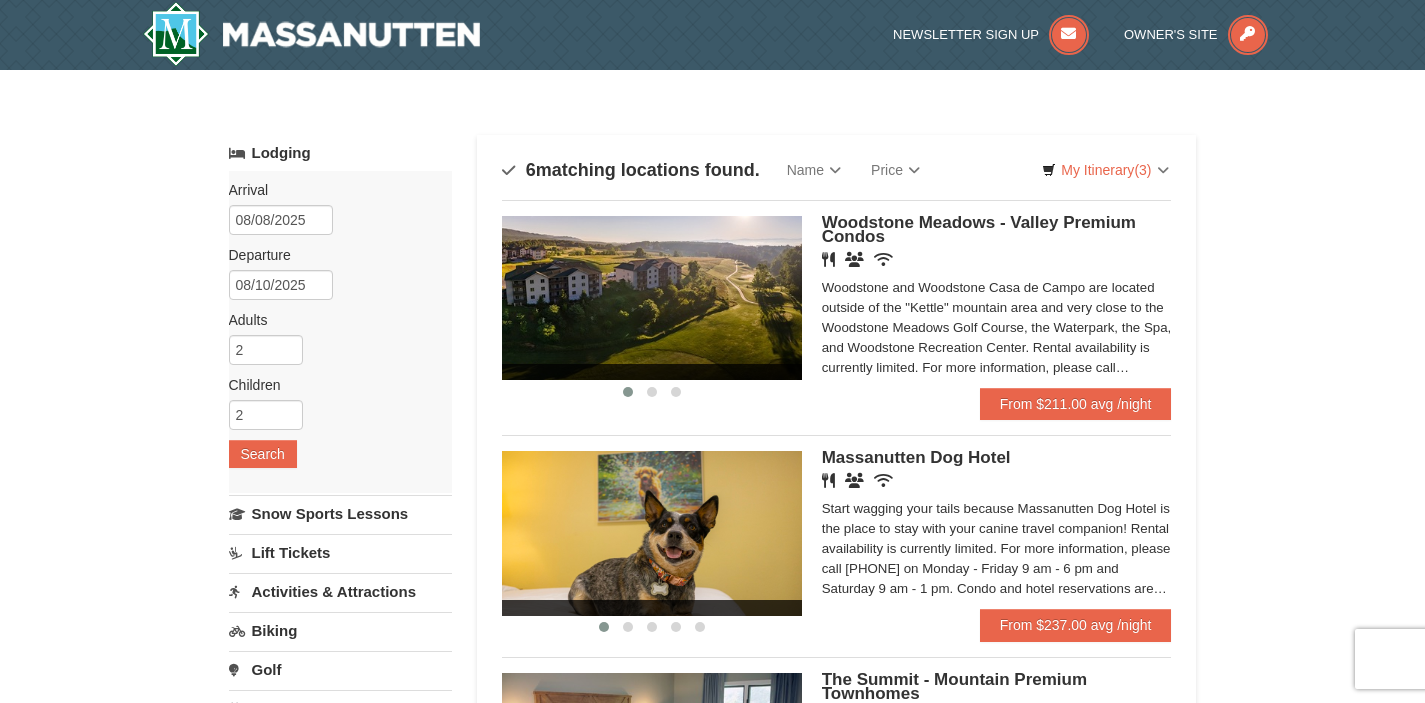 click on "Woodstone Meadows - Valley Premium Condos" at bounding box center [979, 229] 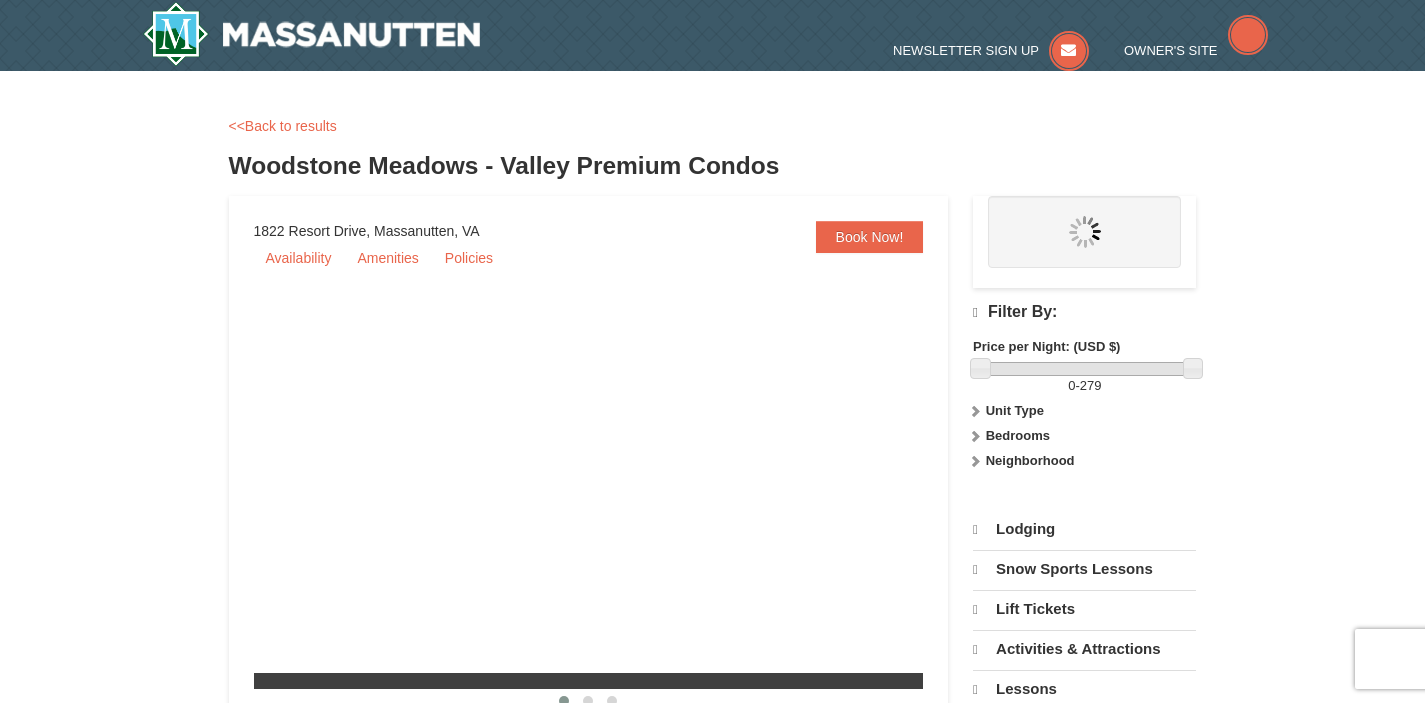 scroll, scrollTop: 0, scrollLeft: 0, axis: both 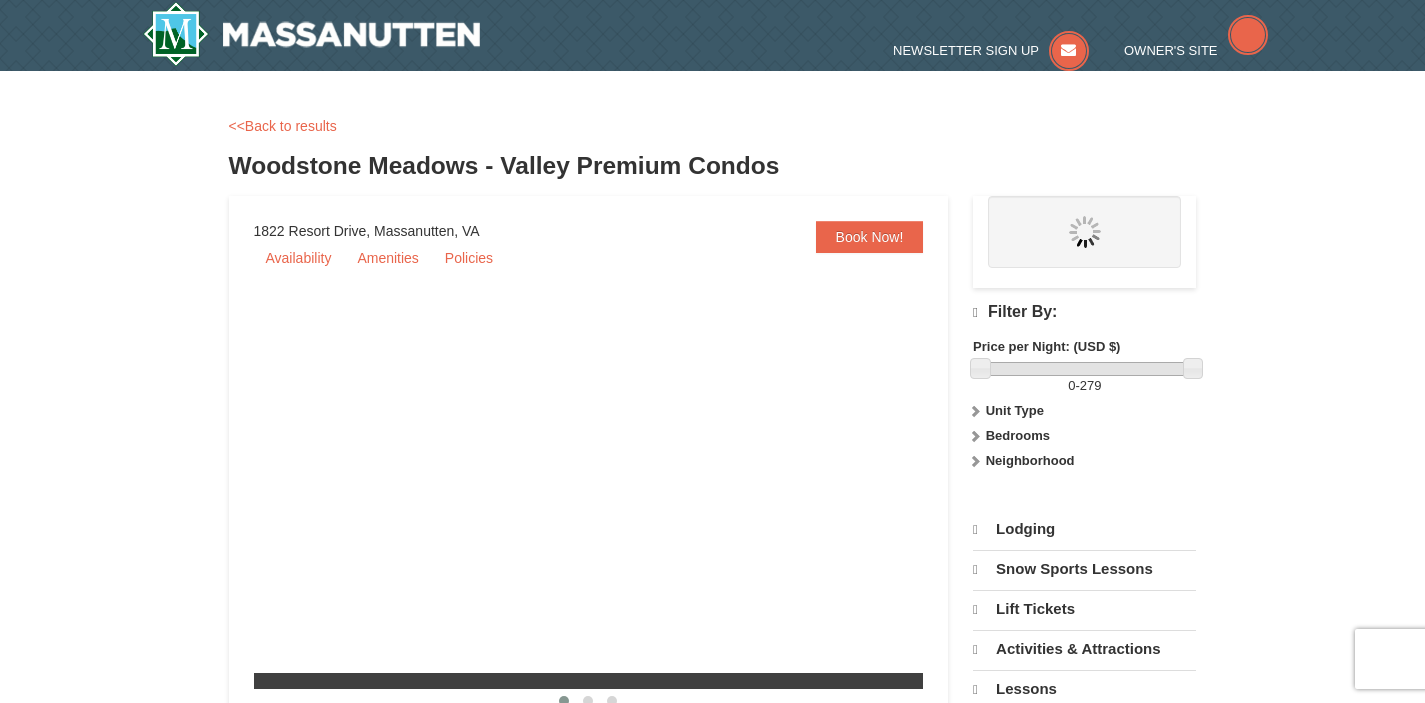 select on "8" 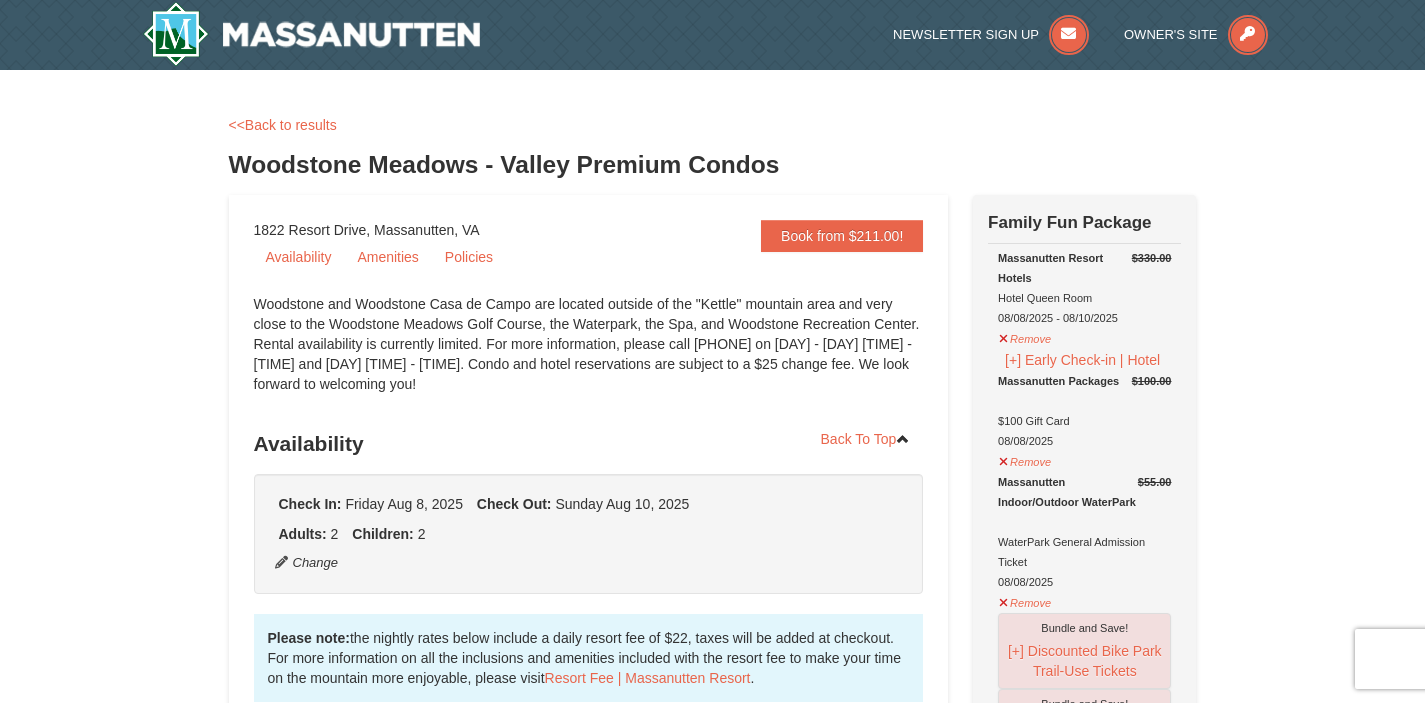 scroll, scrollTop: 0, scrollLeft: 0, axis: both 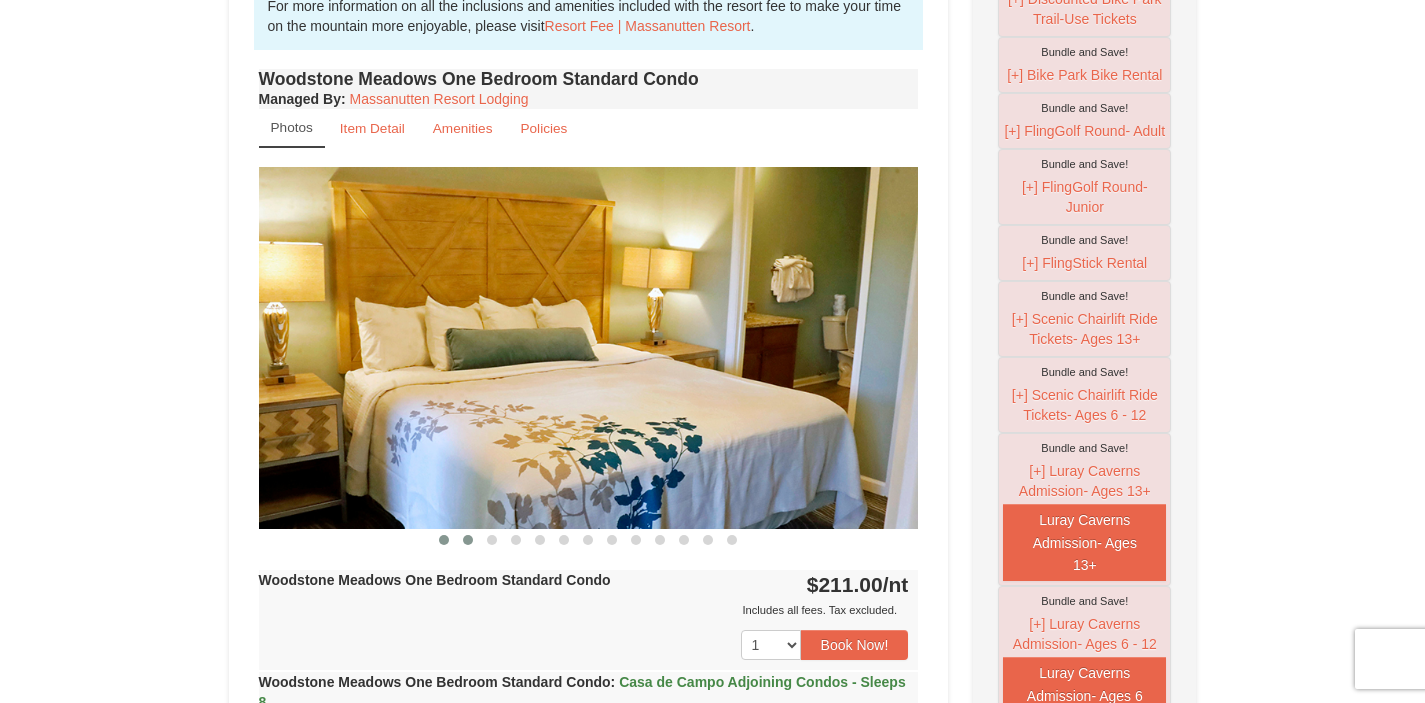 click at bounding box center (468, 540) 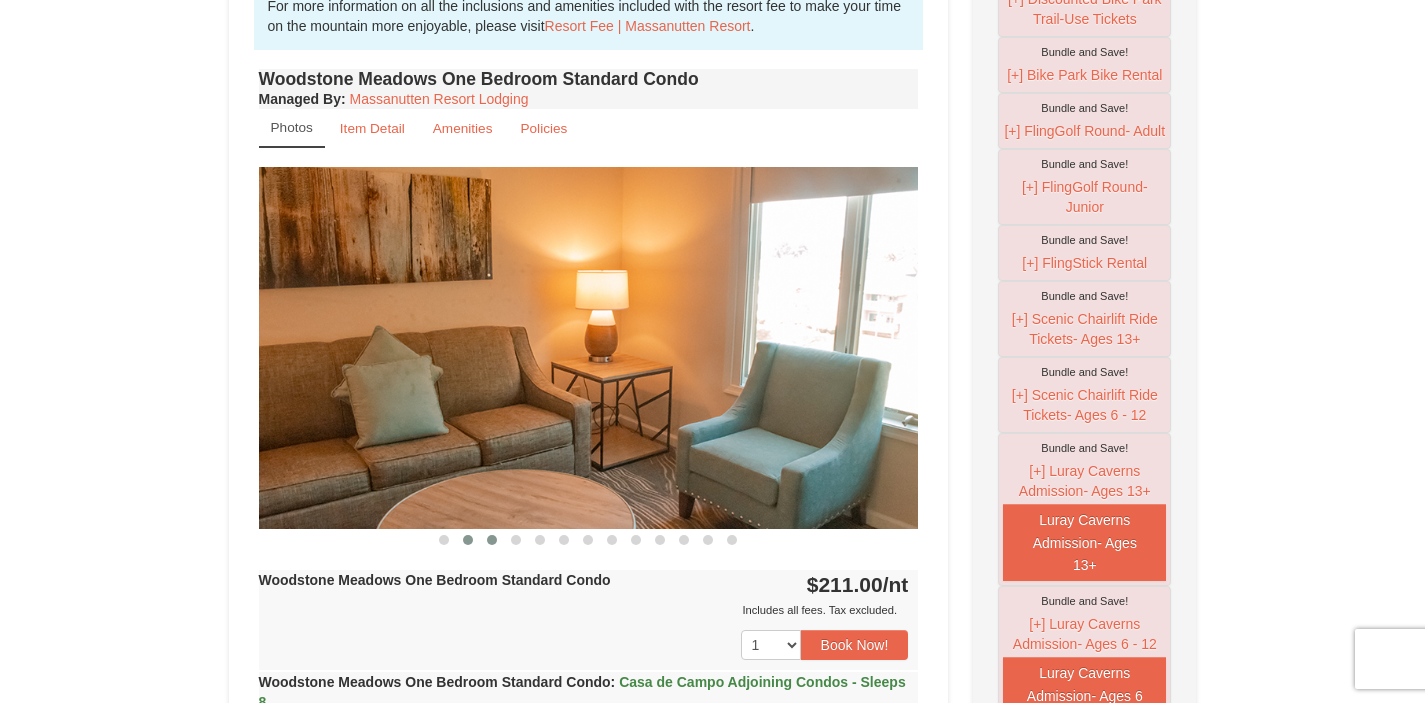 click at bounding box center (492, 540) 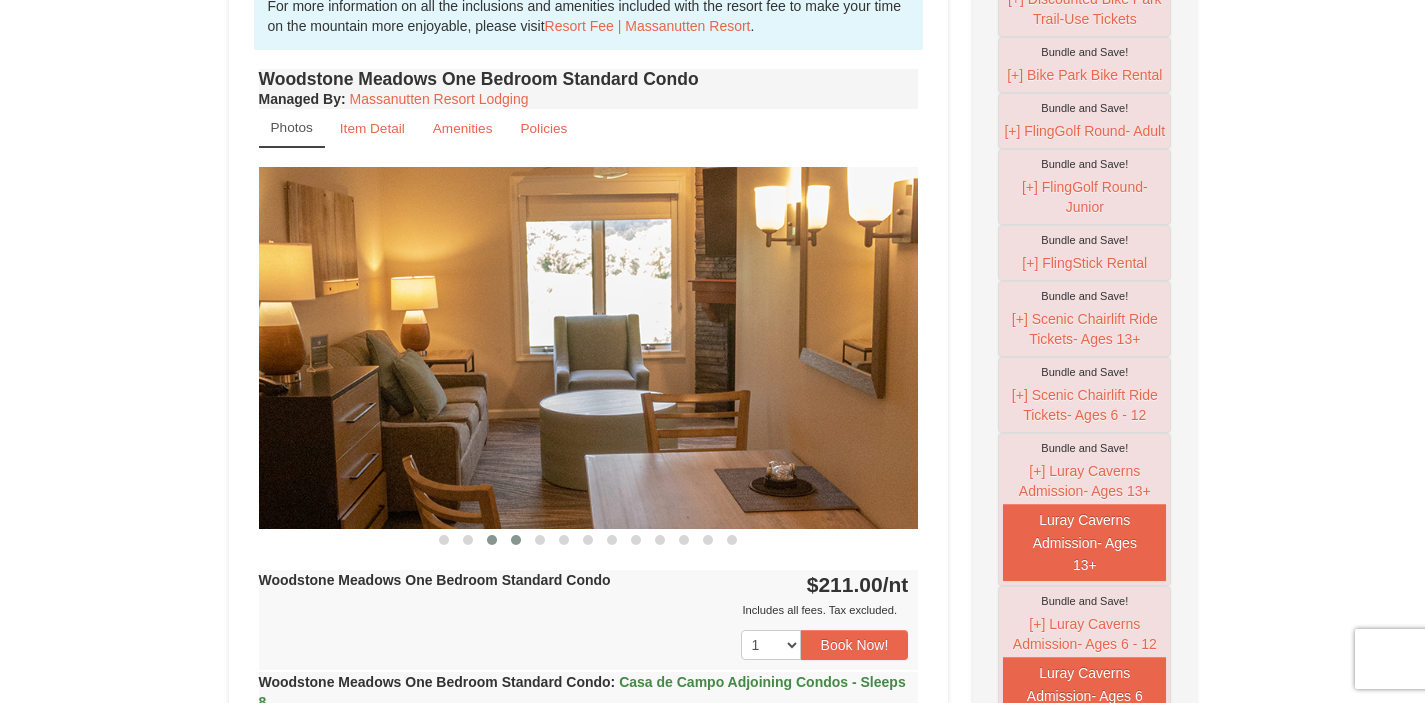 click at bounding box center [516, 540] 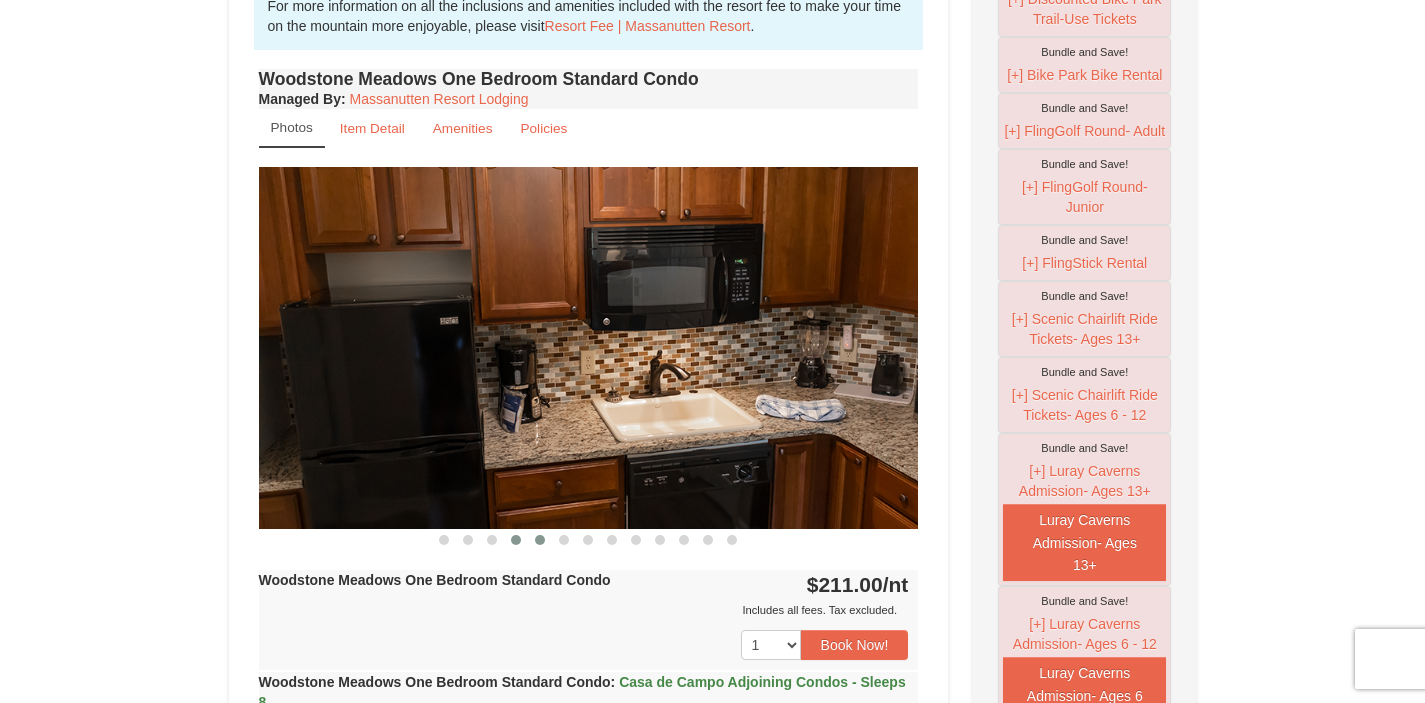 click at bounding box center [540, 540] 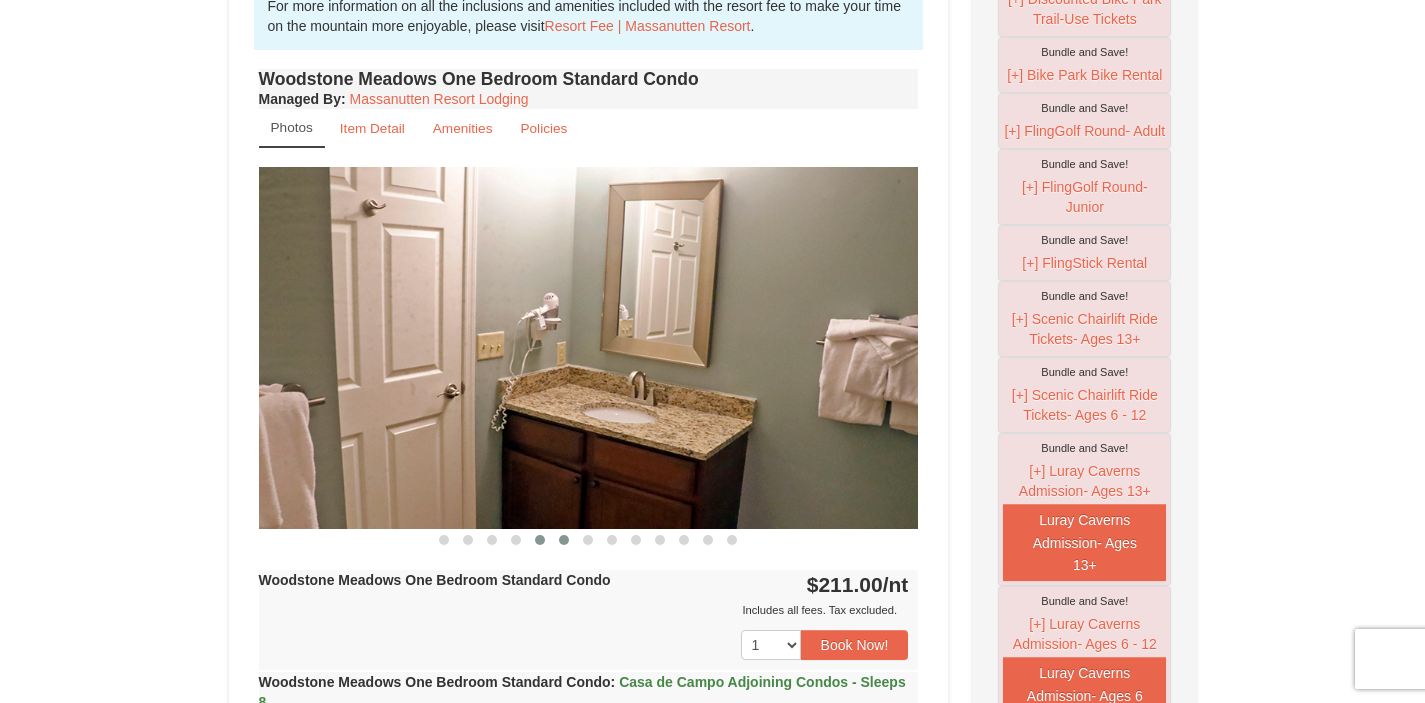 click at bounding box center (564, 540) 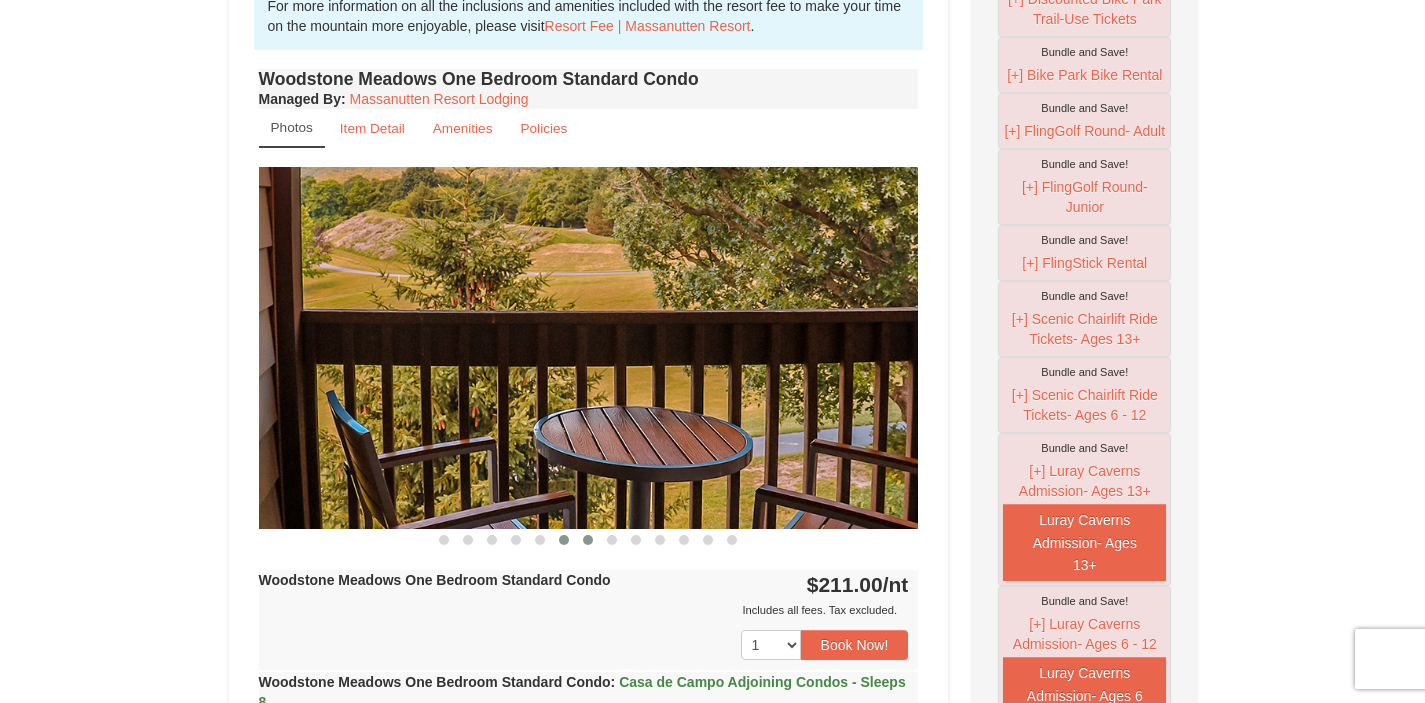 click at bounding box center [588, 540] 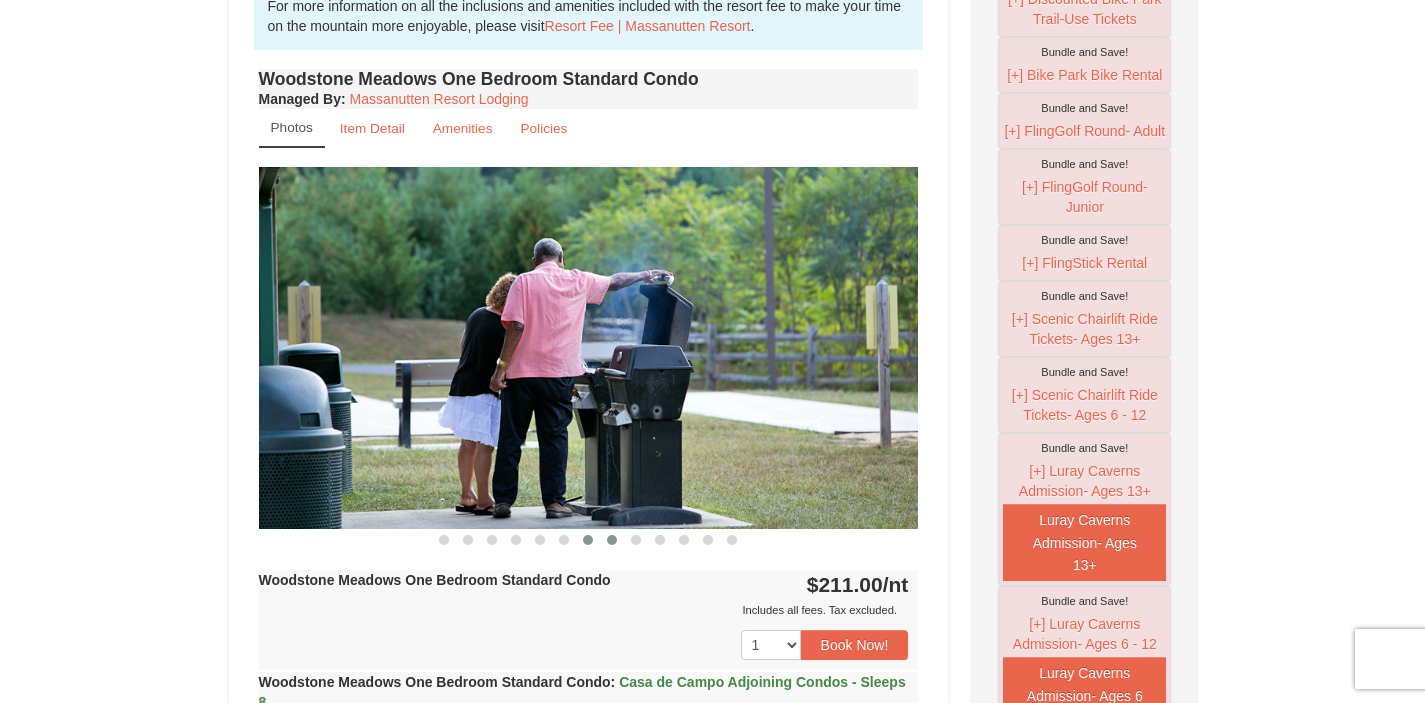 click at bounding box center [612, 540] 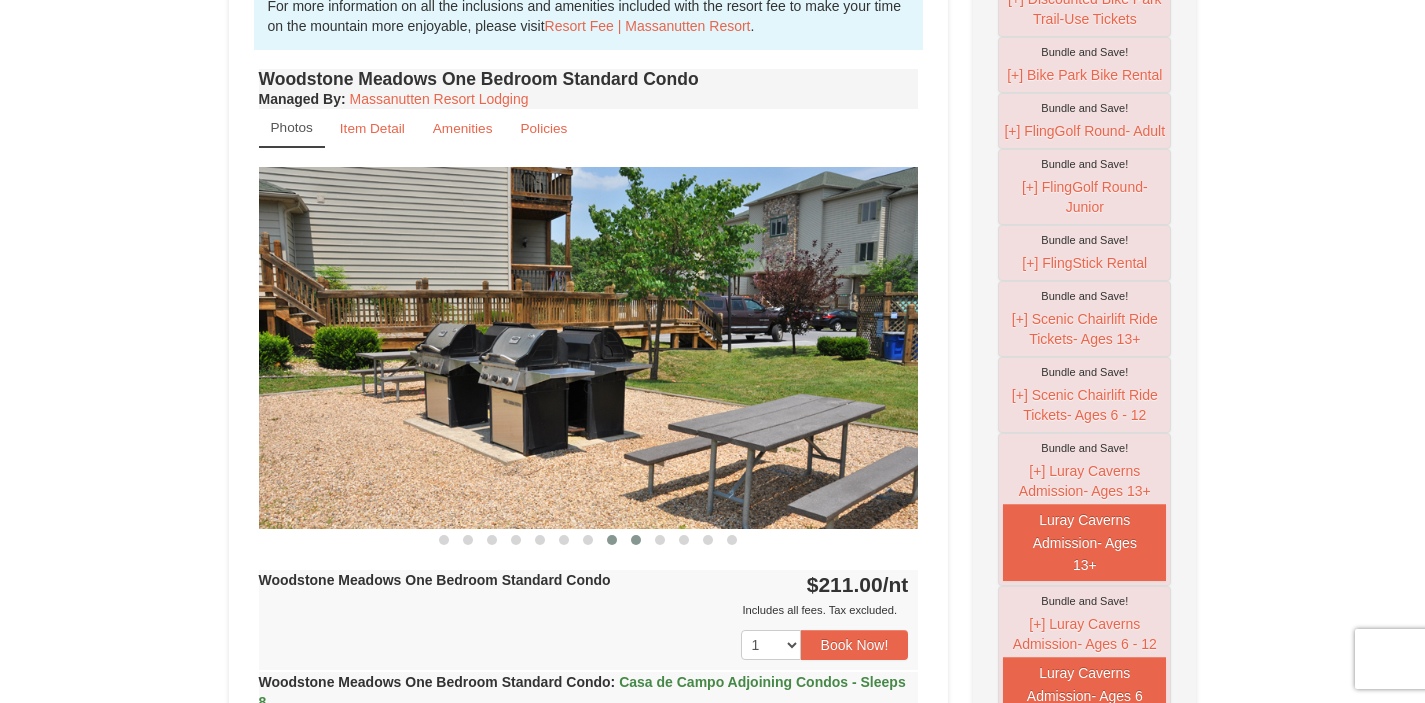 click at bounding box center (636, 540) 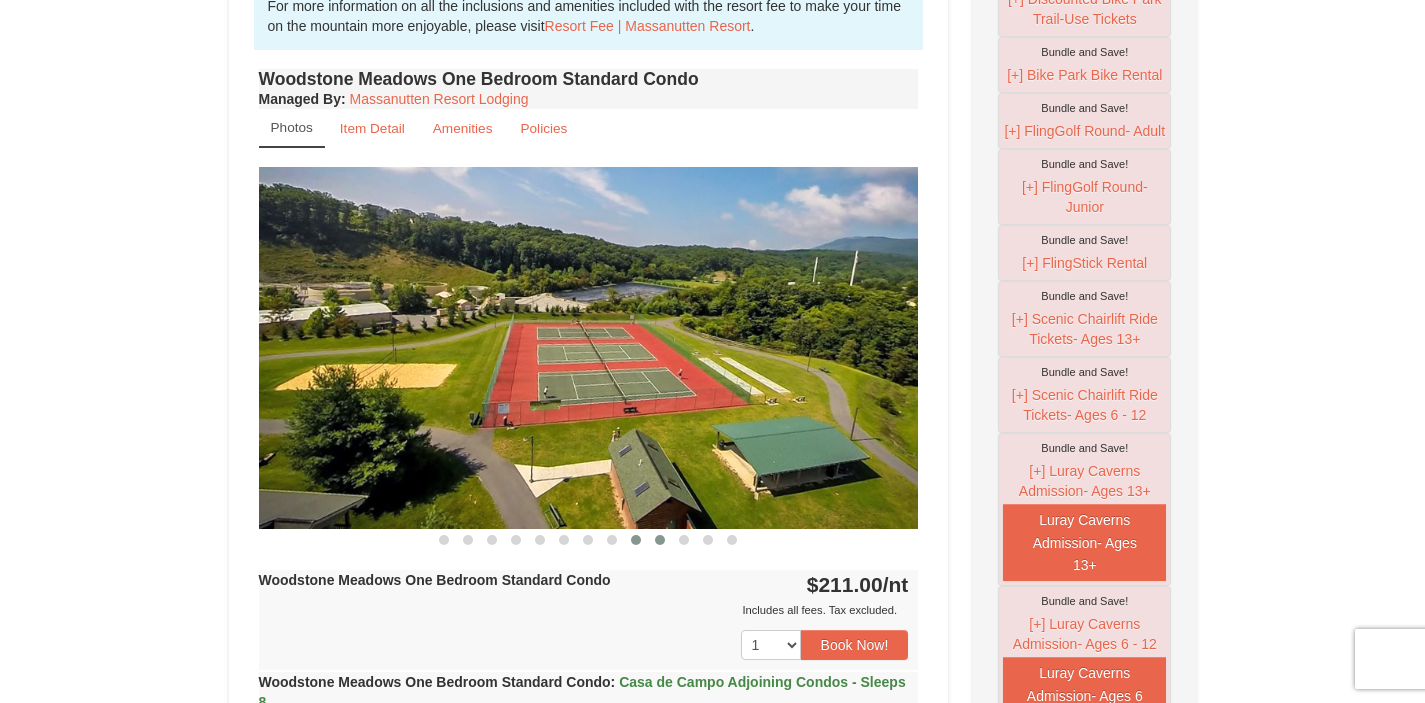 click at bounding box center (660, 540) 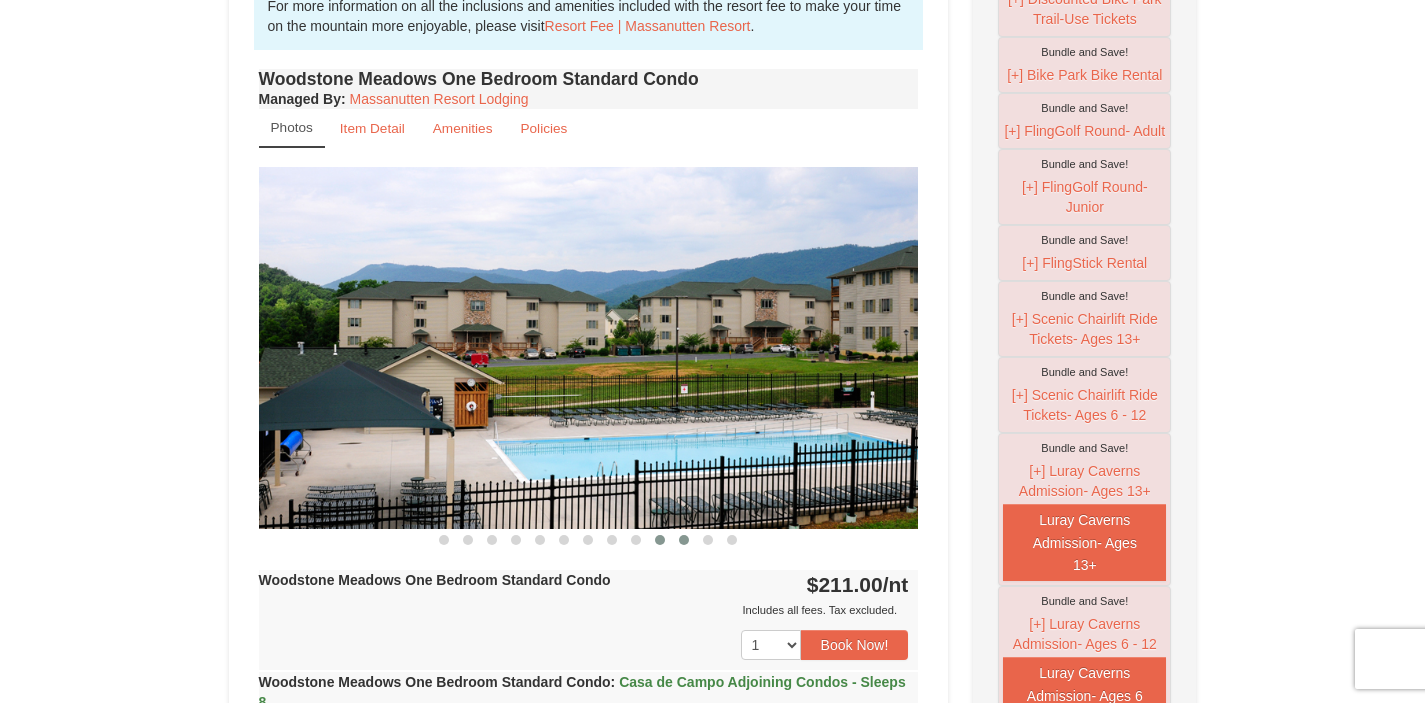 click at bounding box center (684, 540) 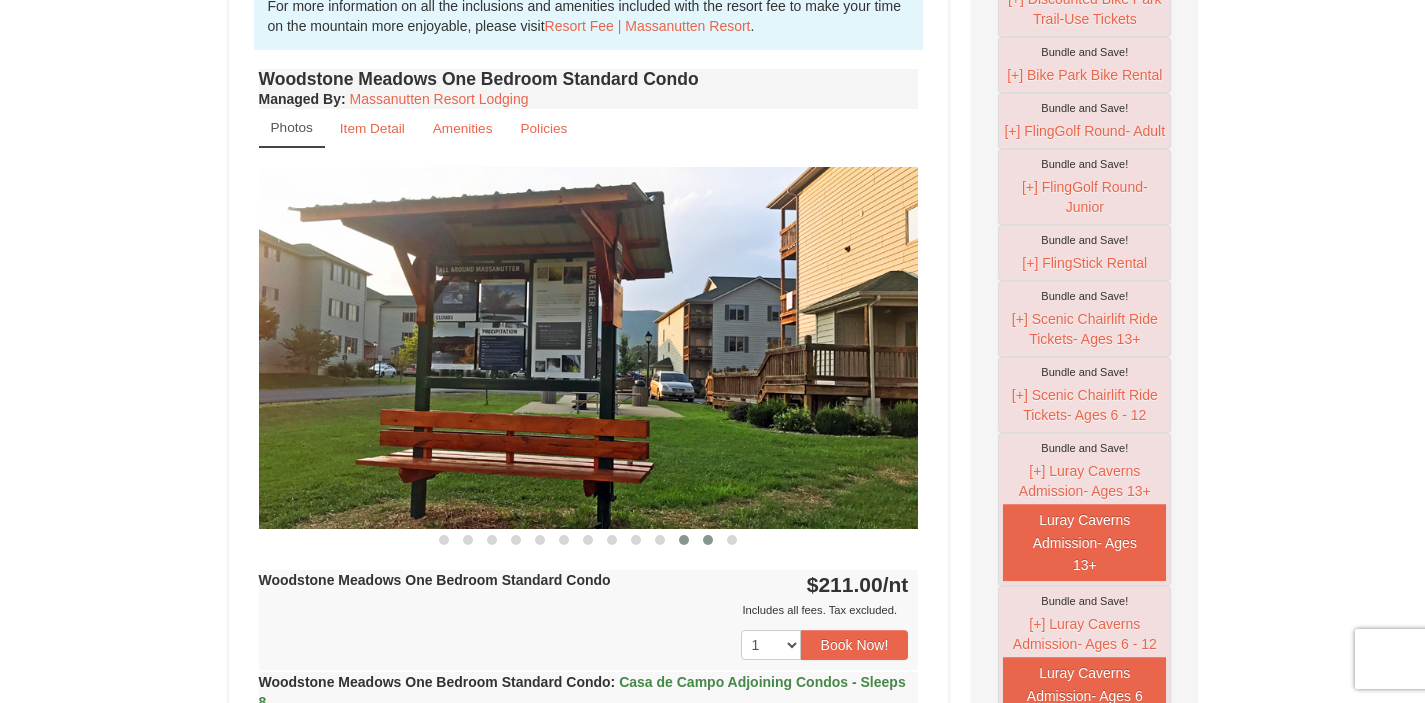 click at bounding box center [708, 540] 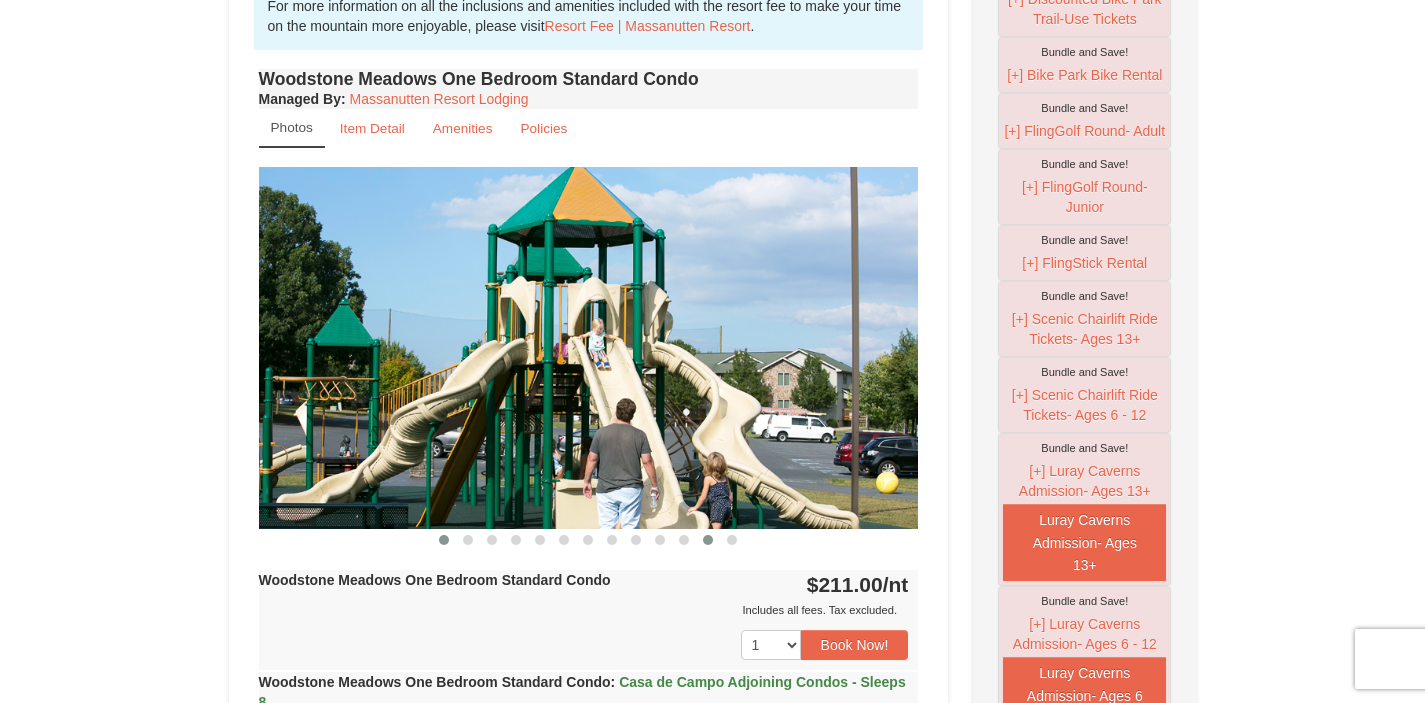 click at bounding box center [444, 540] 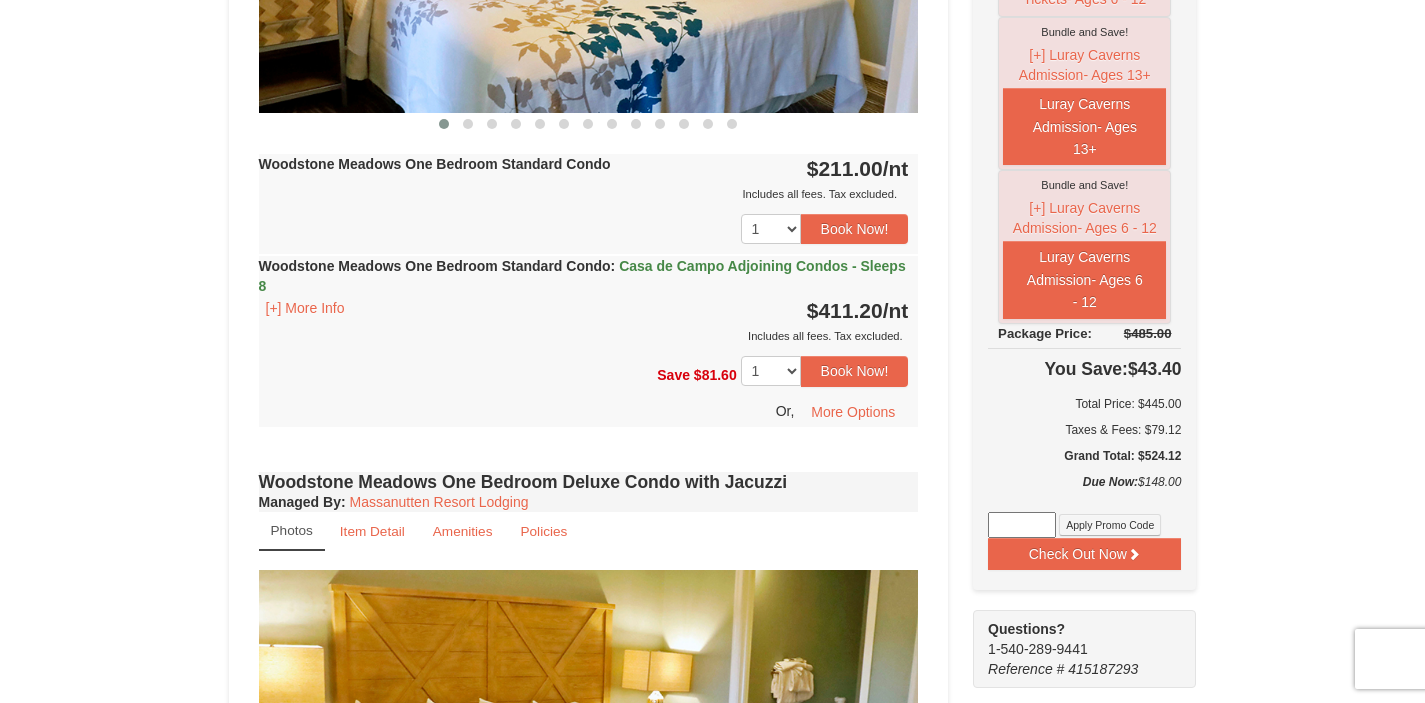 scroll, scrollTop: 910, scrollLeft: 0, axis: vertical 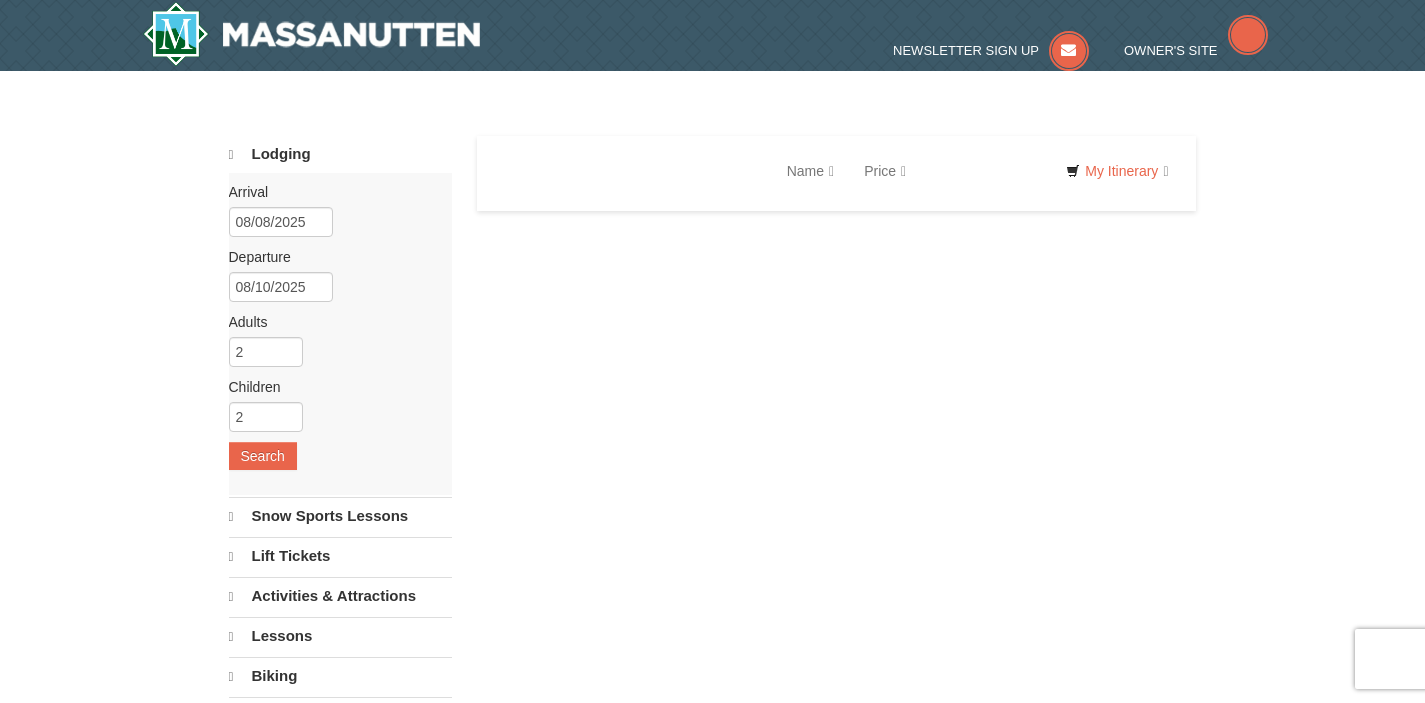 select on "8" 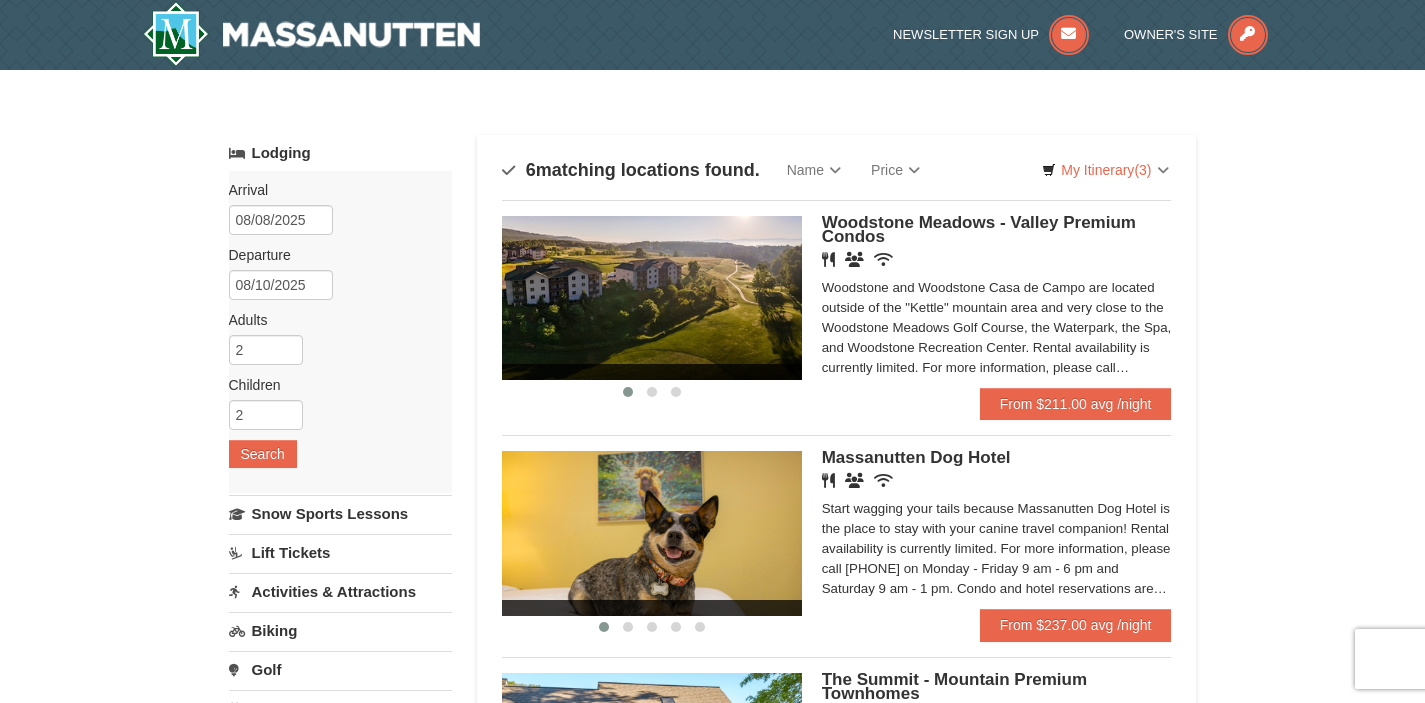 scroll, scrollTop: 0, scrollLeft: 0, axis: both 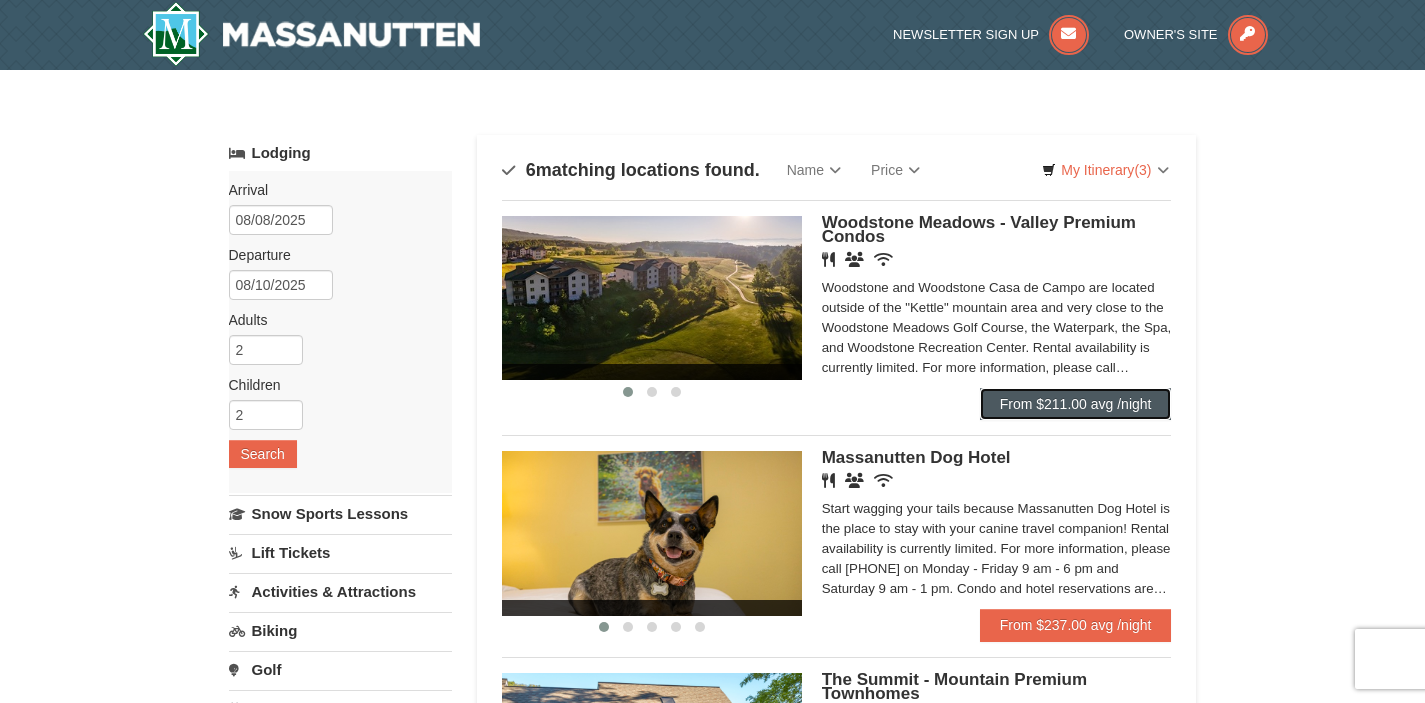 click on "From $211.00 avg /night" at bounding box center [1076, 404] 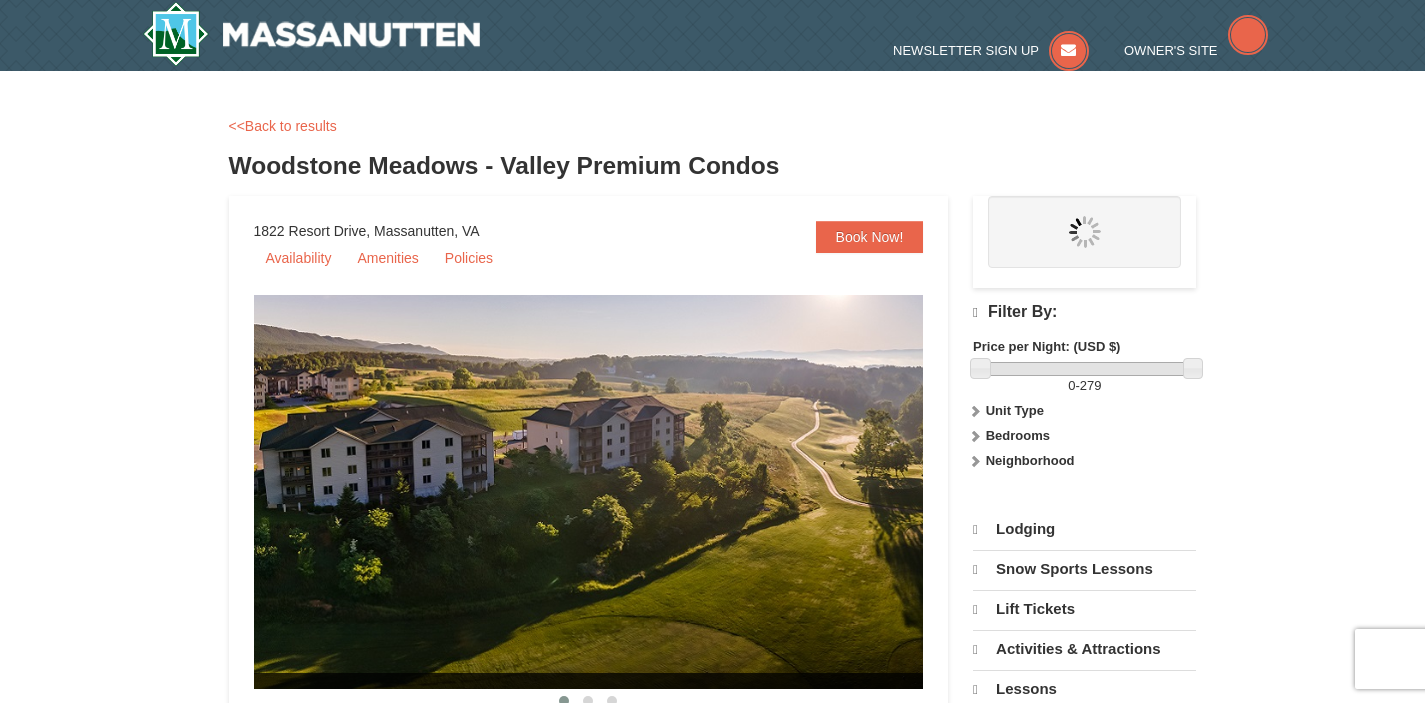 scroll, scrollTop: 0, scrollLeft: 0, axis: both 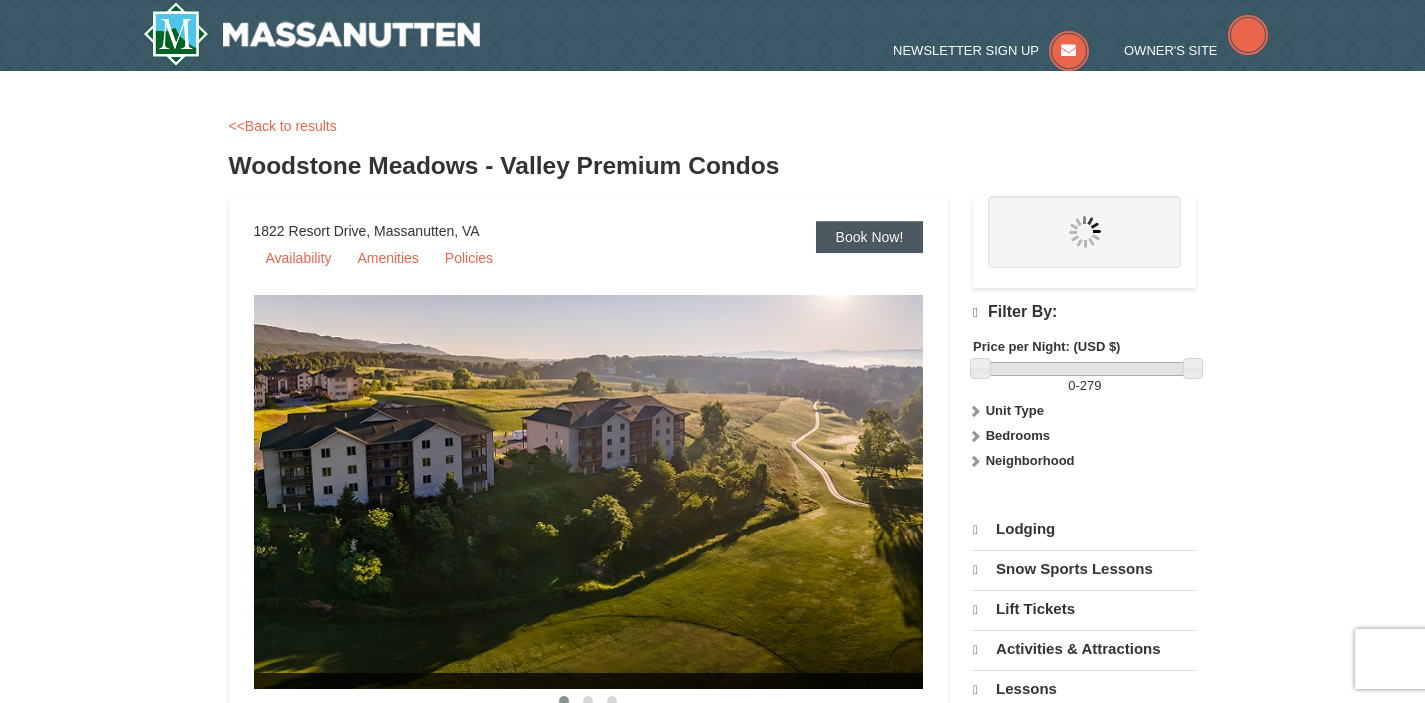 select on "8" 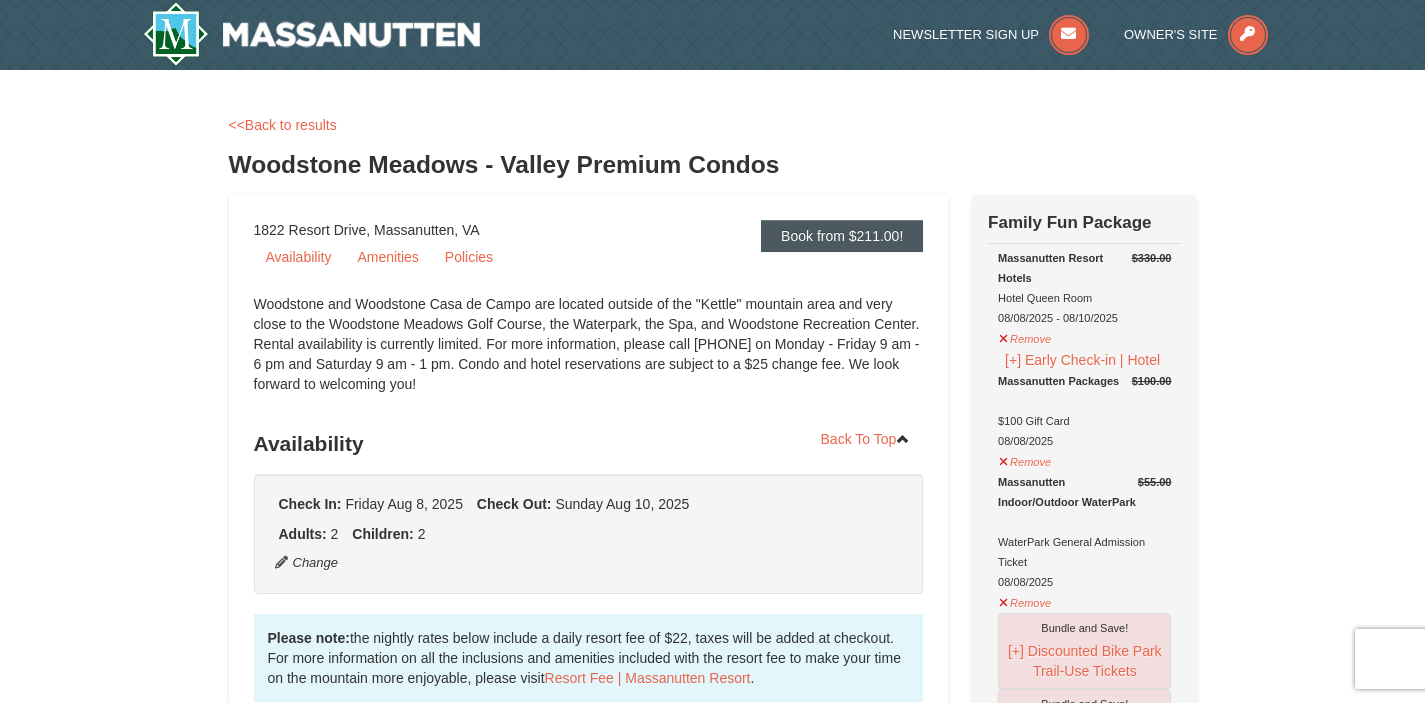 scroll, scrollTop: 0, scrollLeft: 0, axis: both 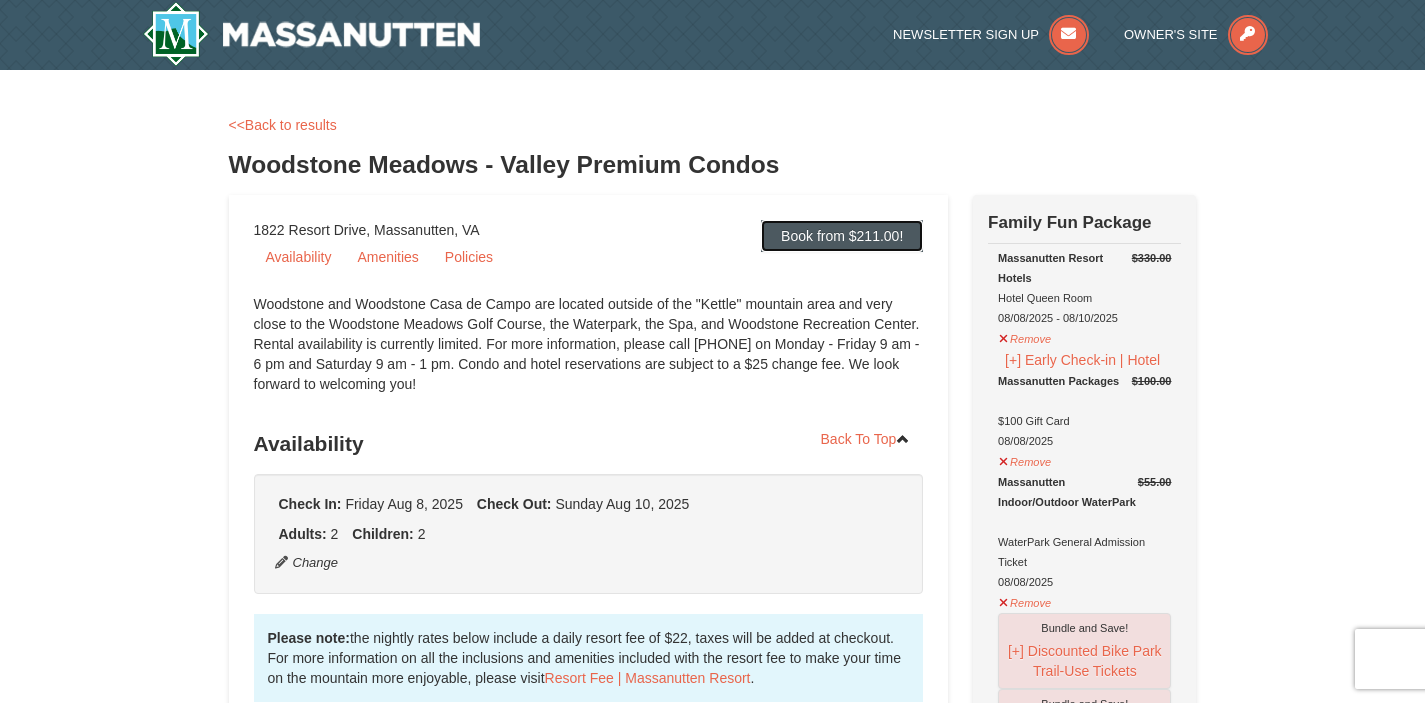 click on "Book from $211.00!" at bounding box center [842, 236] 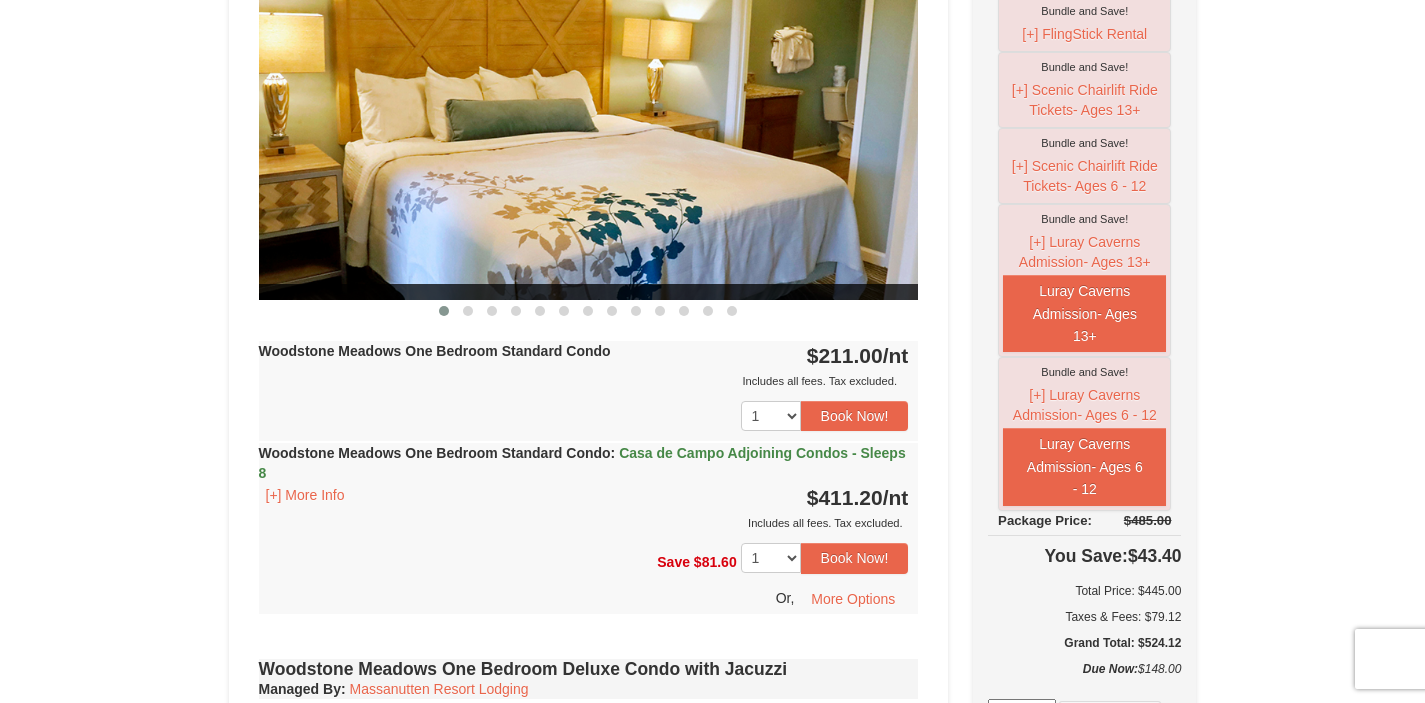 scroll, scrollTop: 613, scrollLeft: 0, axis: vertical 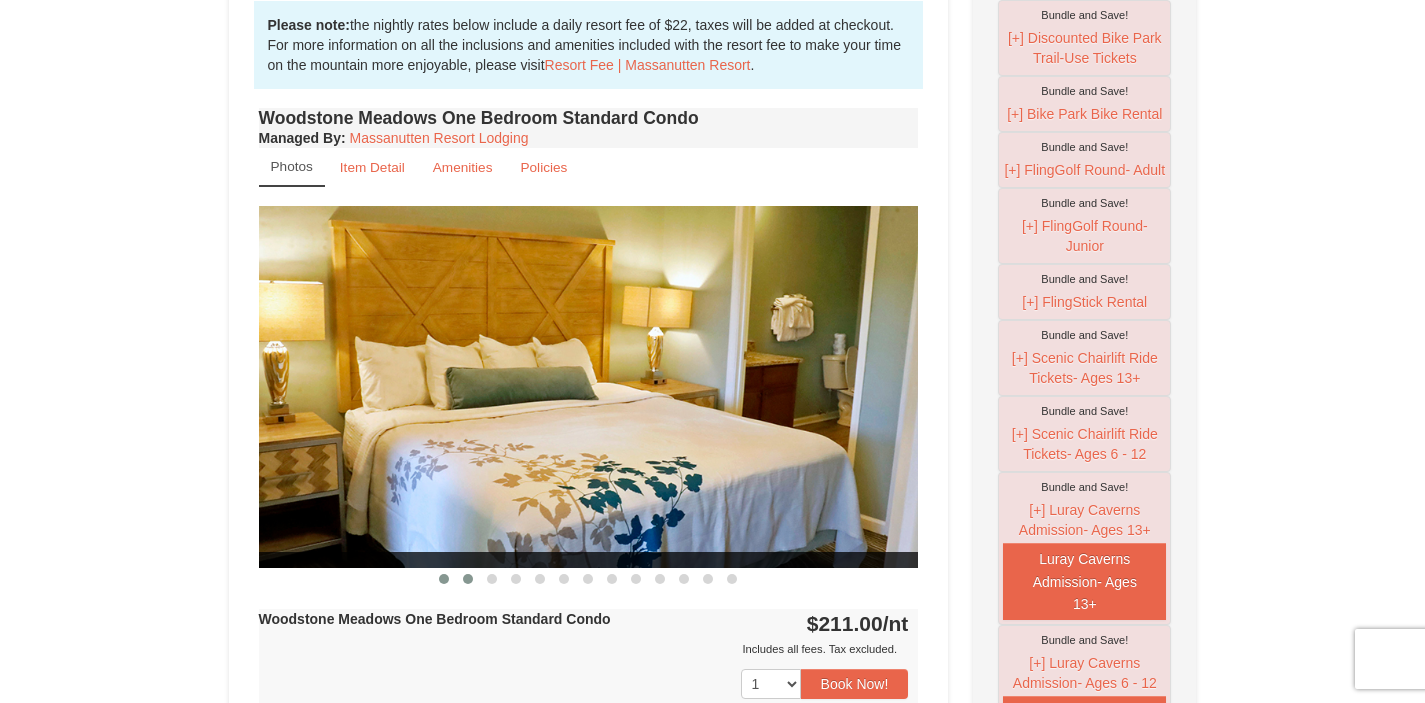 click at bounding box center (468, 579) 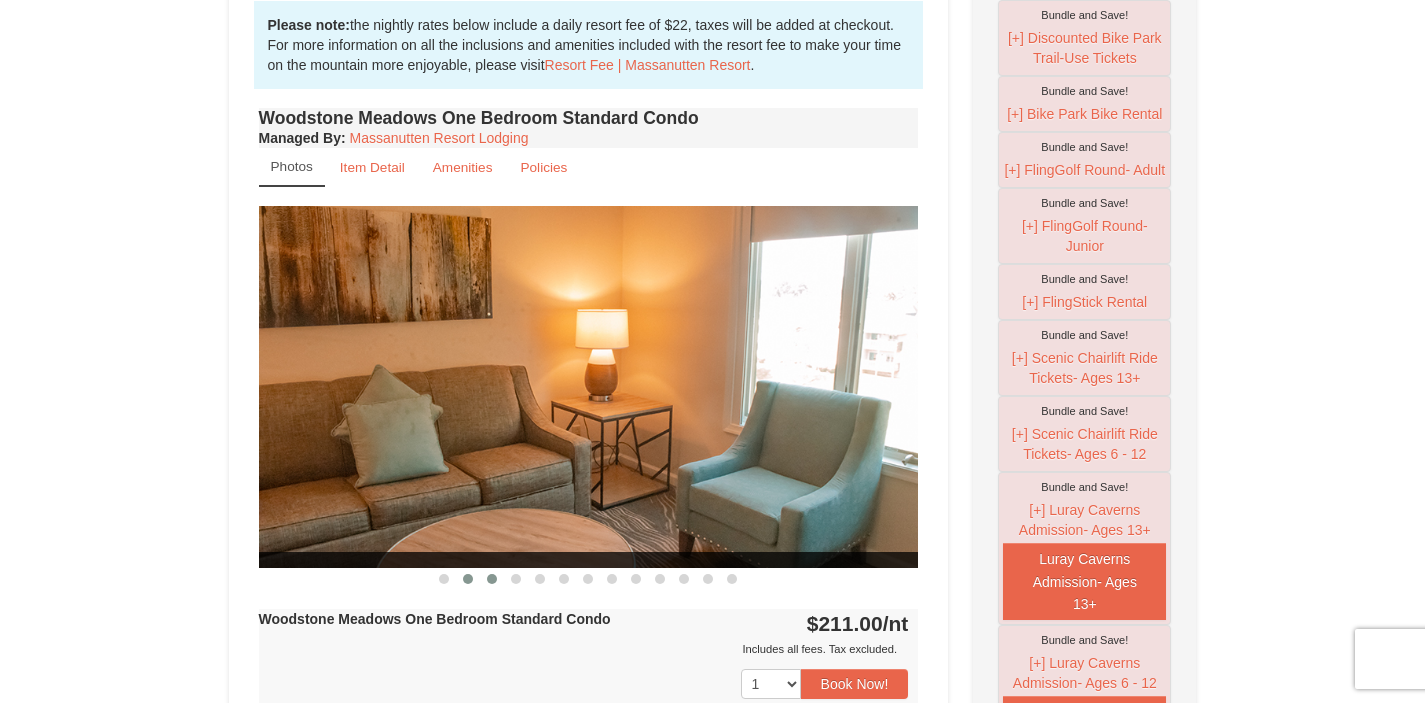 click at bounding box center [492, 579] 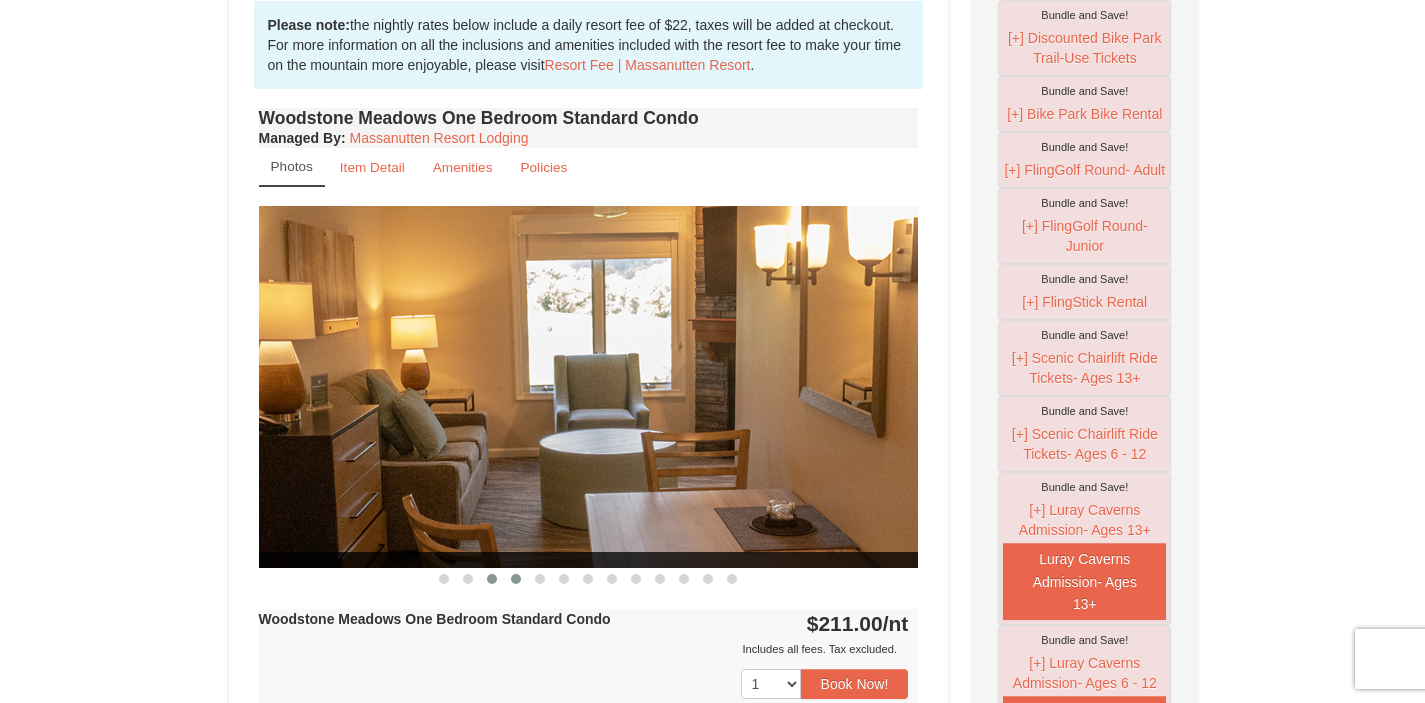 click at bounding box center (516, 579) 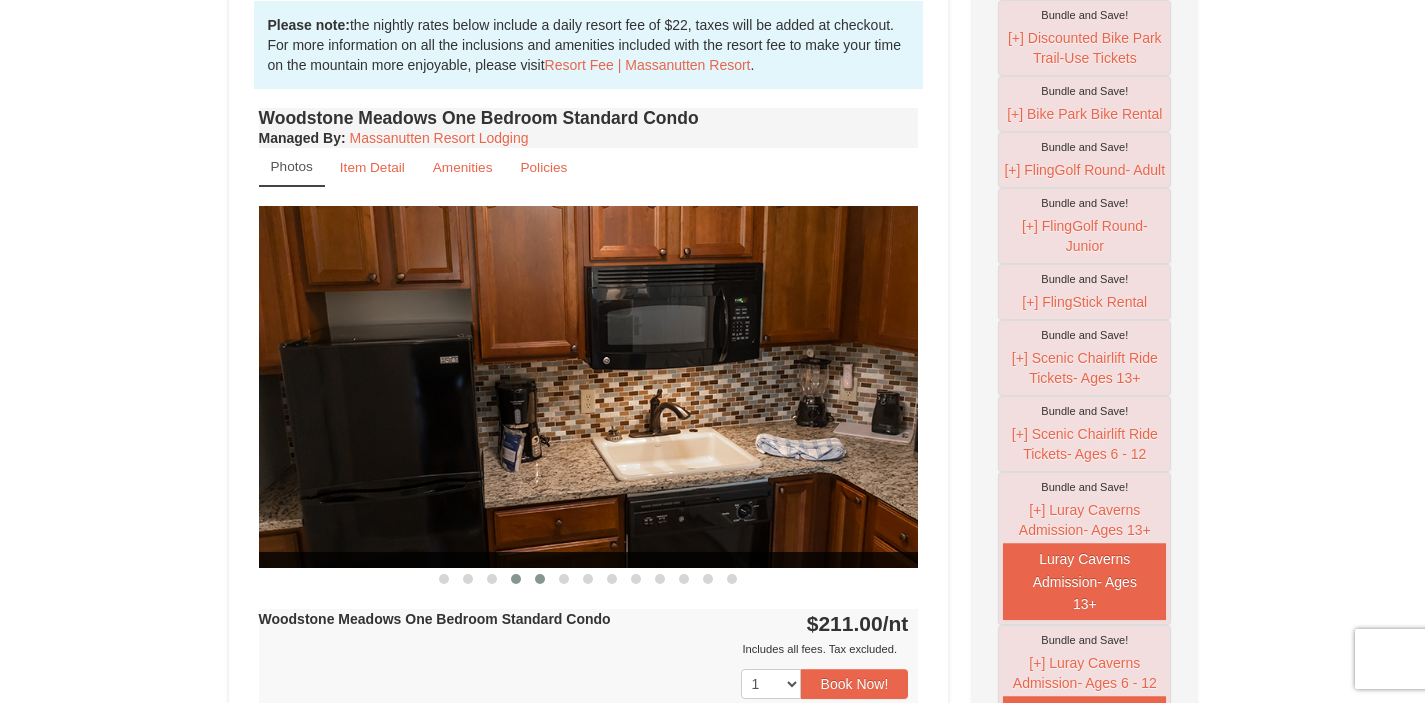 click at bounding box center (540, 579) 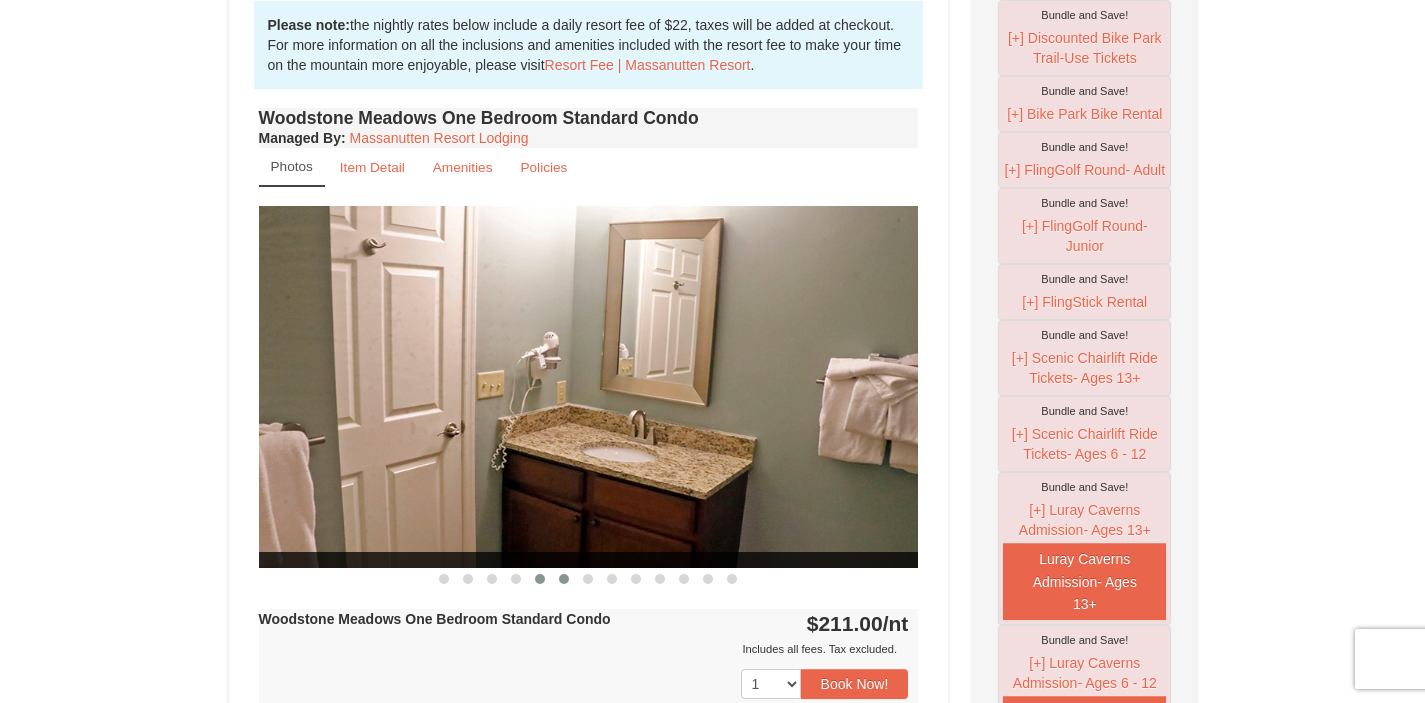 click at bounding box center [564, 579] 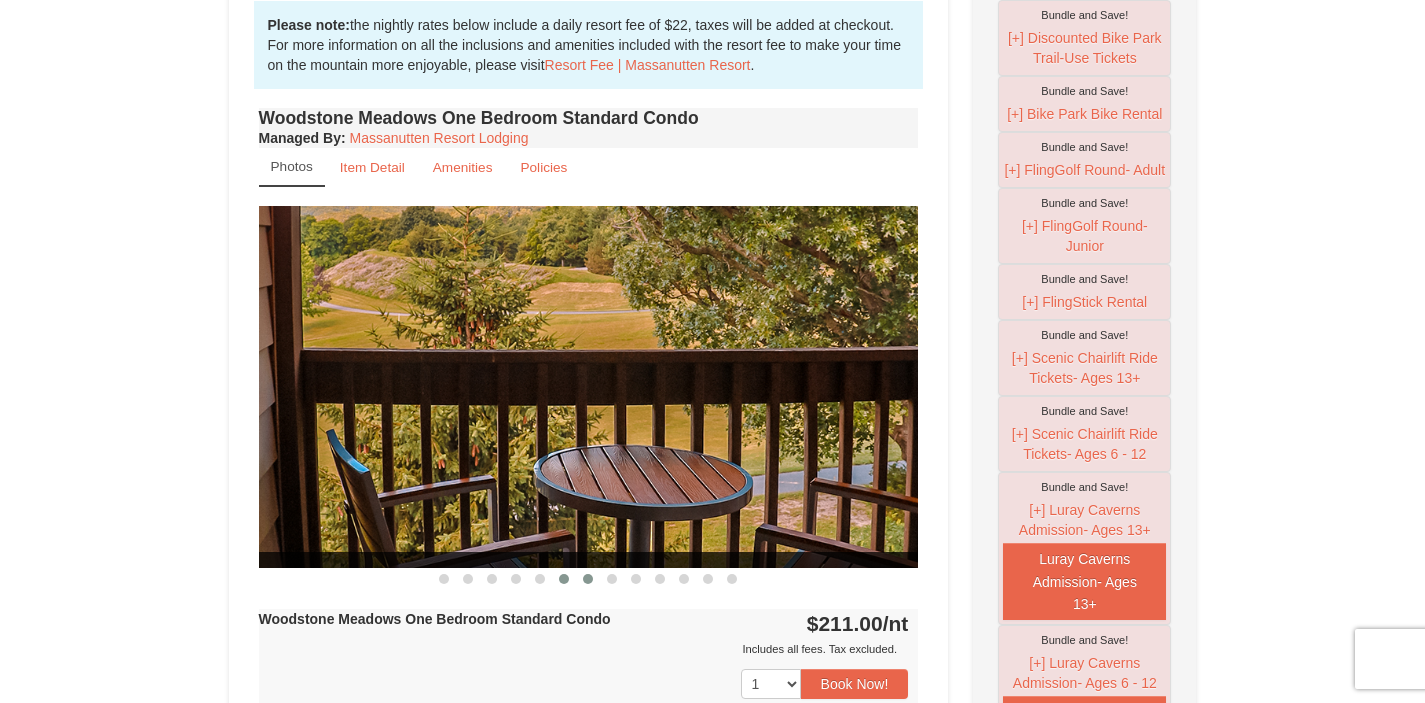 click at bounding box center [588, 579] 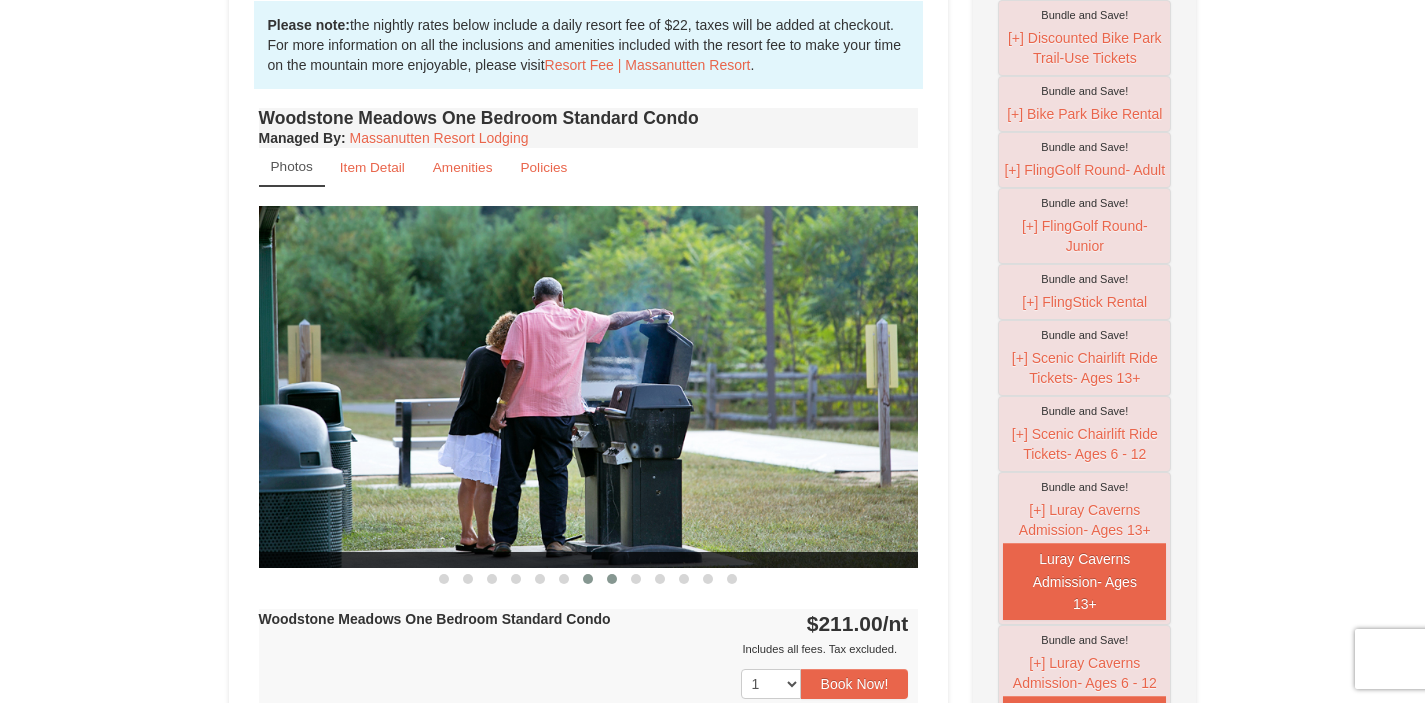 click at bounding box center [612, 579] 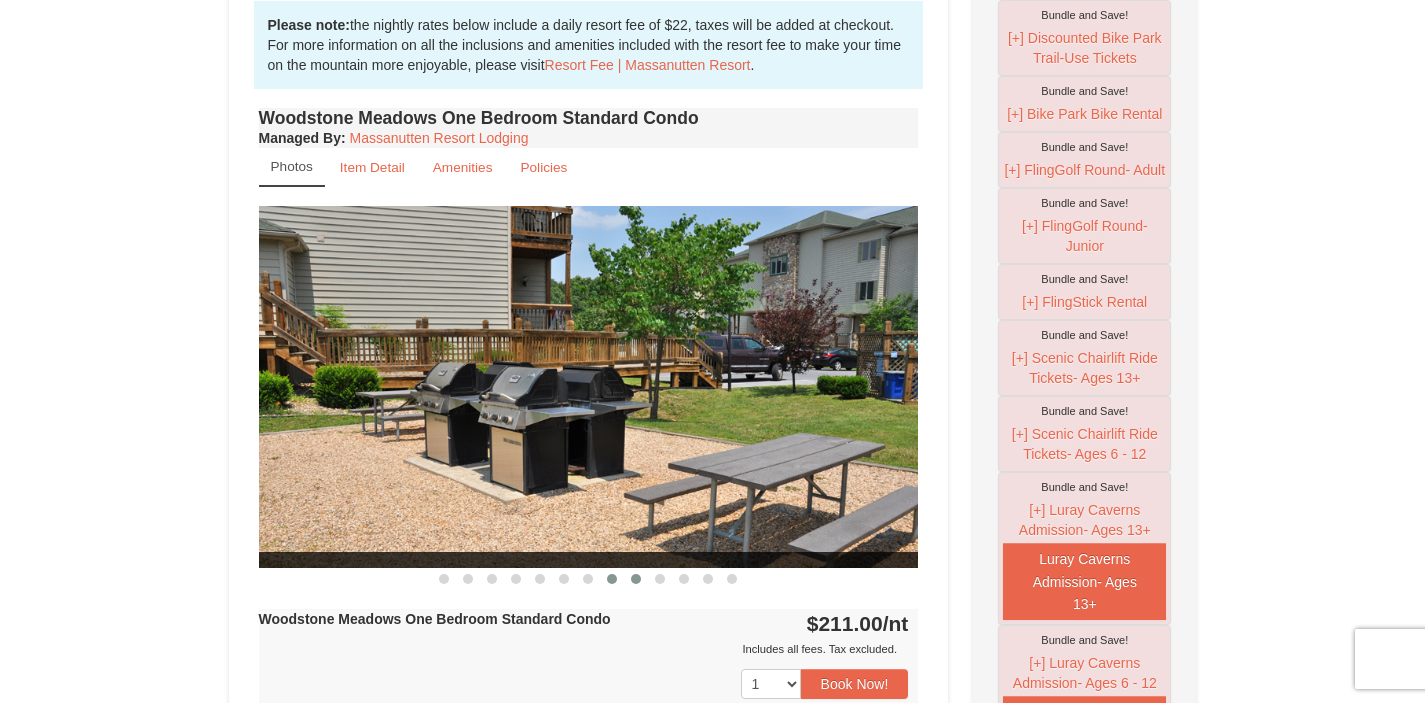 click at bounding box center [636, 579] 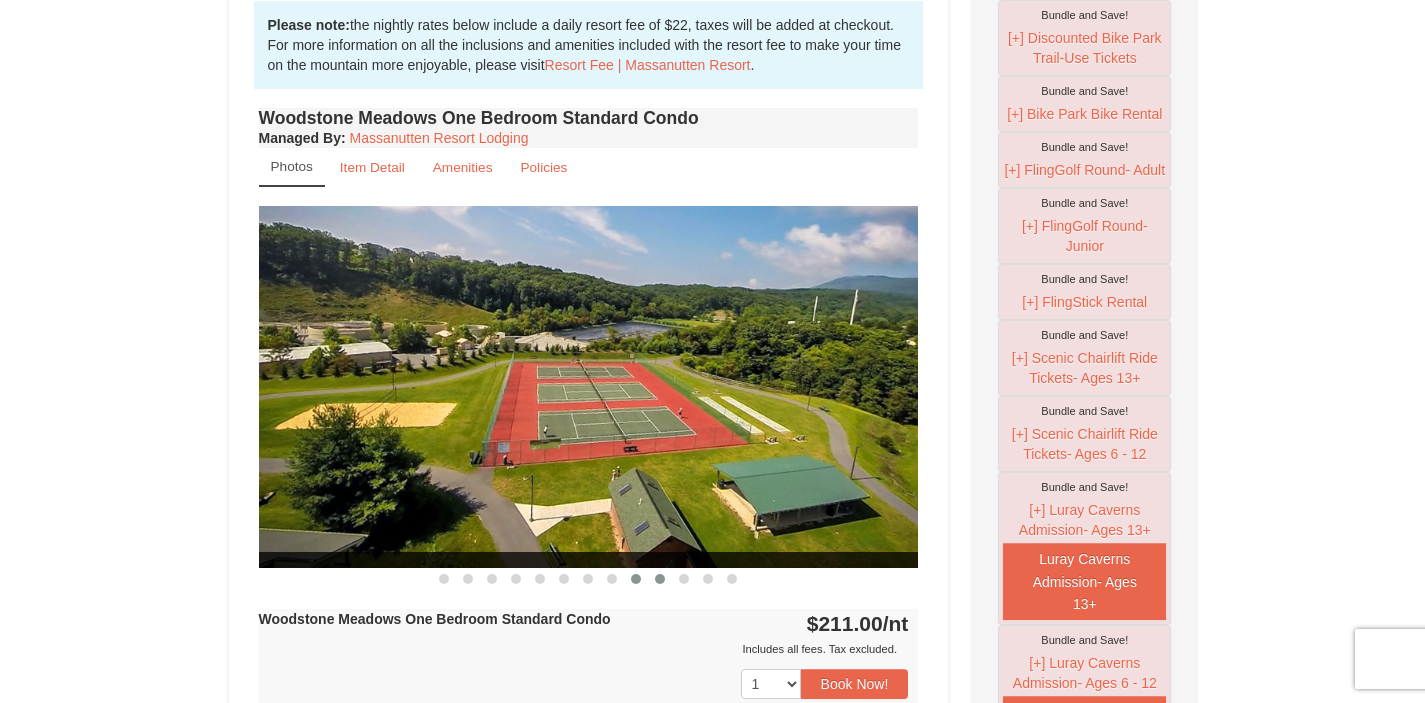 click at bounding box center (660, 579) 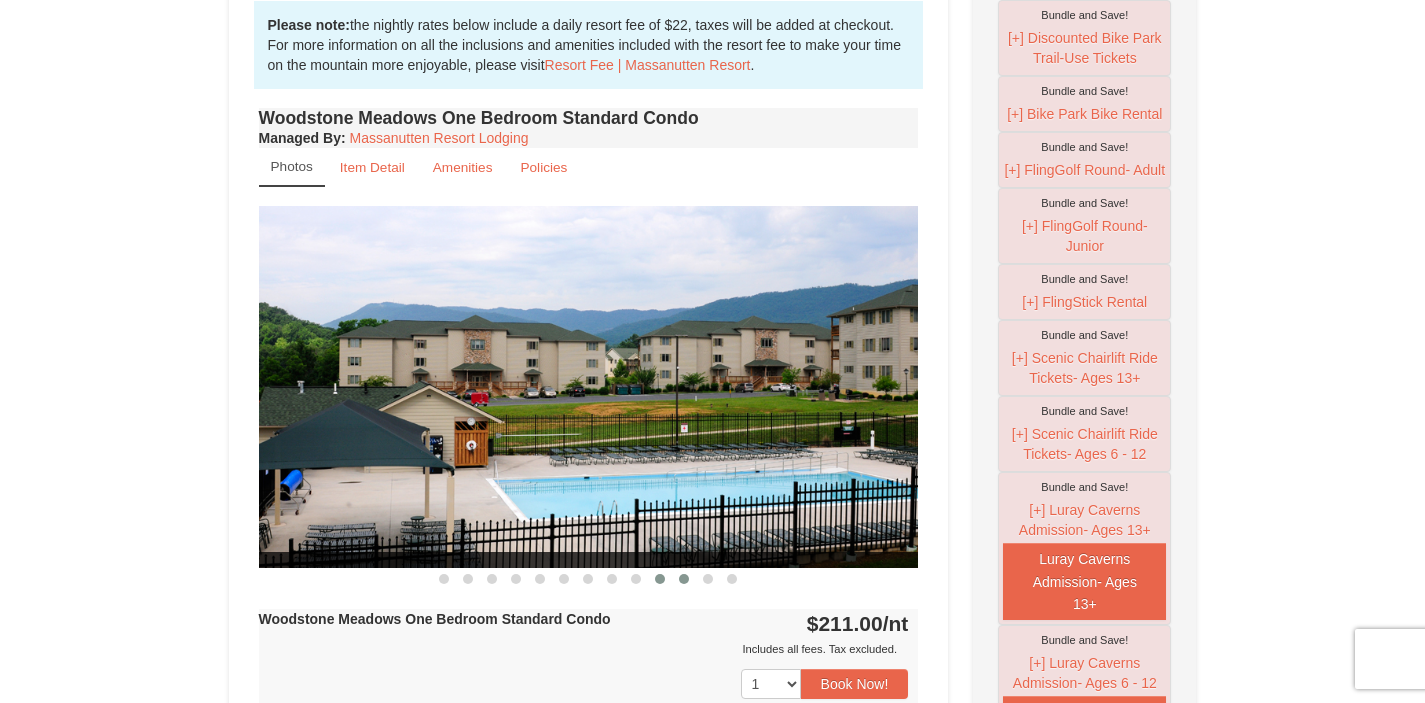 click at bounding box center (684, 579) 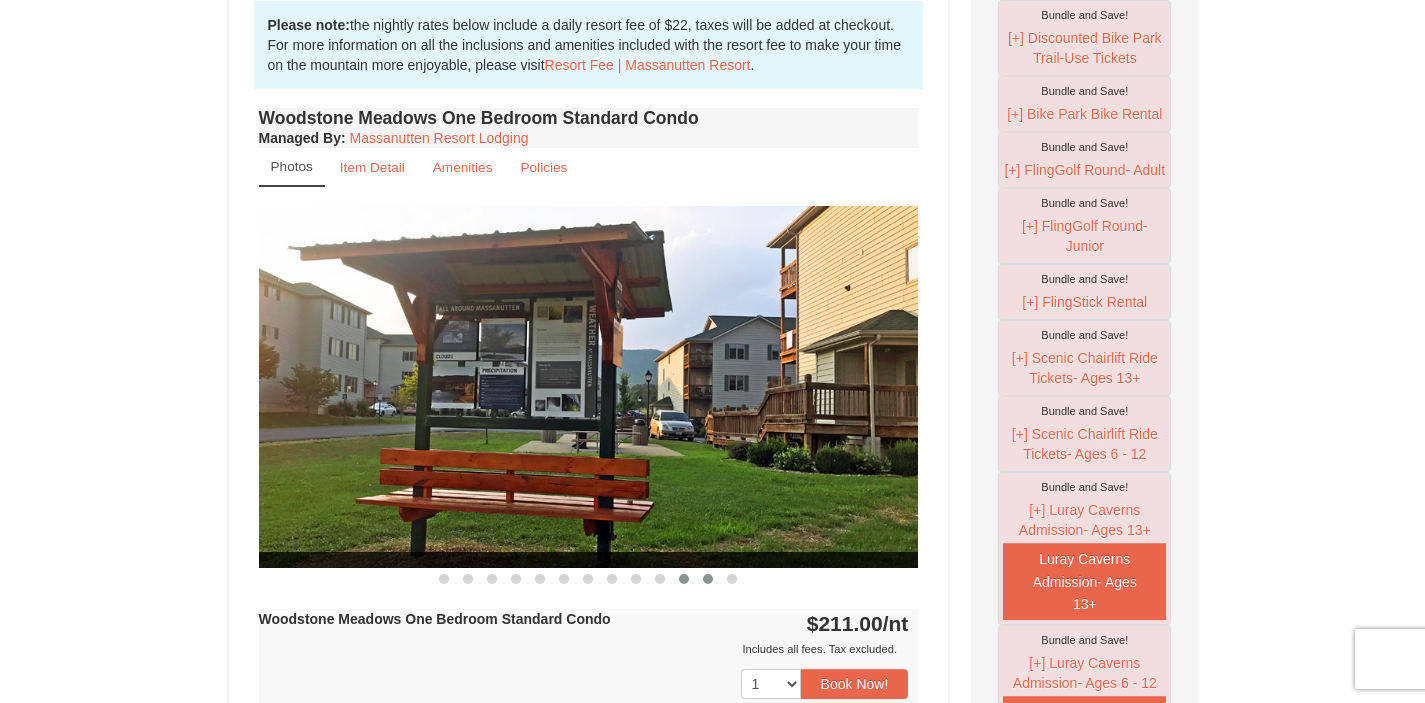 click at bounding box center (708, 579) 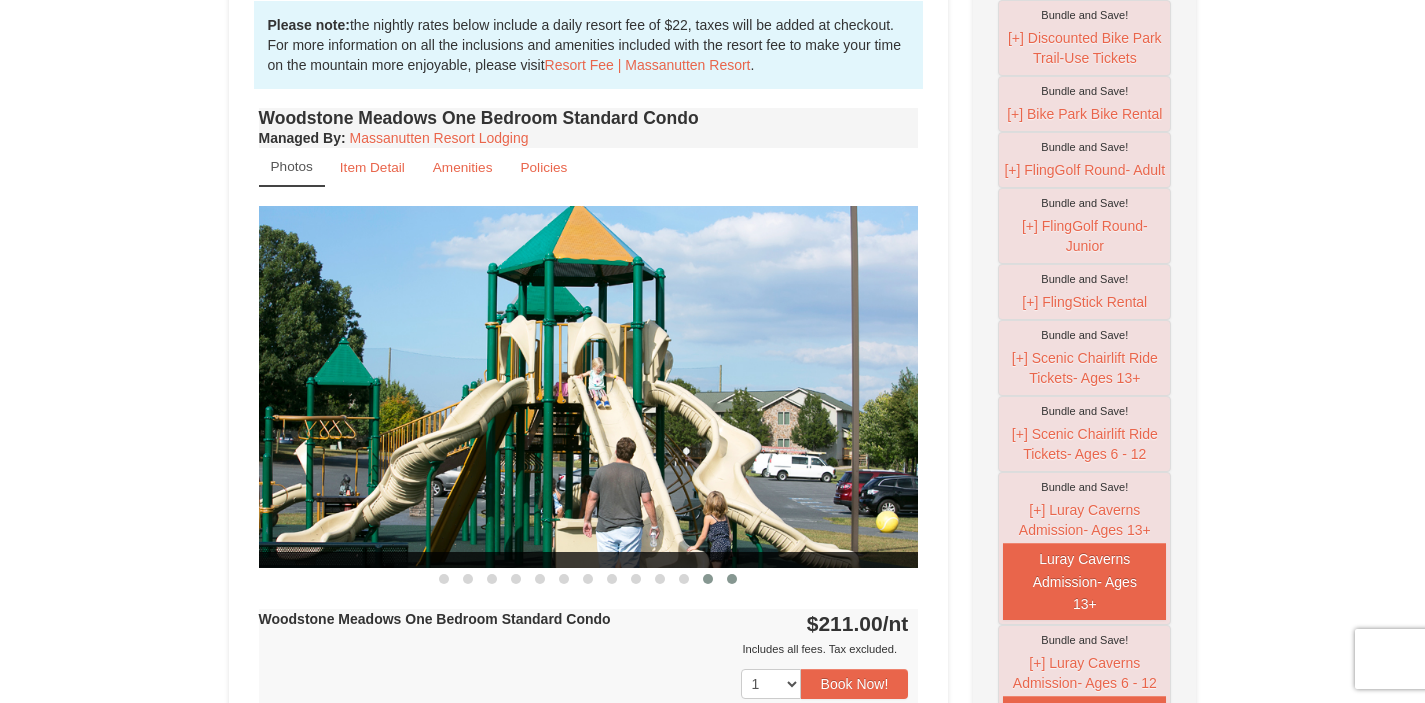 click at bounding box center (732, 579) 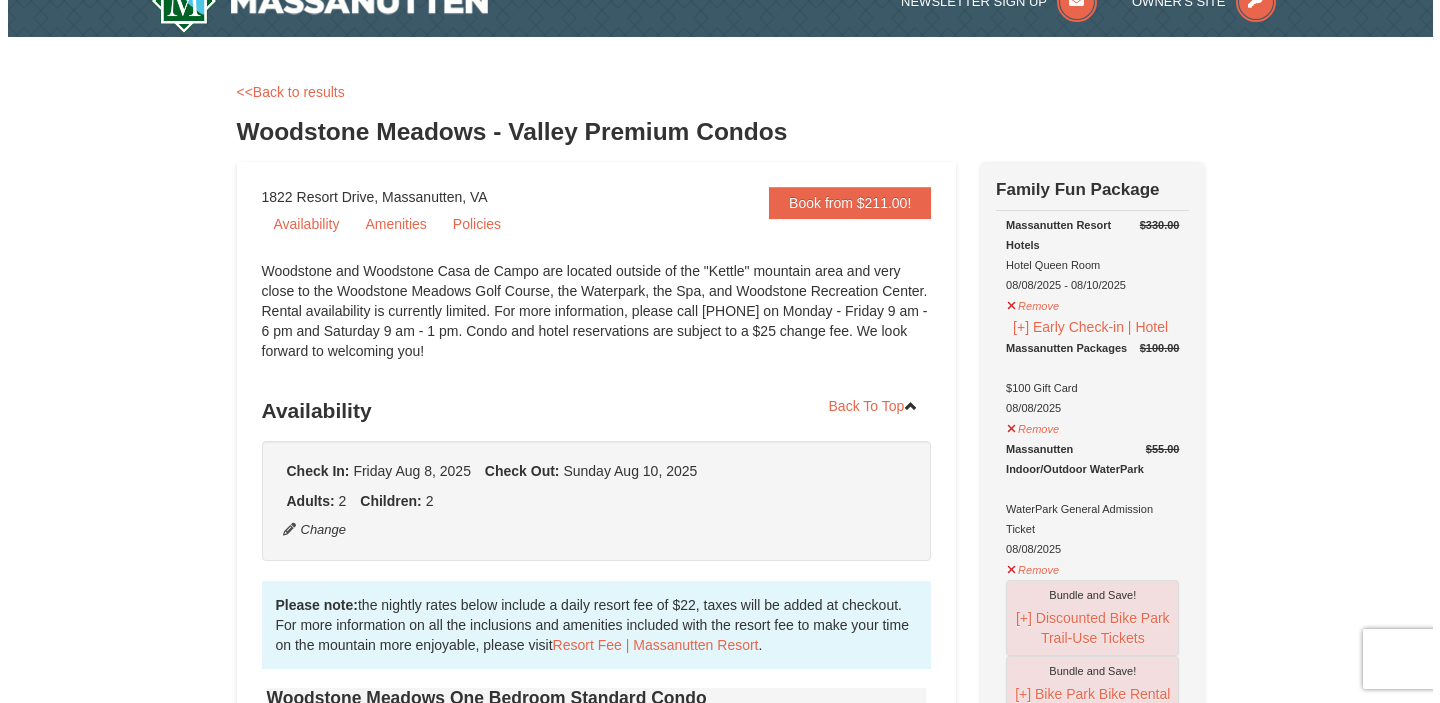 scroll, scrollTop: 0, scrollLeft: 0, axis: both 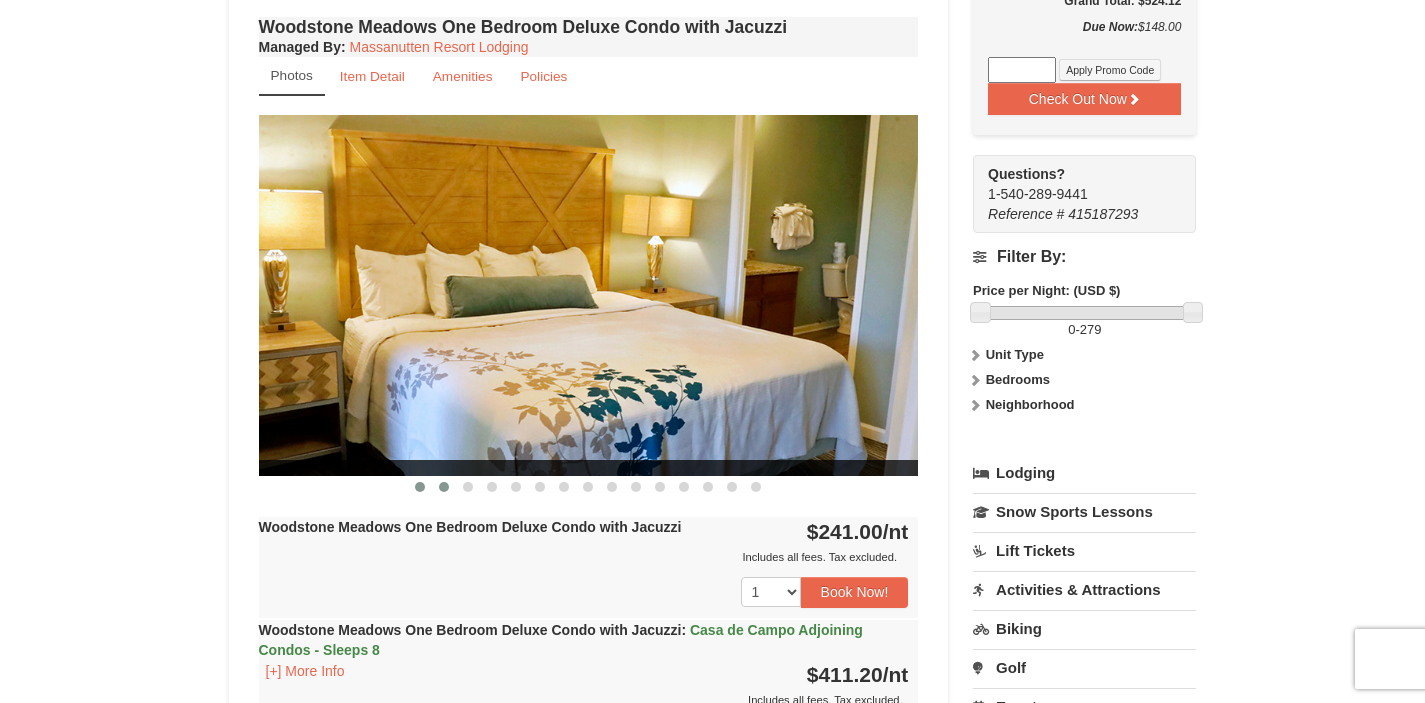 click at bounding box center [444, 487] 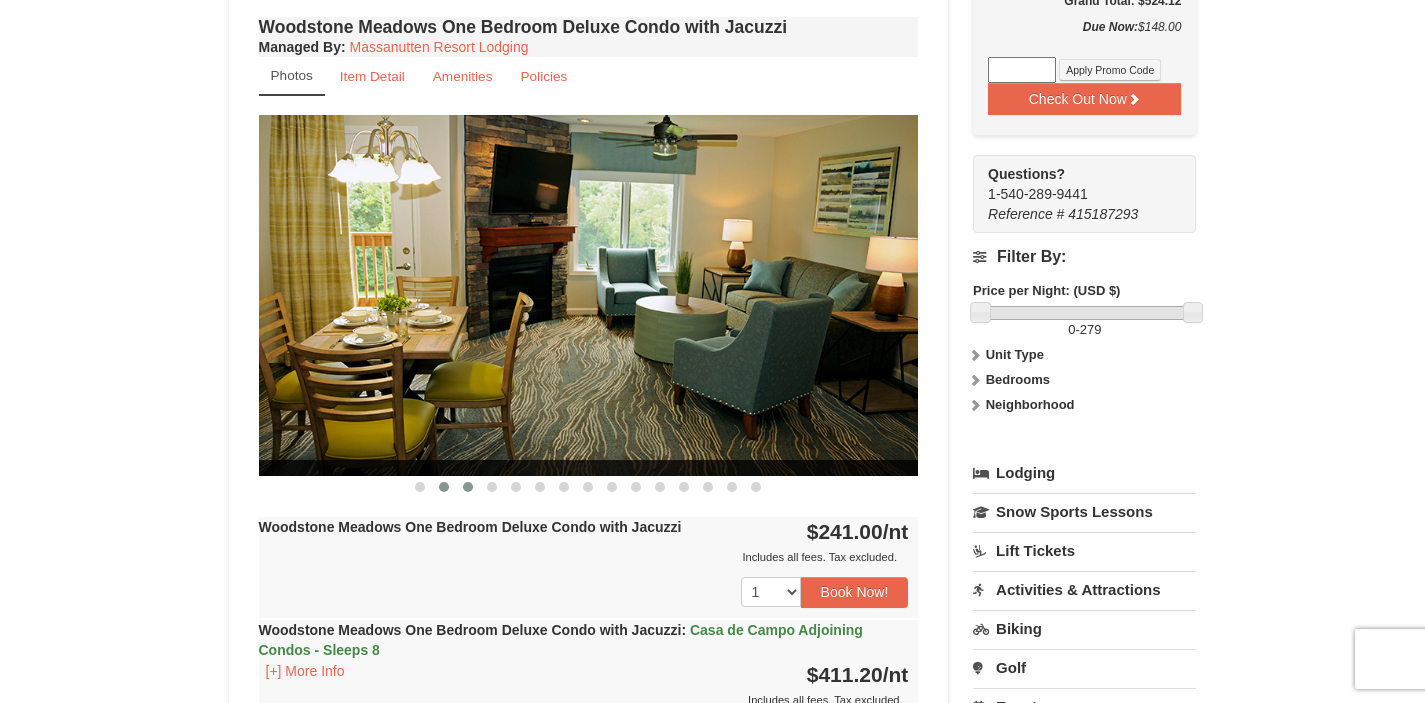 click at bounding box center [468, 487] 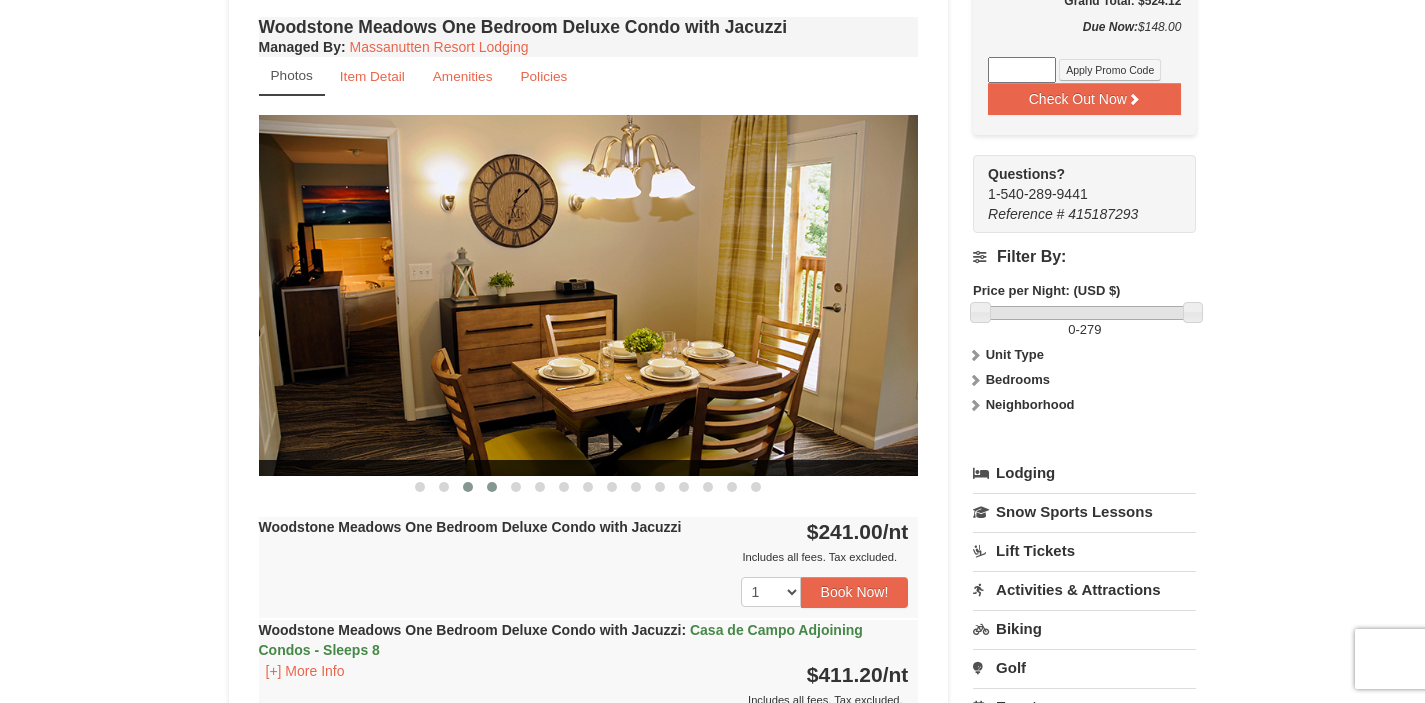 click at bounding box center [492, 487] 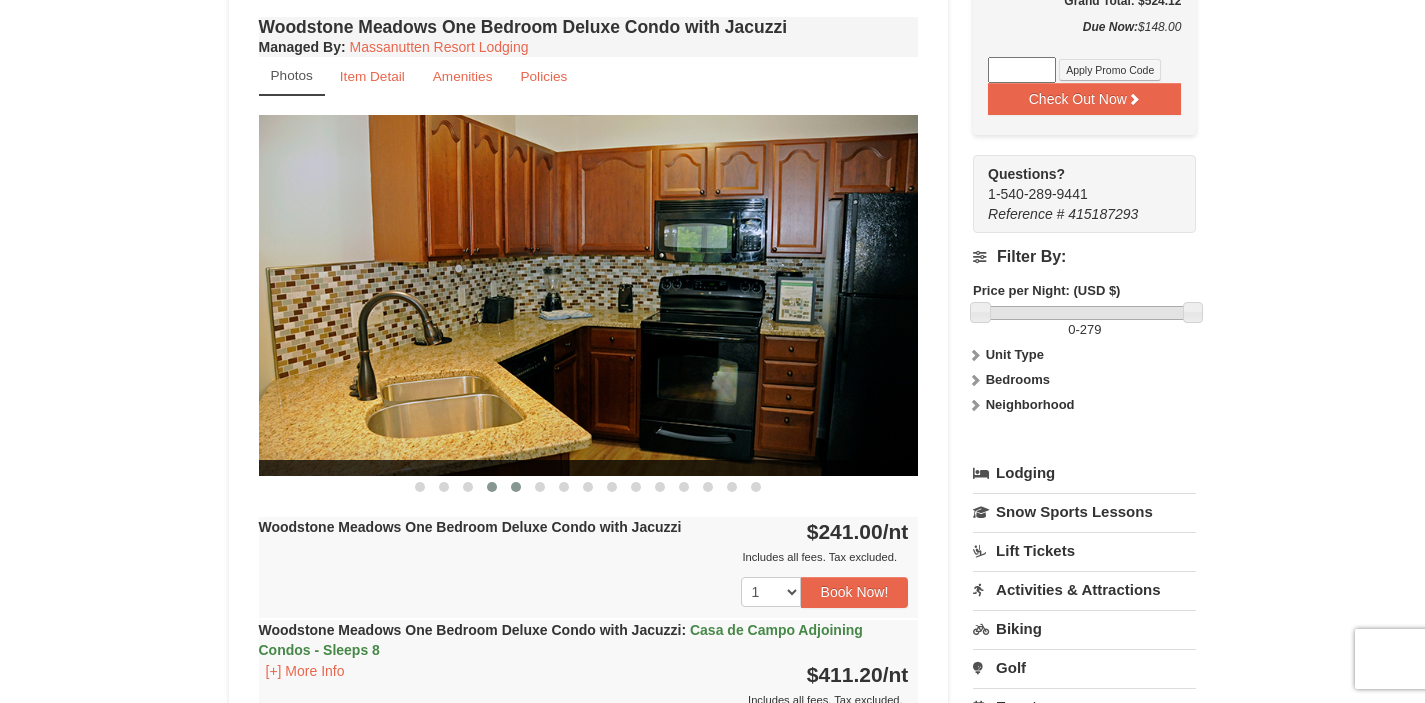click at bounding box center (516, 487) 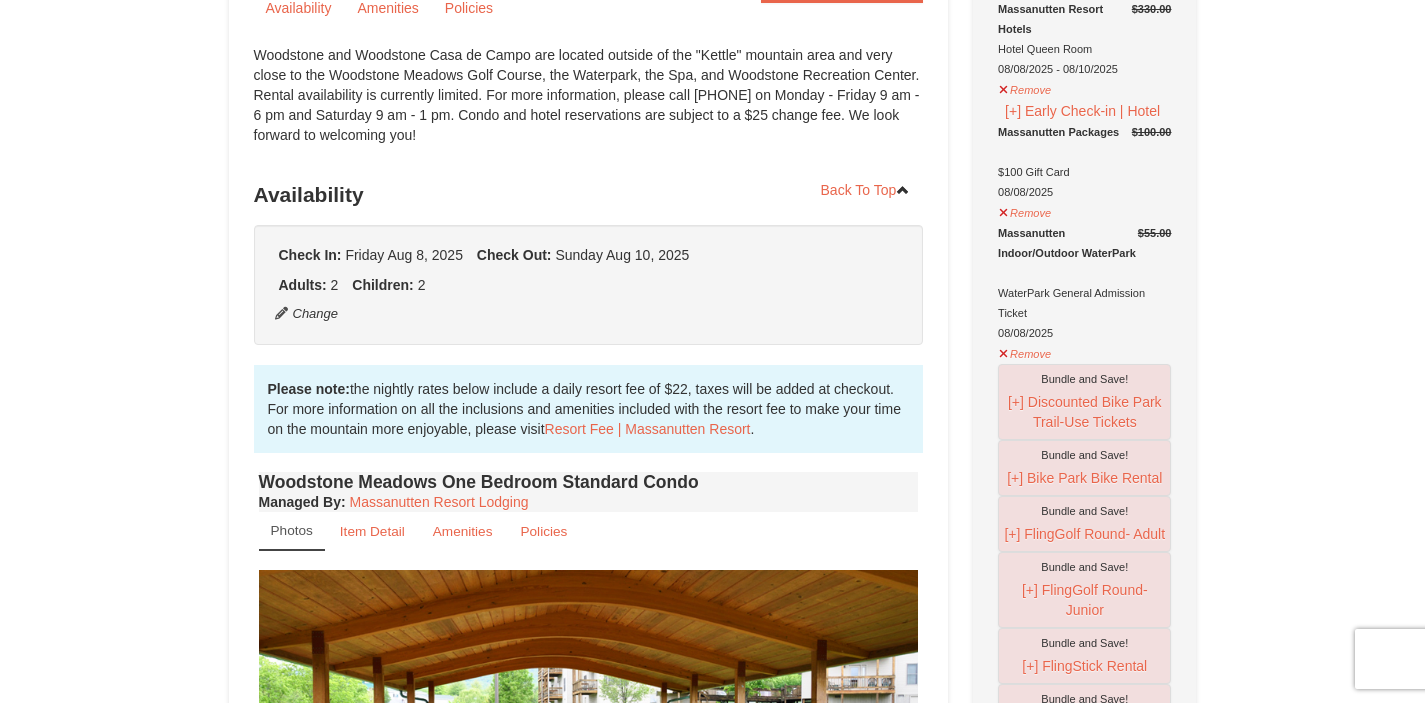 scroll, scrollTop: 640, scrollLeft: 0, axis: vertical 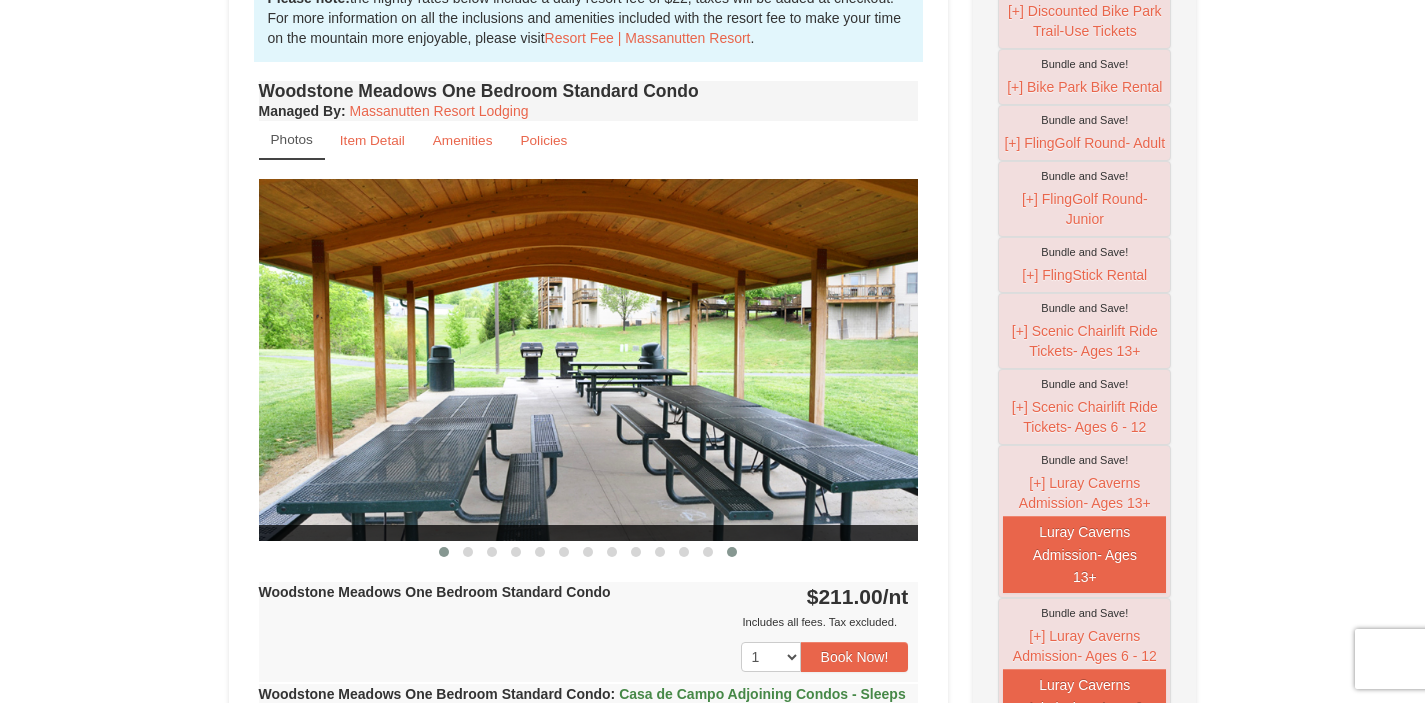 click at bounding box center [444, 552] 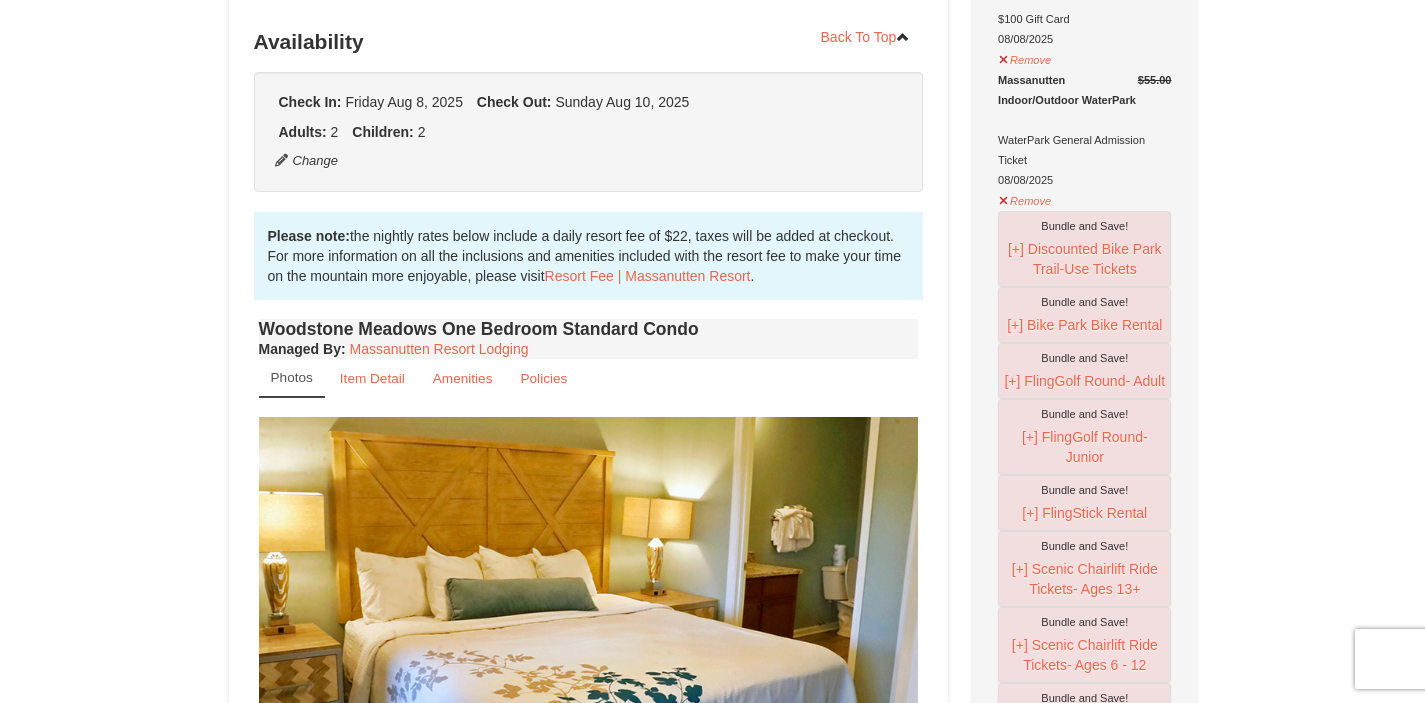 scroll, scrollTop: 278, scrollLeft: 0, axis: vertical 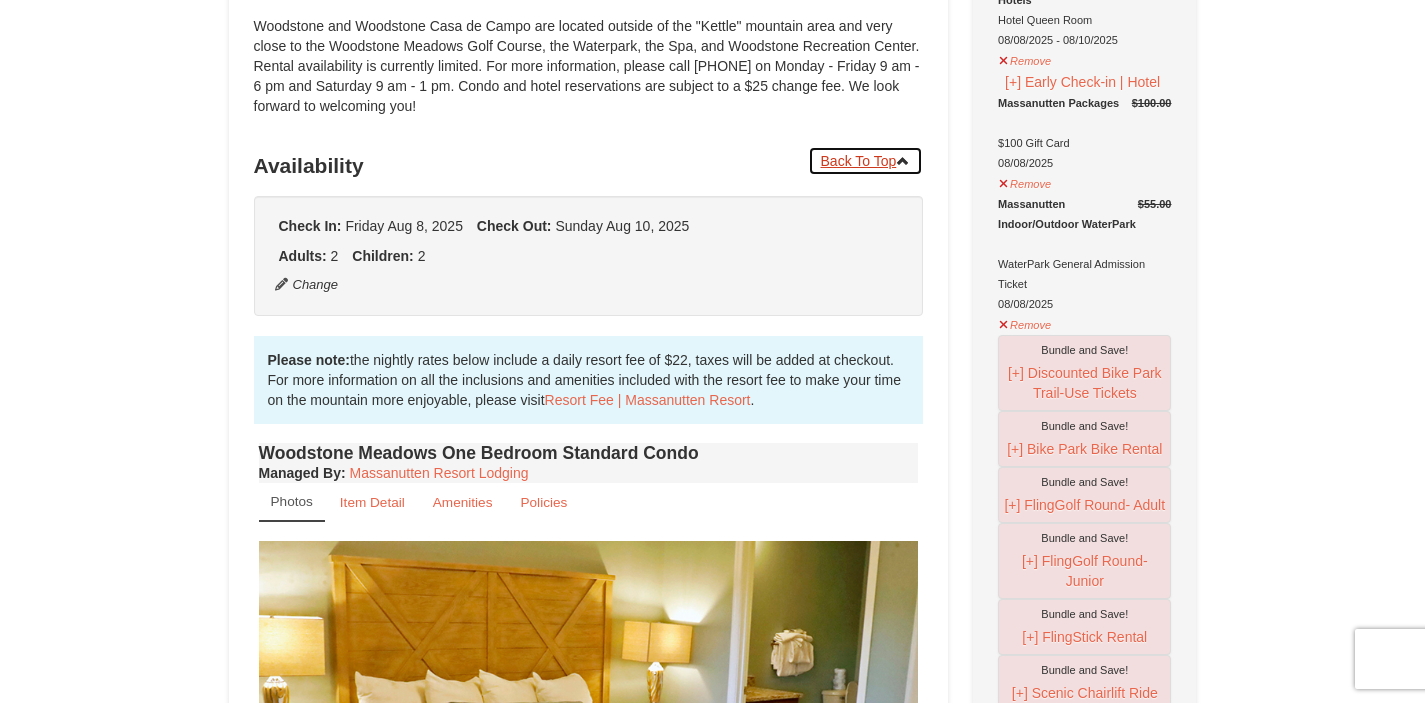 click at bounding box center [903, 161] 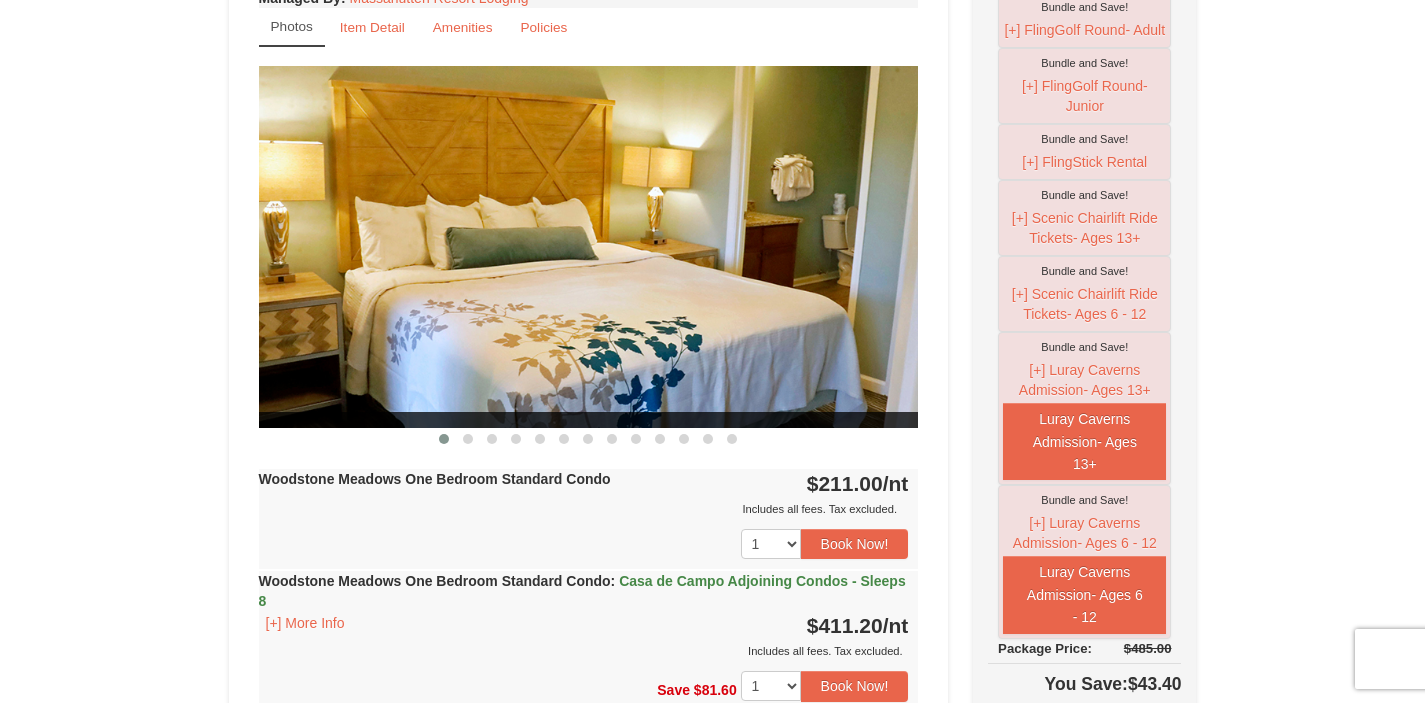 scroll, scrollTop: 733, scrollLeft: 0, axis: vertical 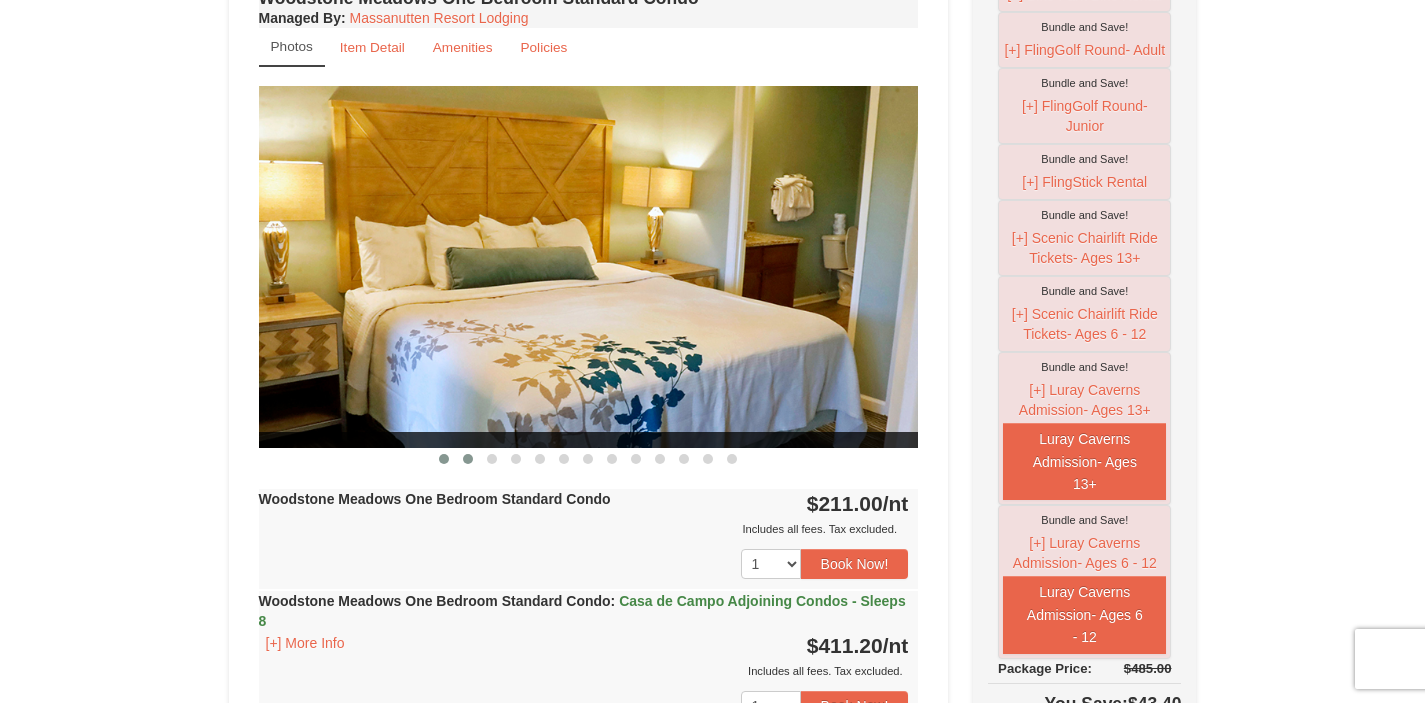 click at bounding box center [468, 459] 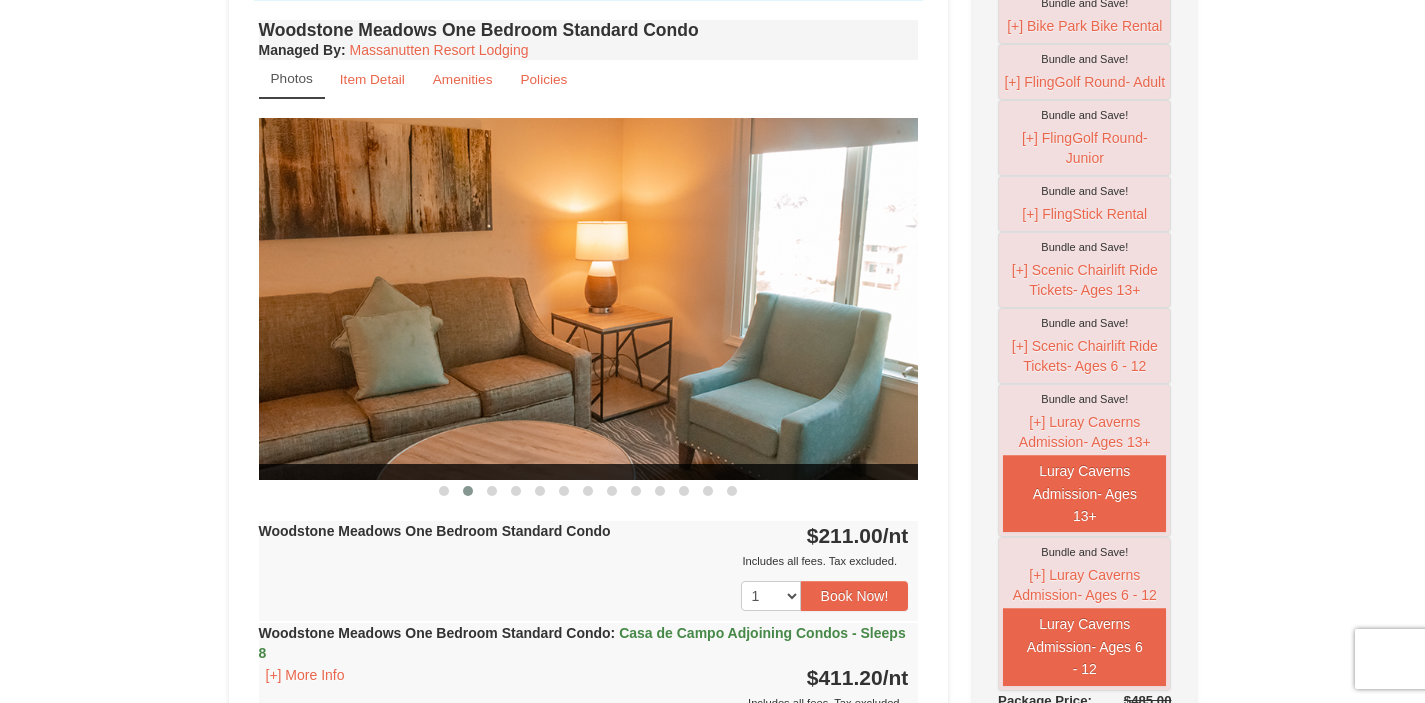 scroll, scrollTop: 700, scrollLeft: 0, axis: vertical 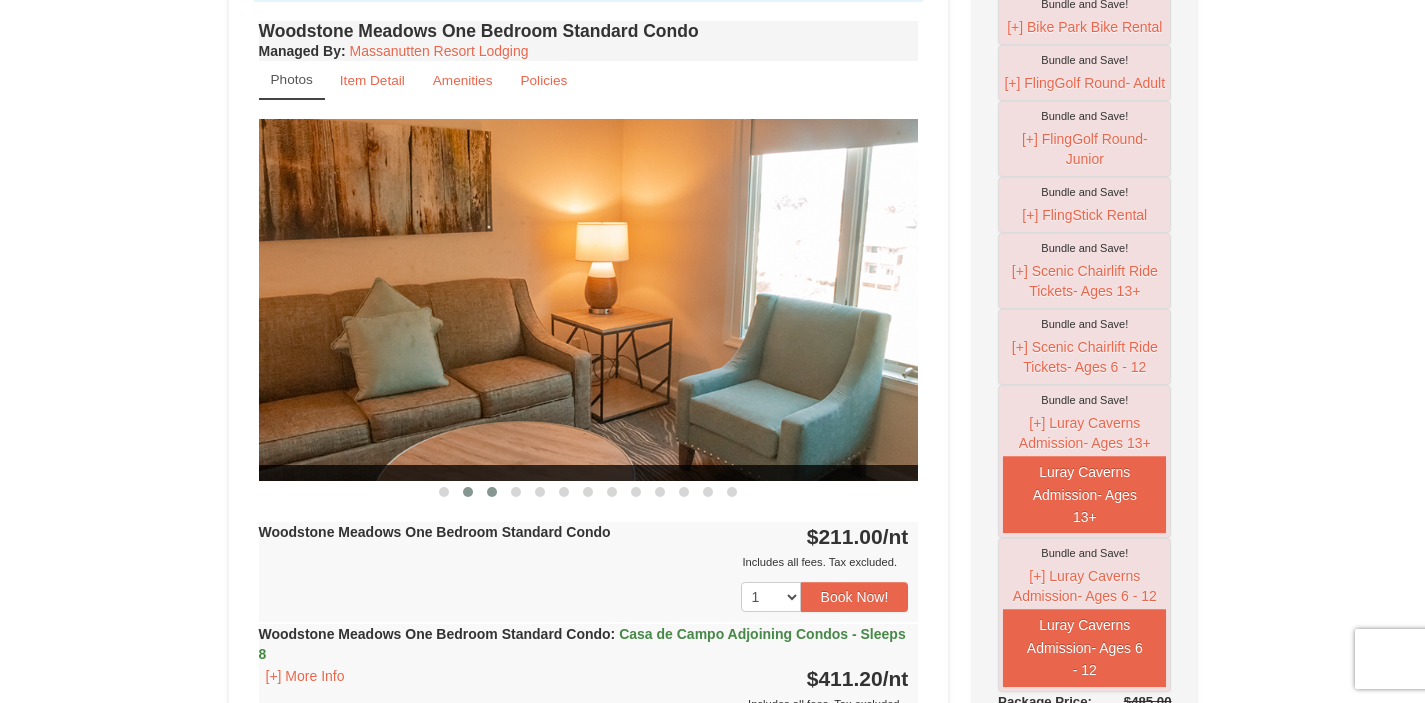 click at bounding box center (492, 492) 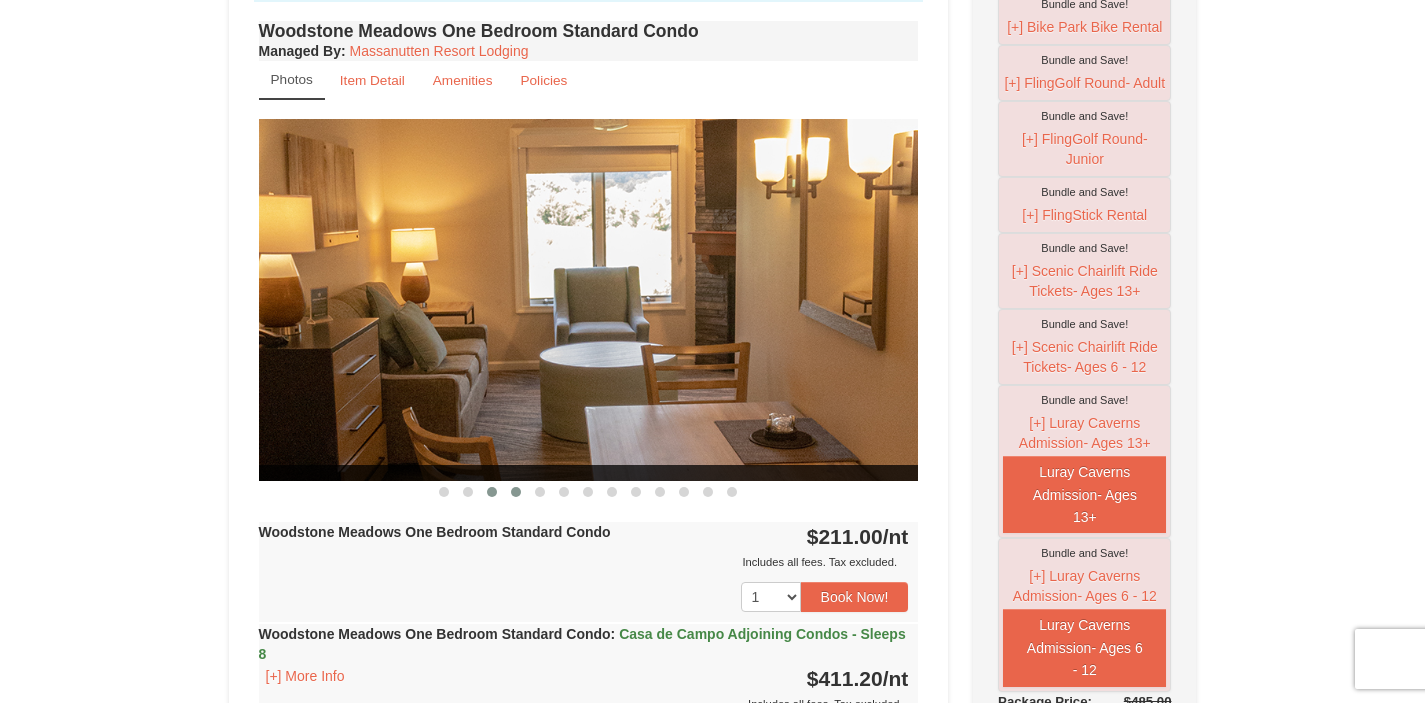 click at bounding box center [516, 492] 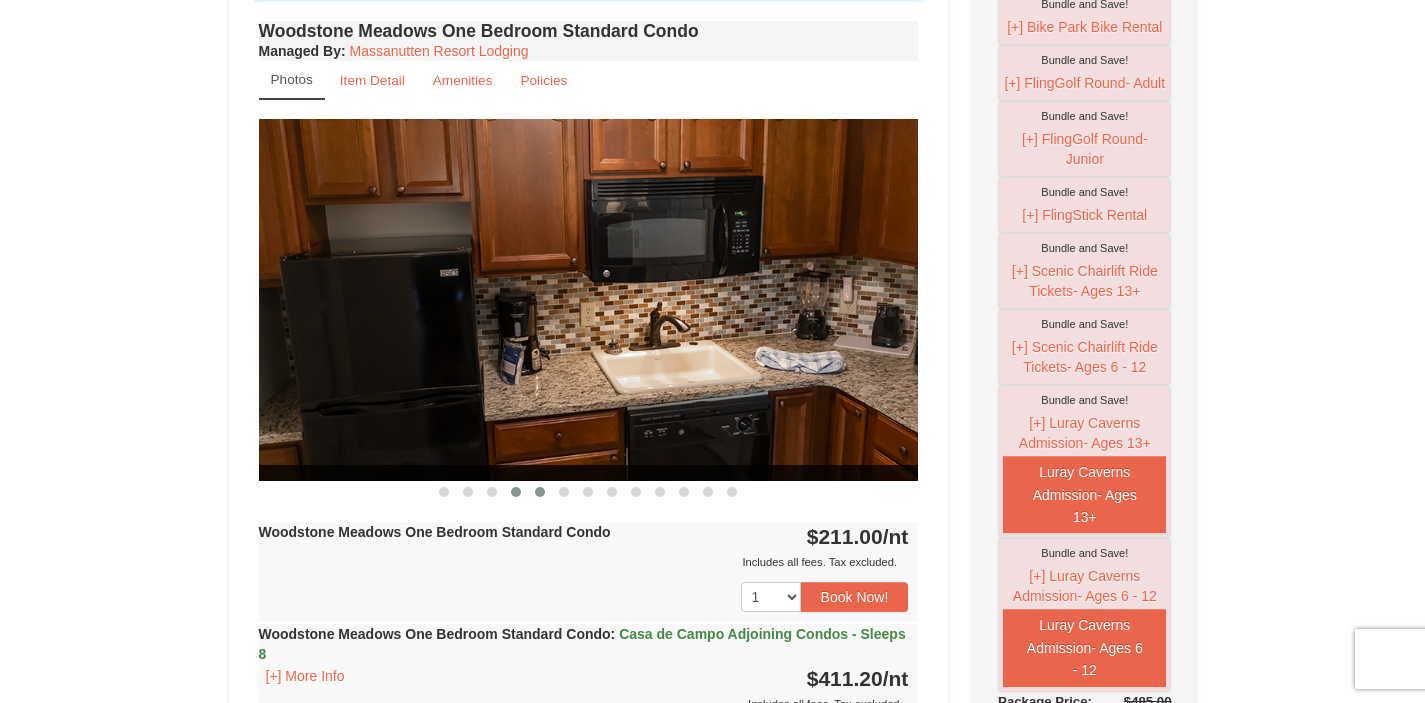 click at bounding box center (540, 492) 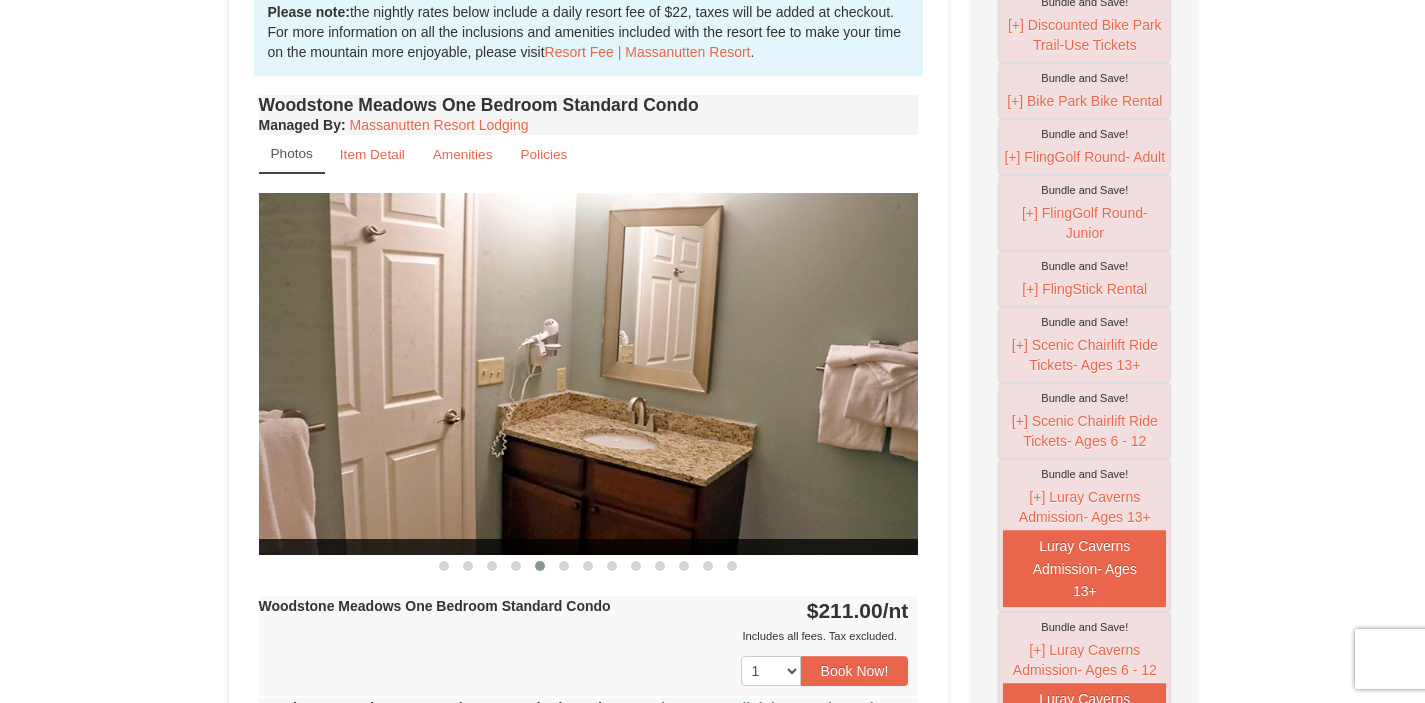 scroll, scrollTop: 616, scrollLeft: 0, axis: vertical 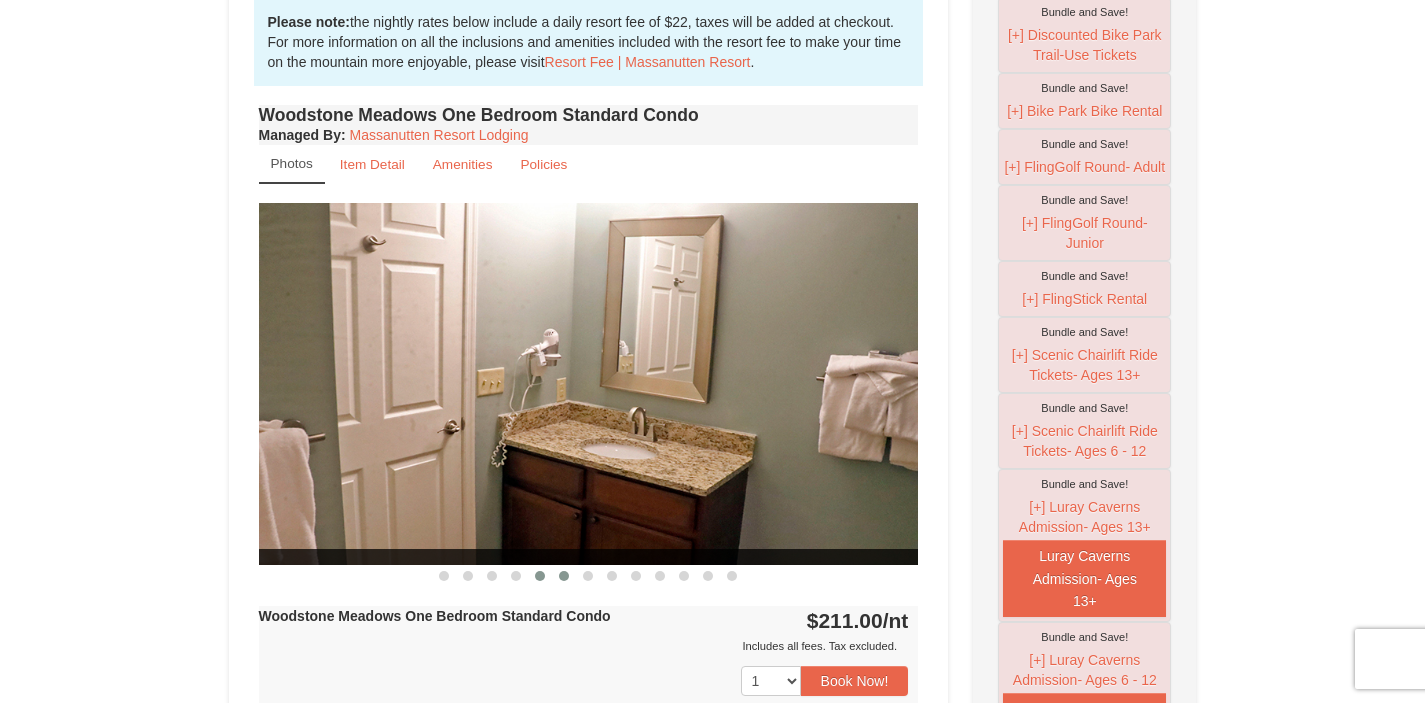 click at bounding box center (564, 576) 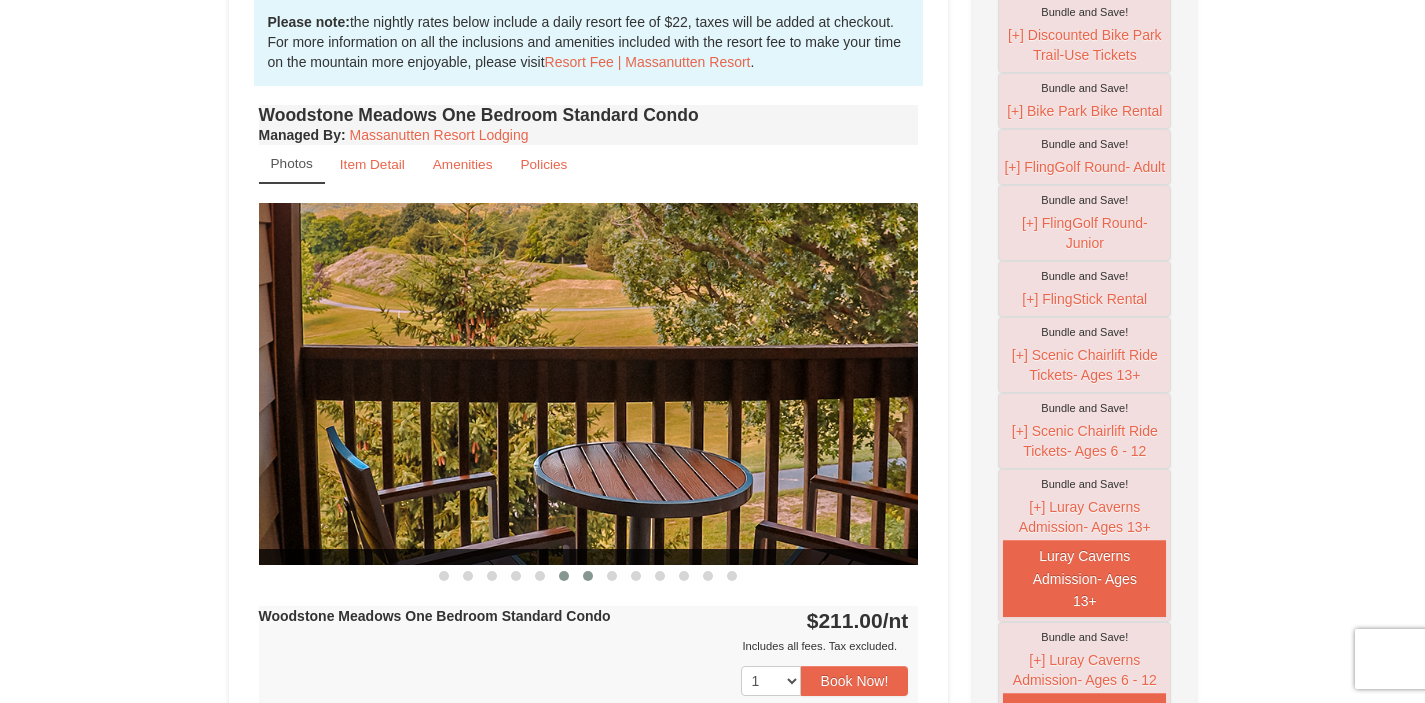 click at bounding box center (588, 576) 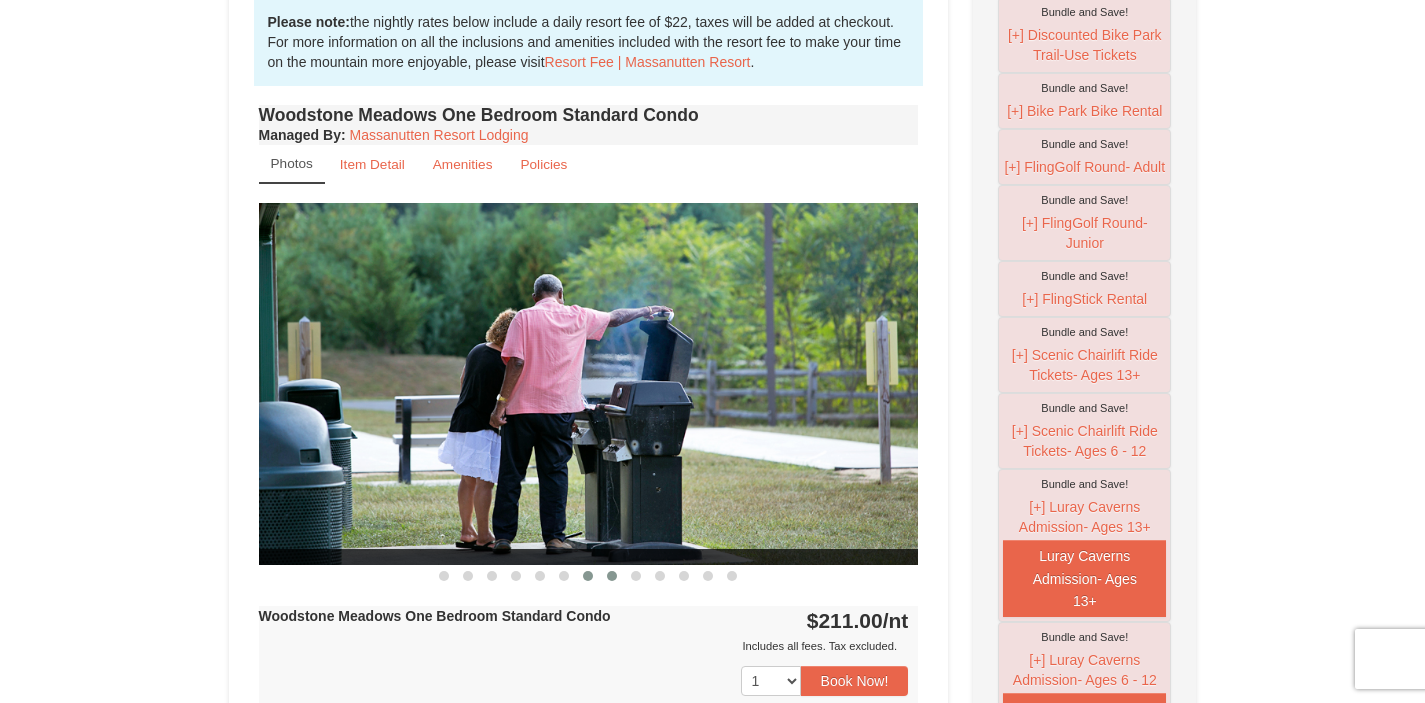 click at bounding box center (612, 576) 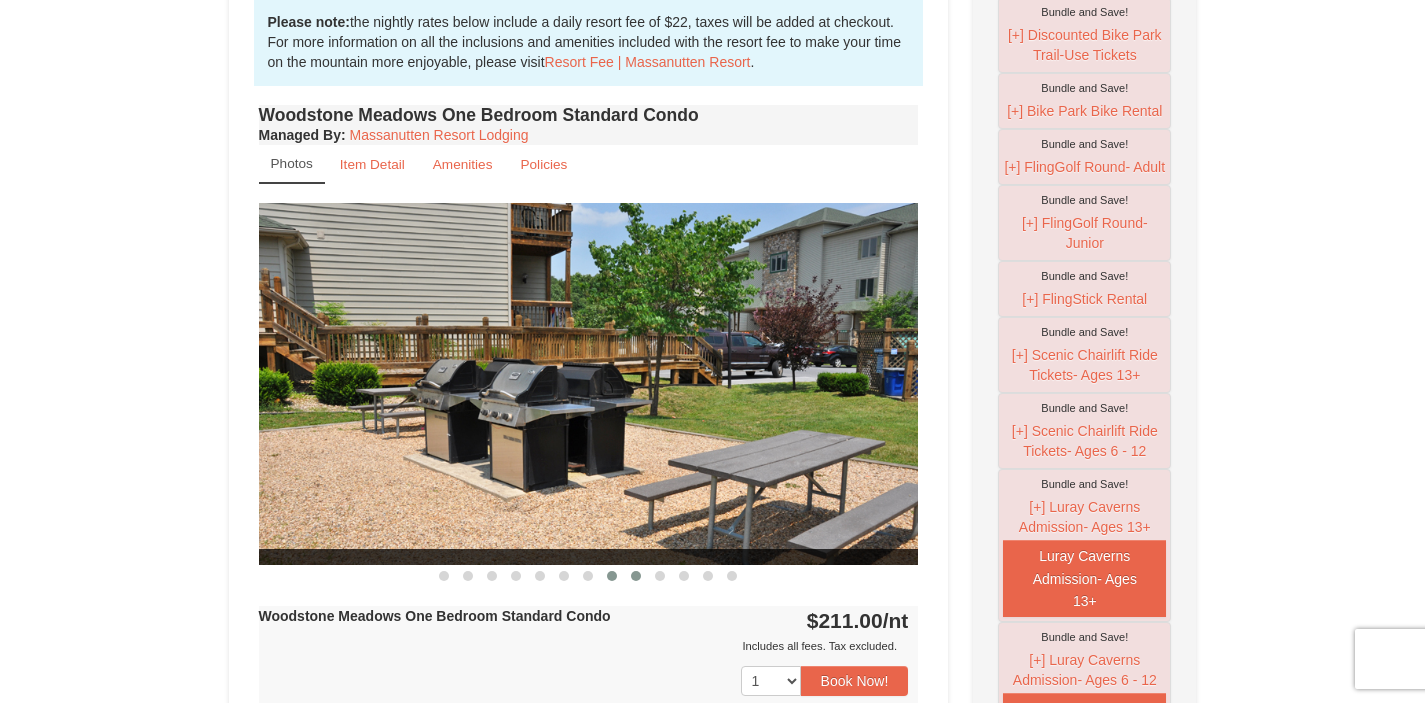 click at bounding box center [636, 576] 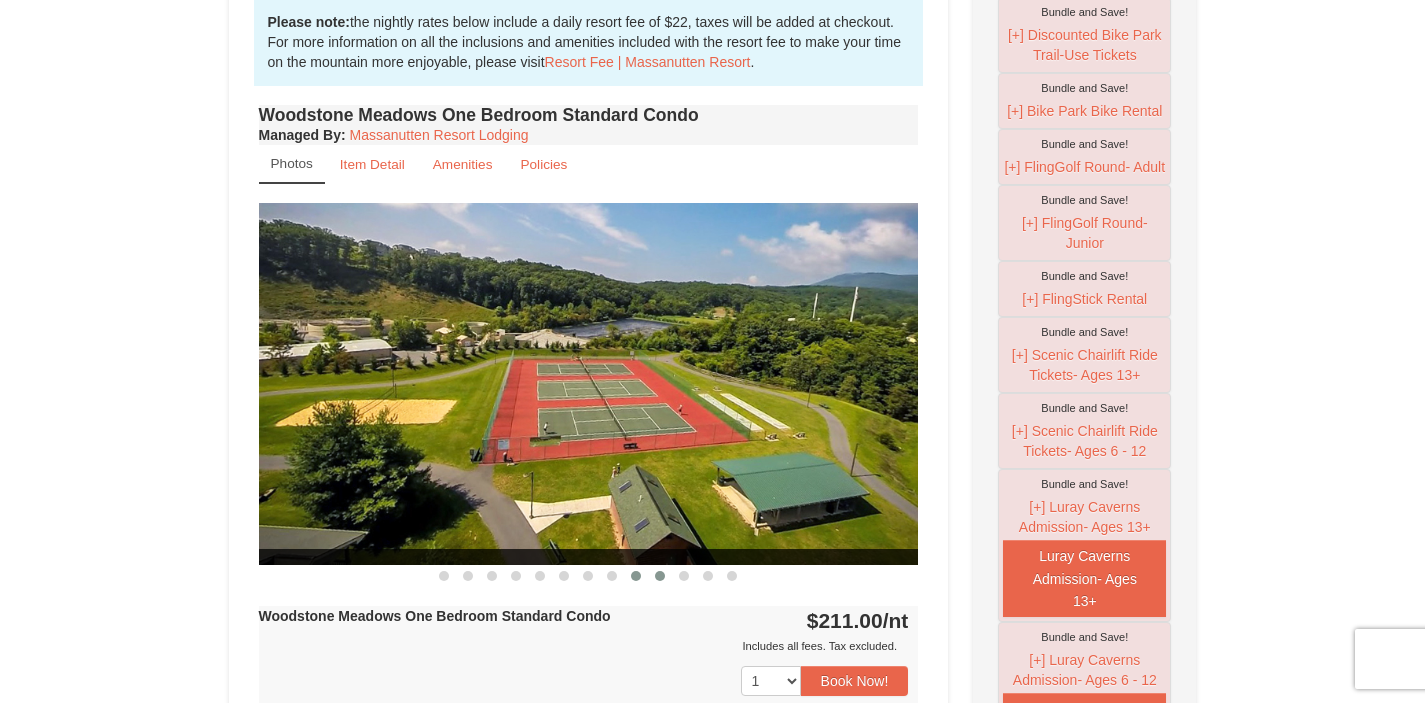 click at bounding box center (660, 576) 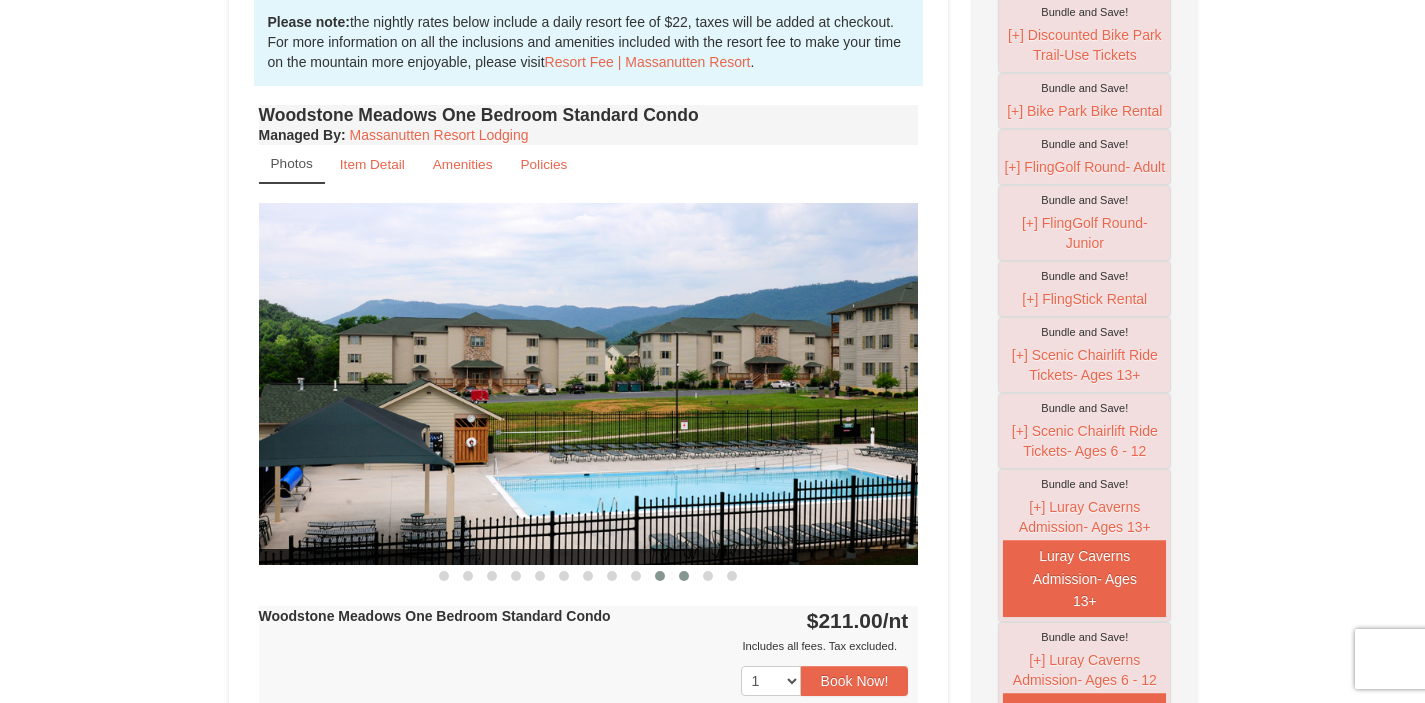 click at bounding box center (684, 576) 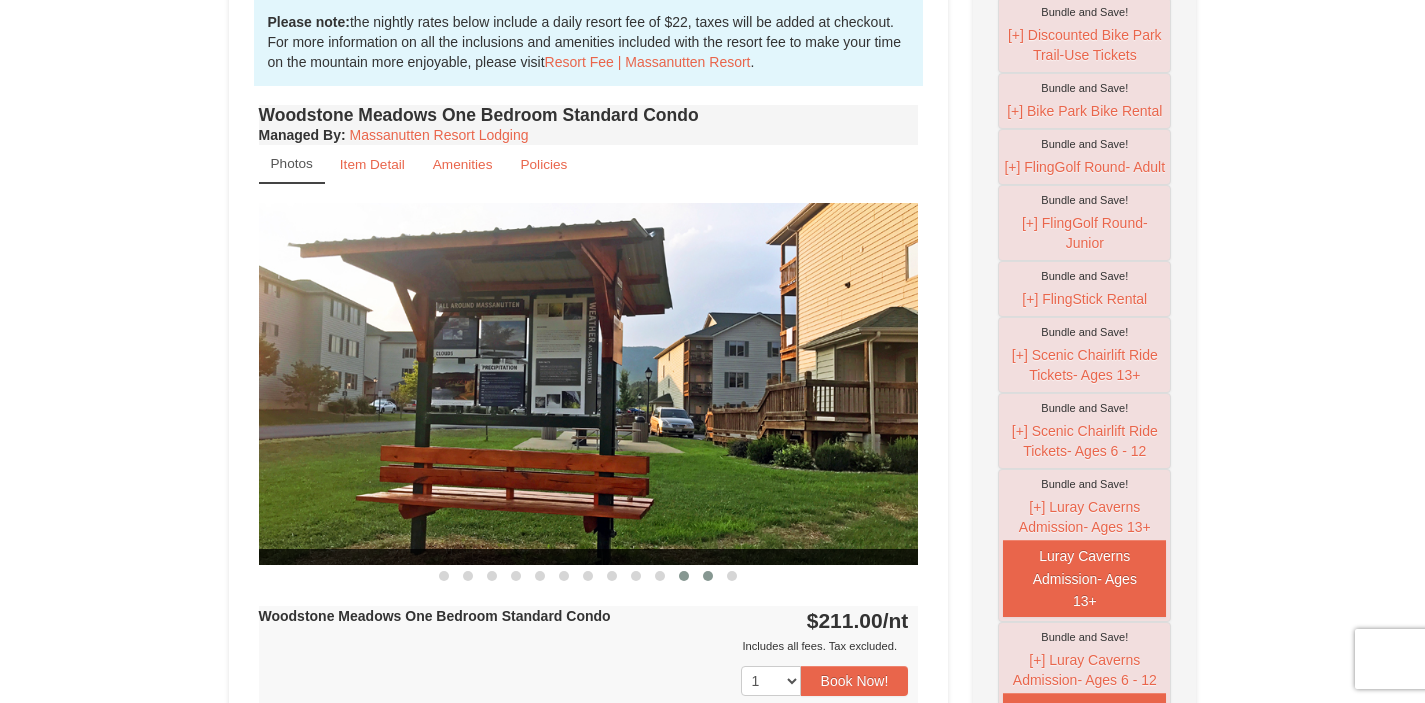 click at bounding box center (708, 576) 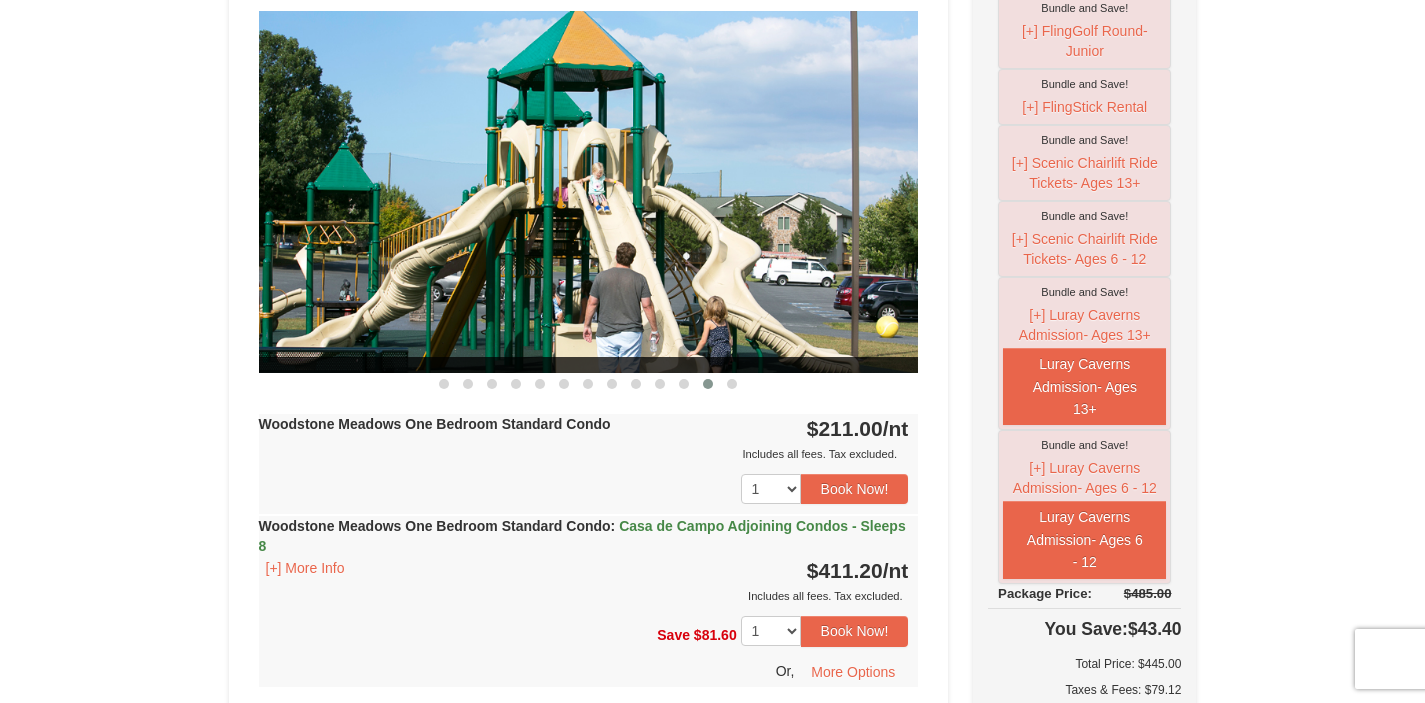 scroll, scrollTop: 810, scrollLeft: 0, axis: vertical 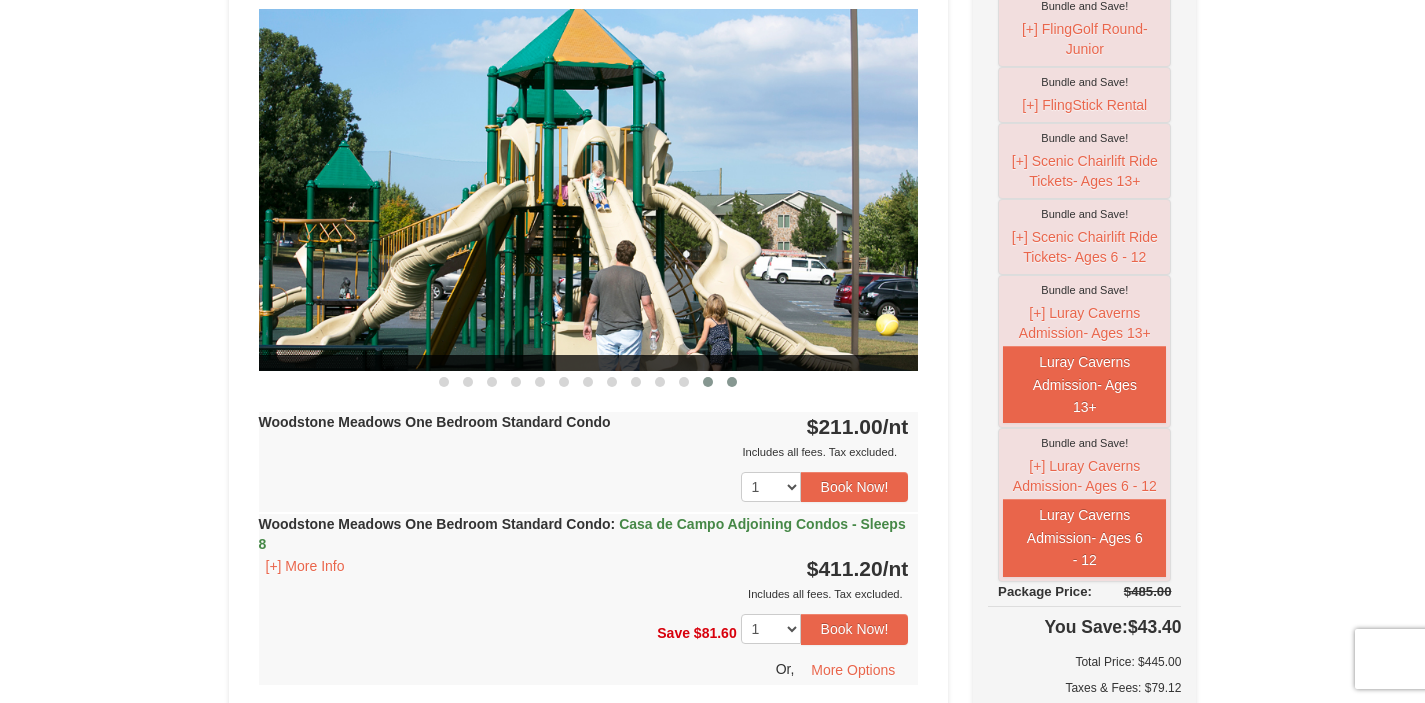 click at bounding box center (732, 382) 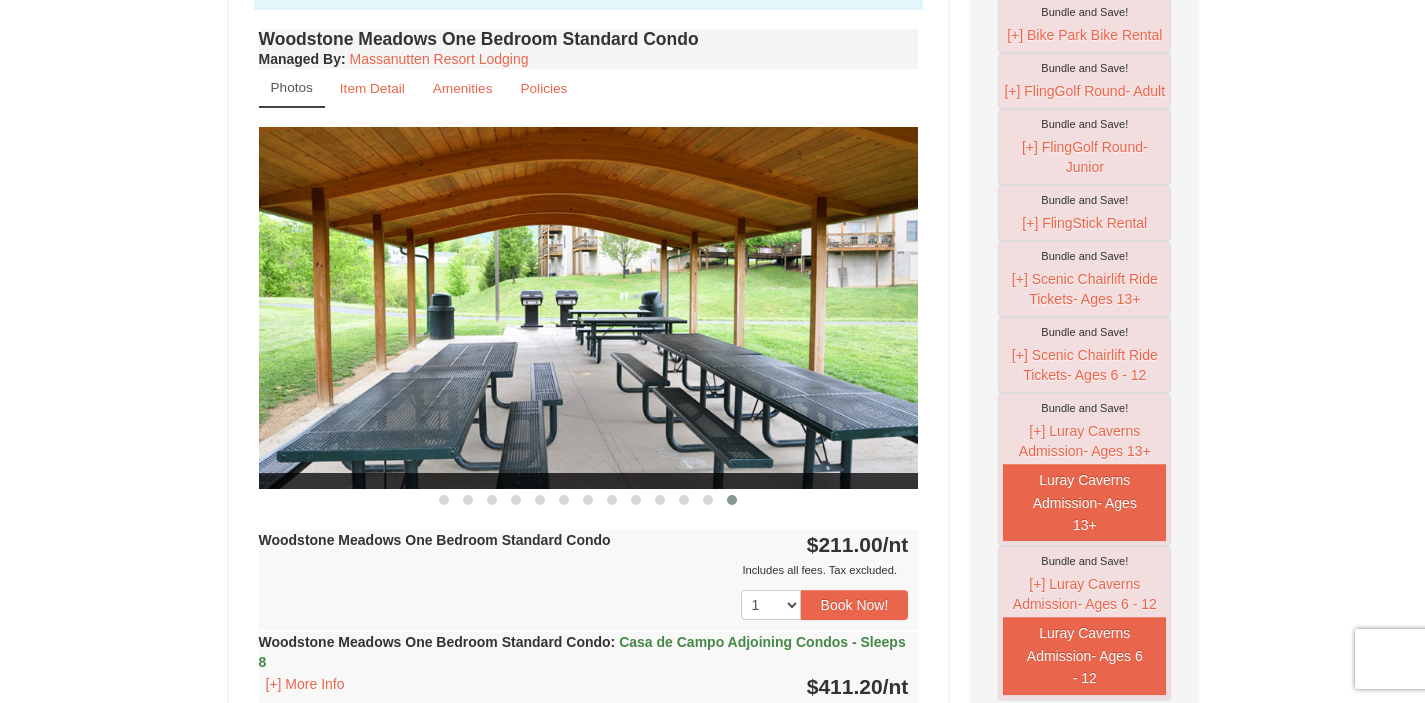 scroll, scrollTop: 686, scrollLeft: 0, axis: vertical 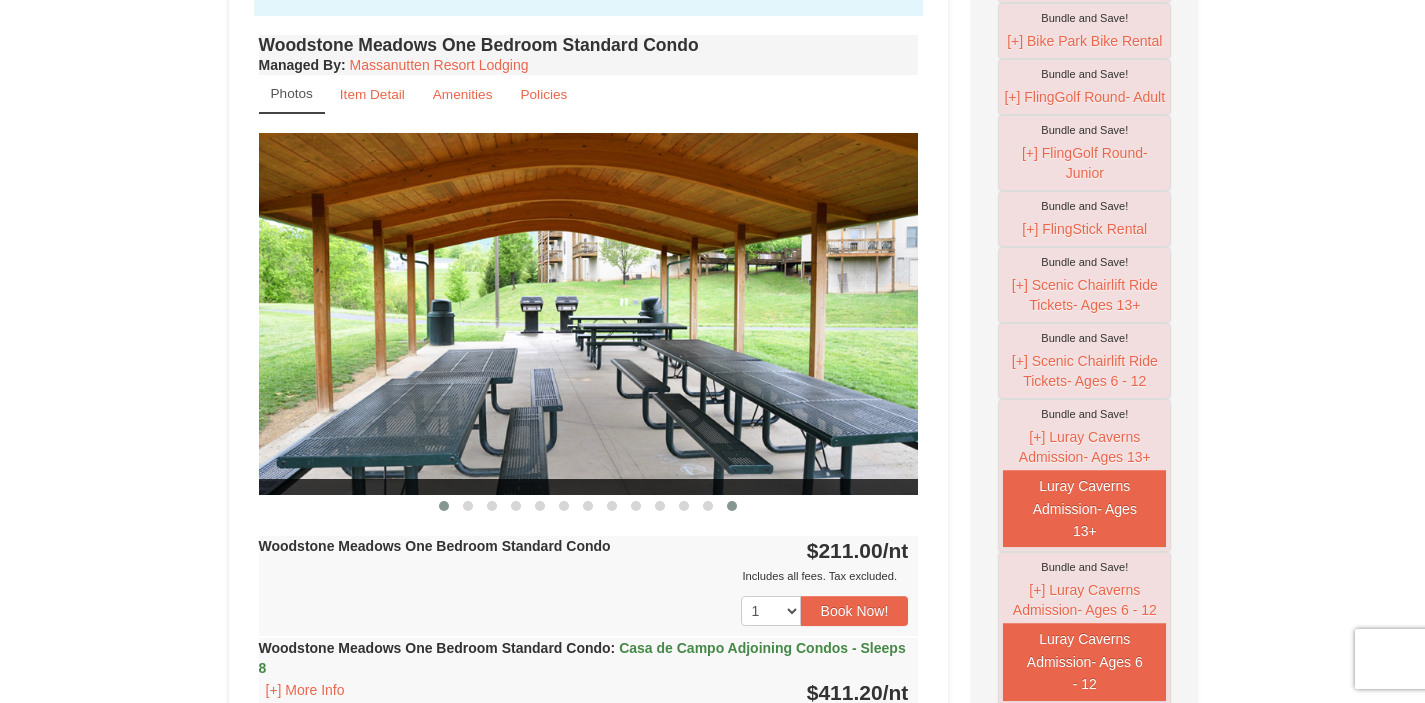 click at bounding box center (444, 506) 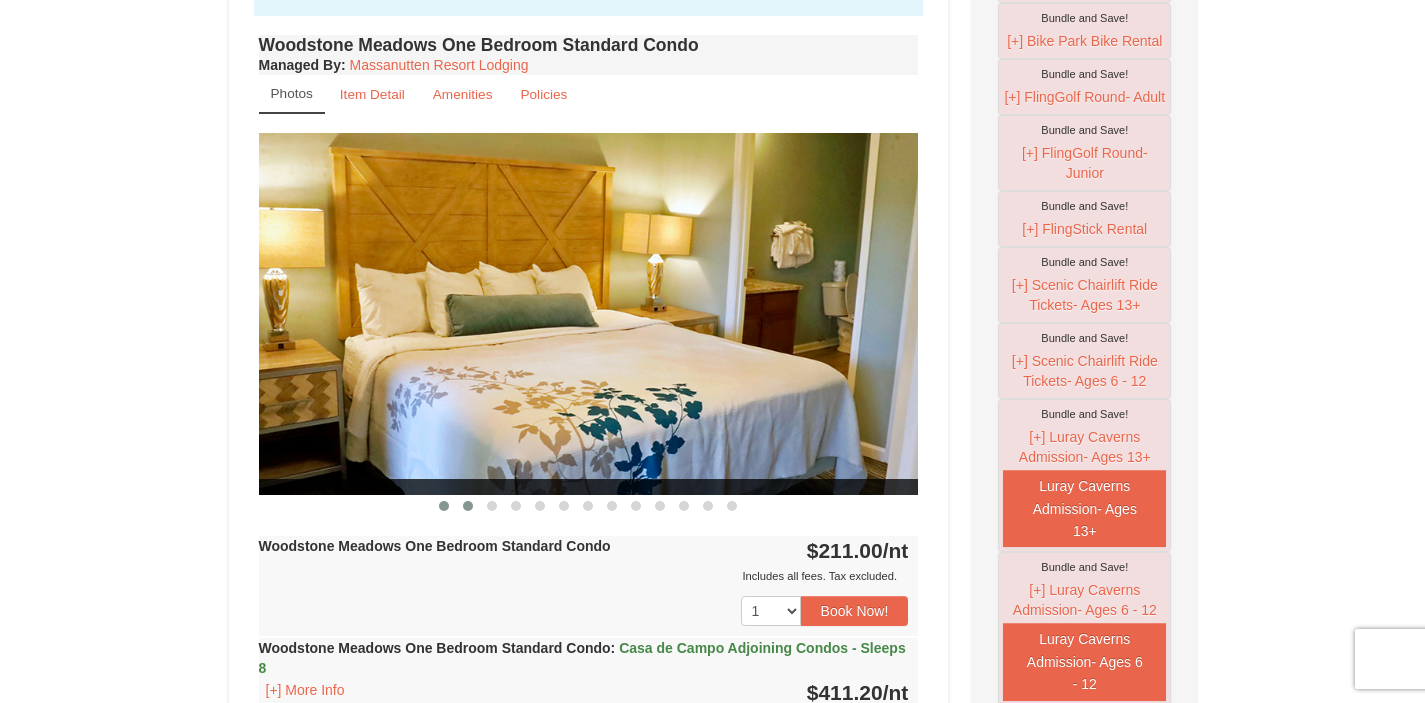 click at bounding box center (468, 506) 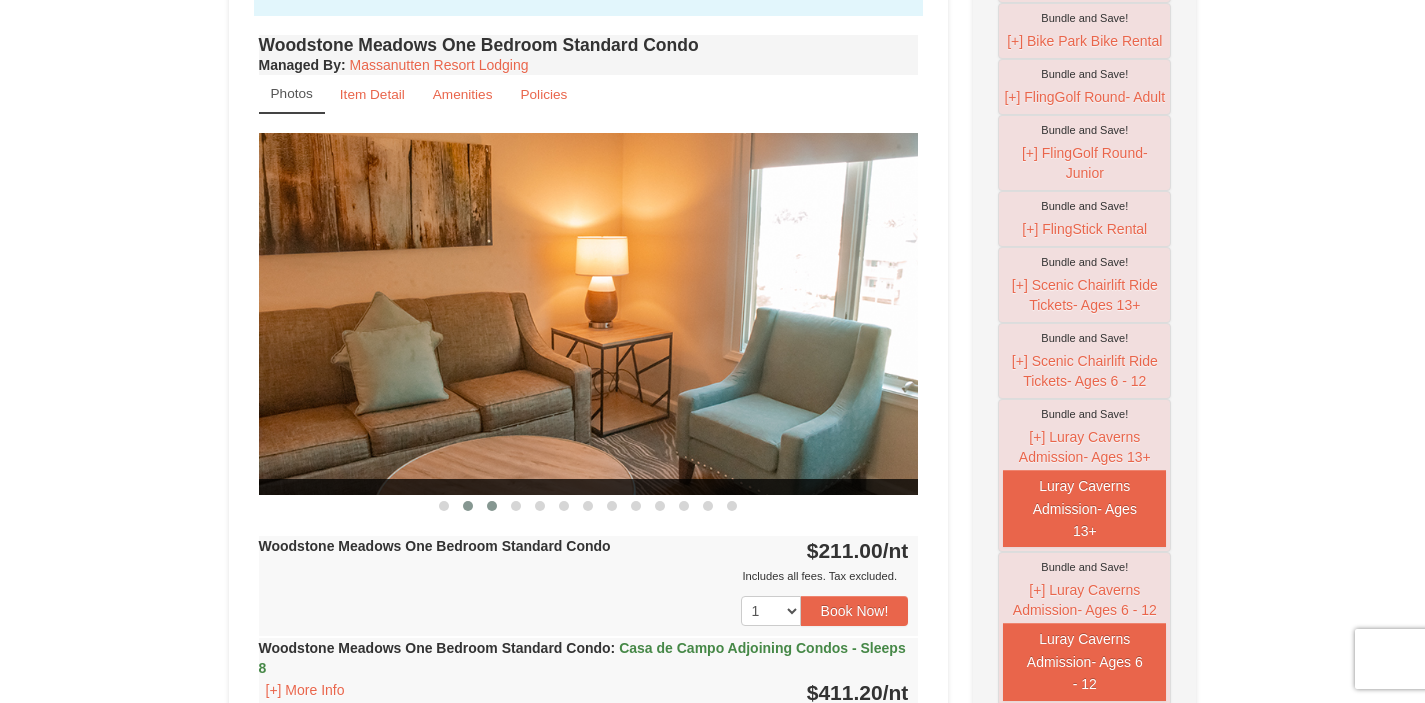 click at bounding box center [492, 506] 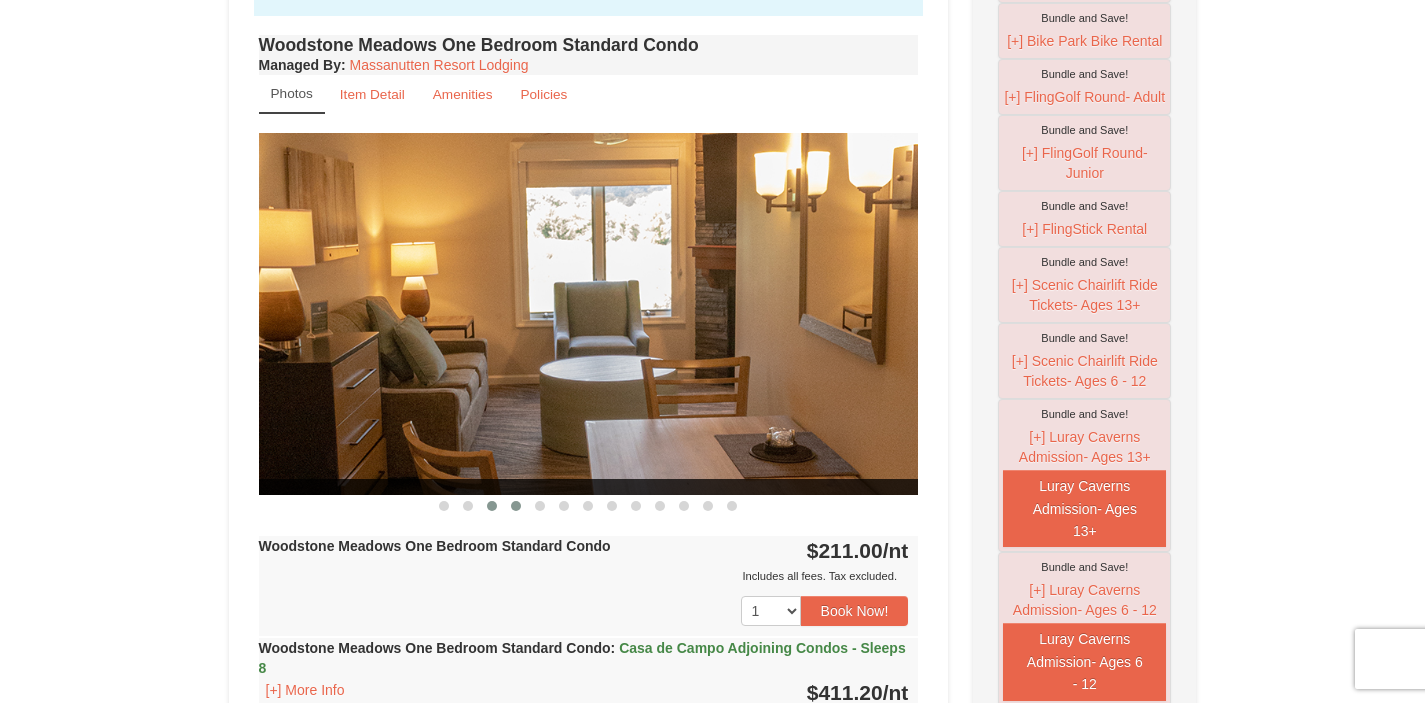 click at bounding box center (516, 506) 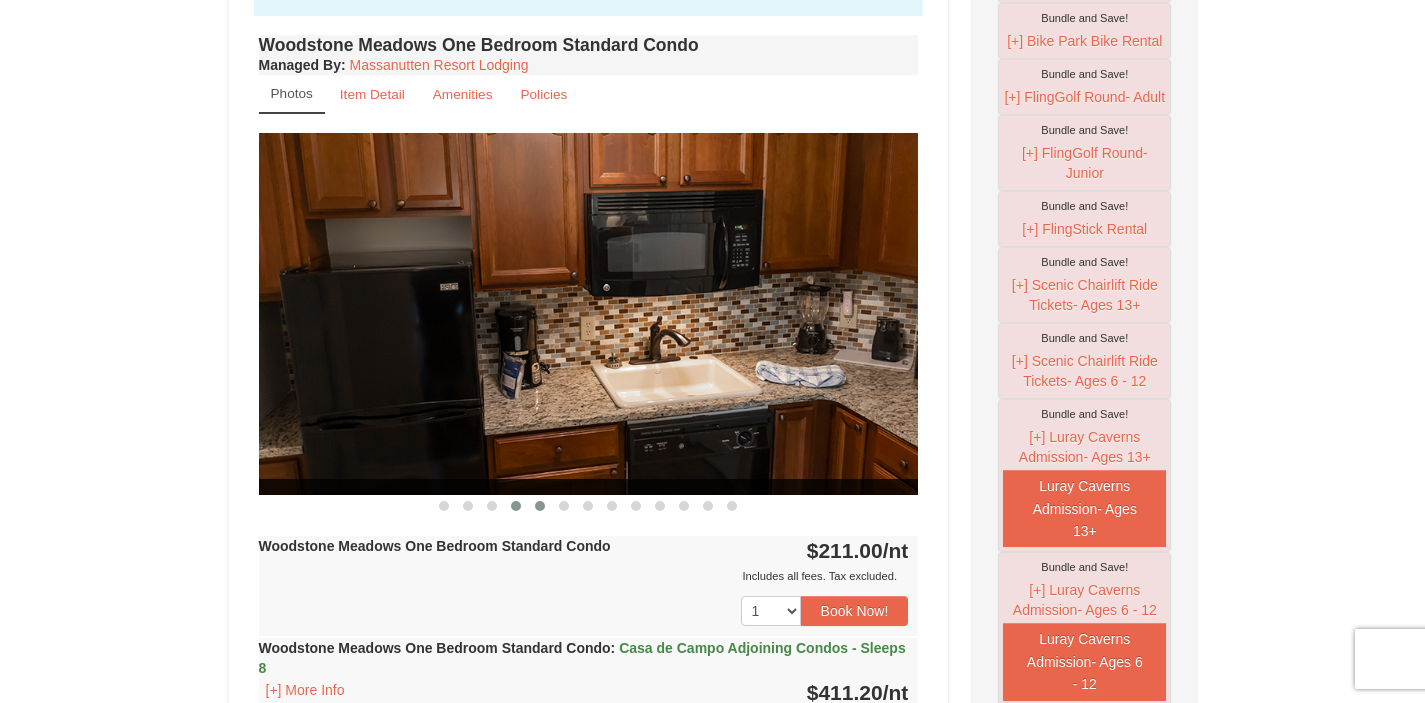 click at bounding box center [540, 506] 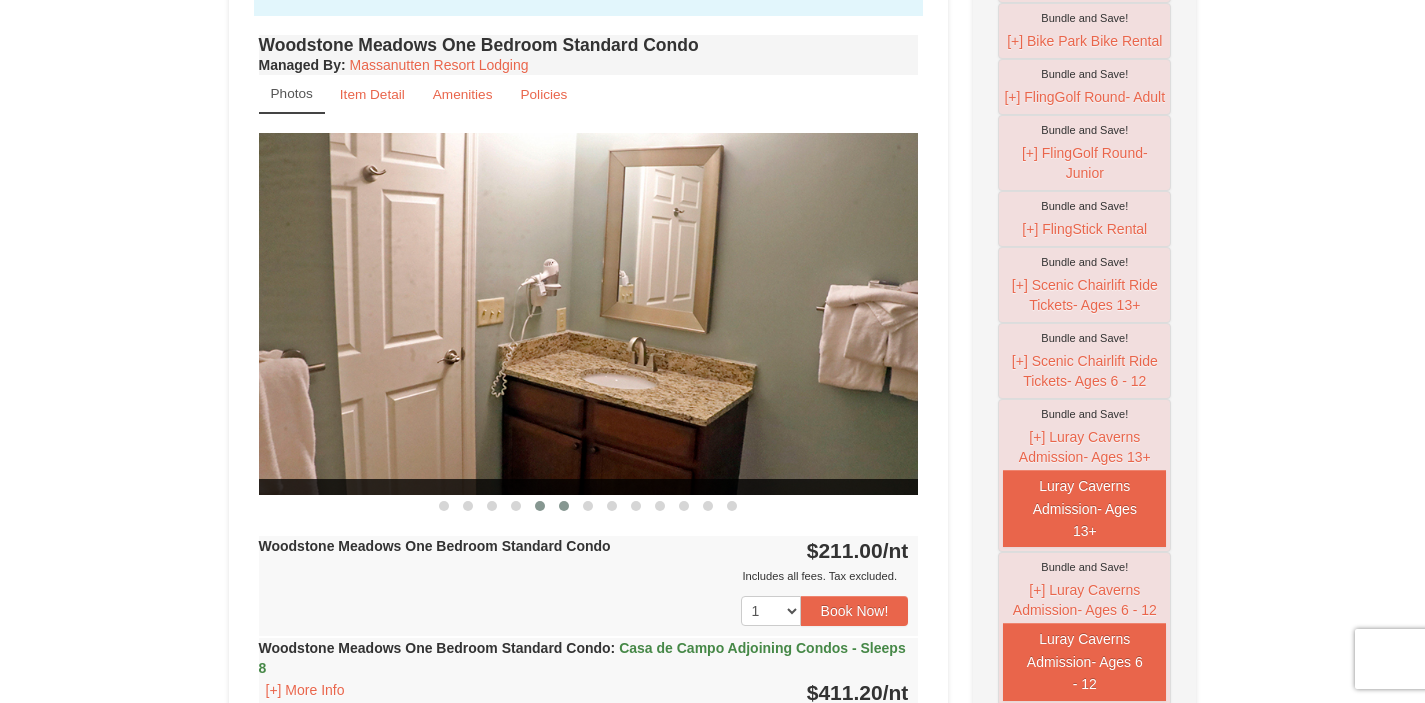 click at bounding box center [564, 506] 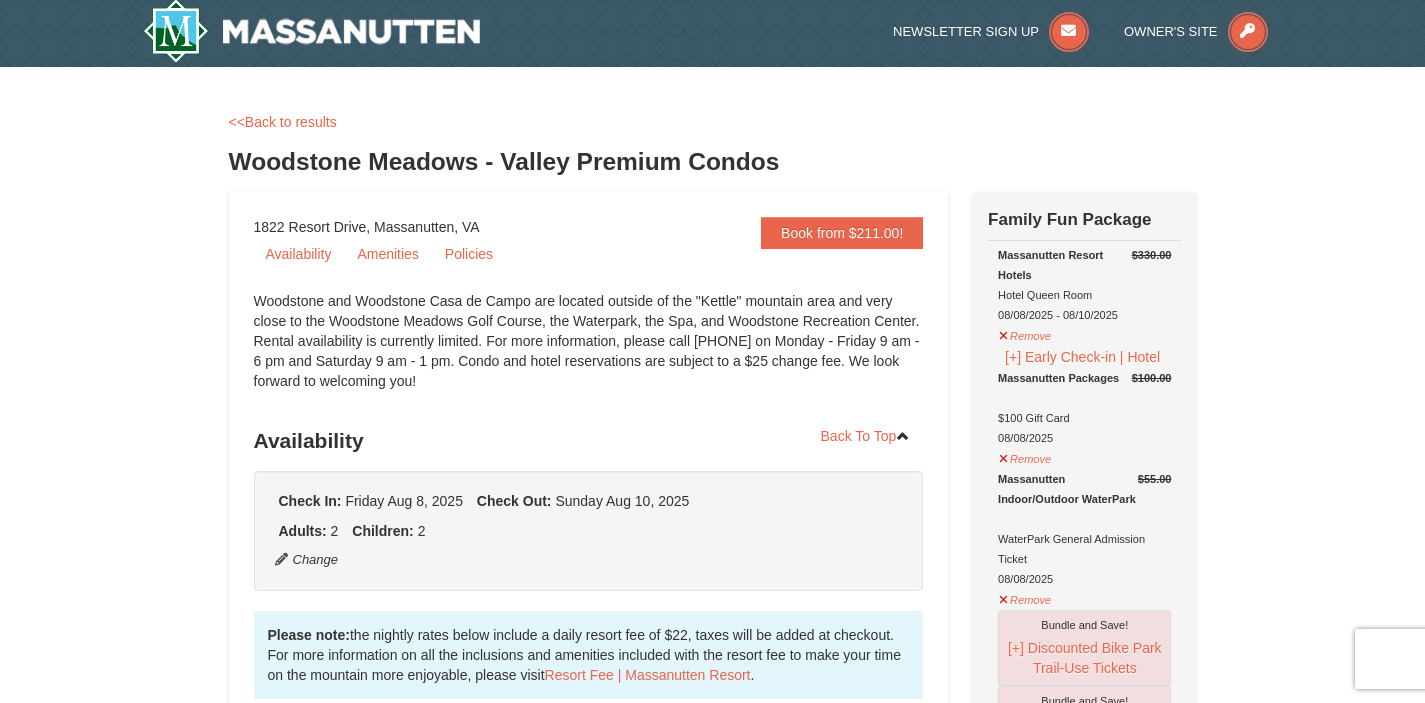 scroll, scrollTop: 0, scrollLeft: 0, axis: both 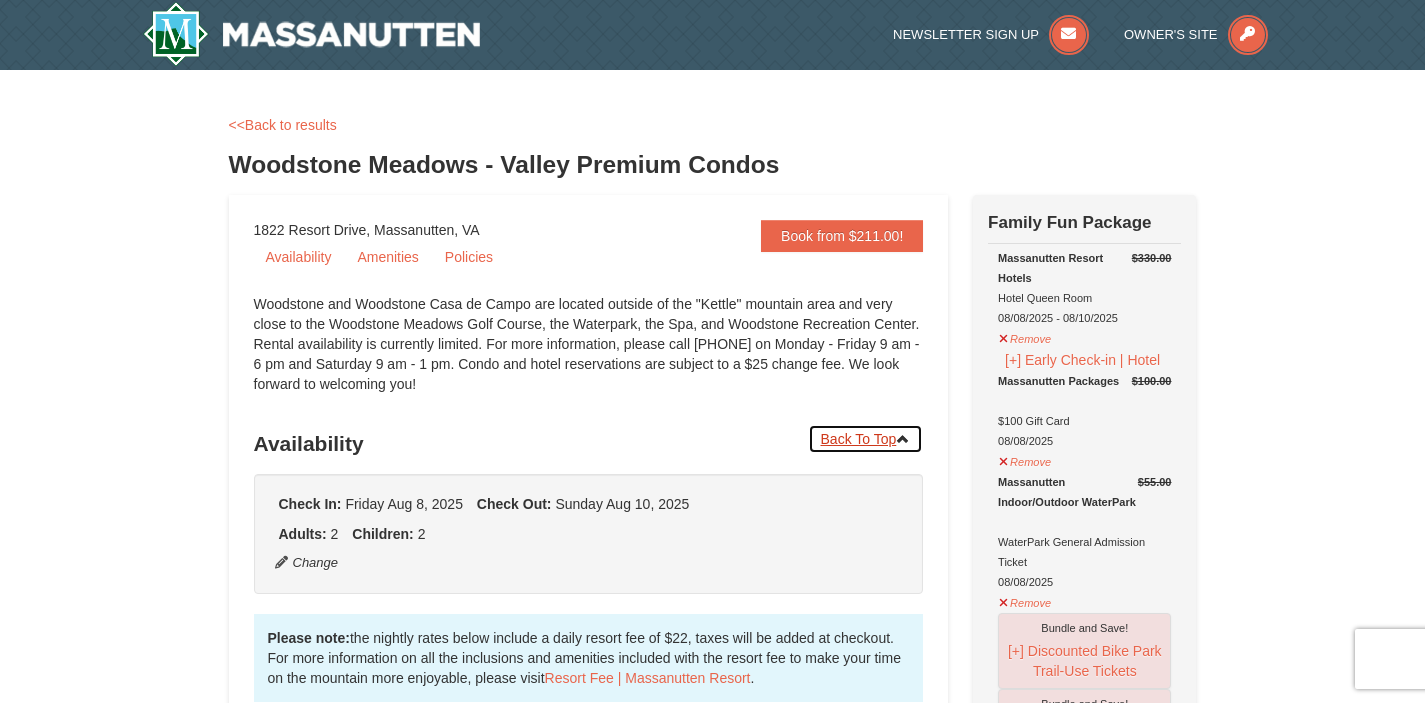click at bounding box center (903, 439) 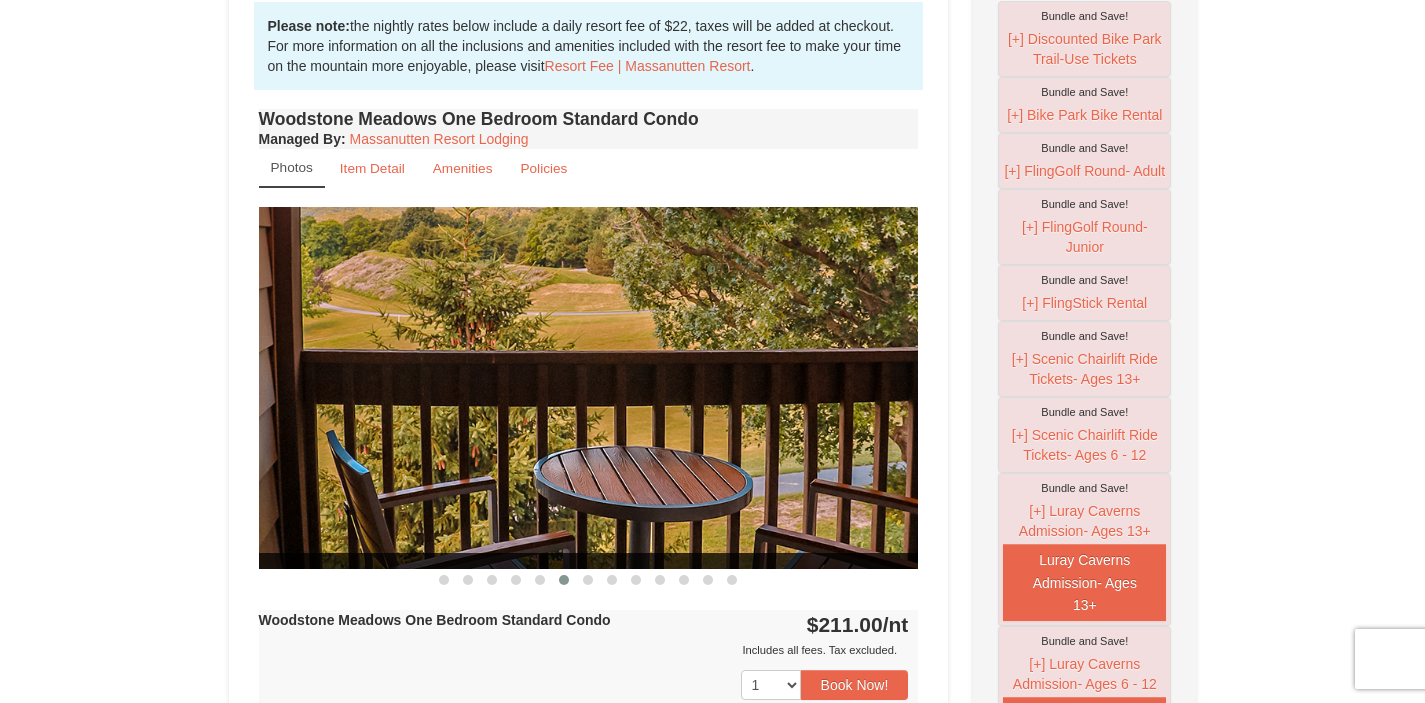scroll, scrollTop: 609, scrollLeft: 0, axis: vertical 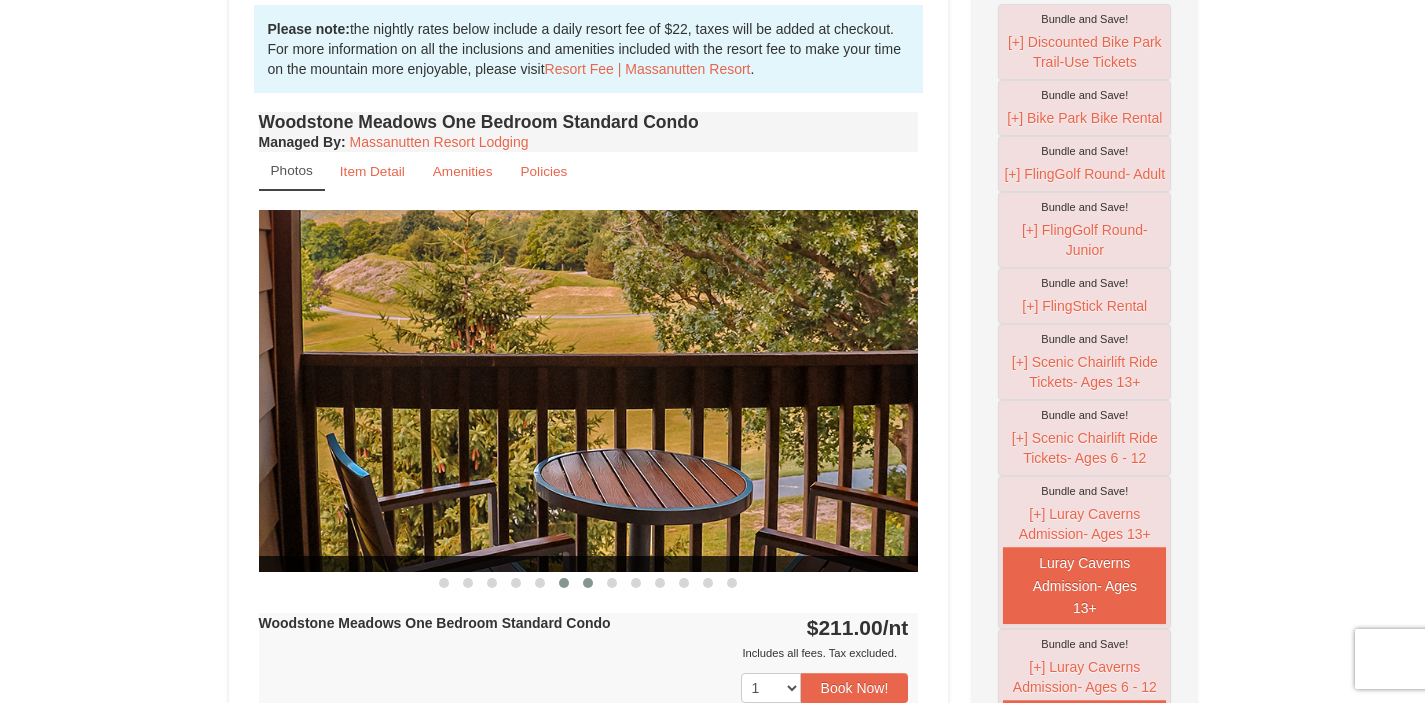 click at bounding box center (588, 583) 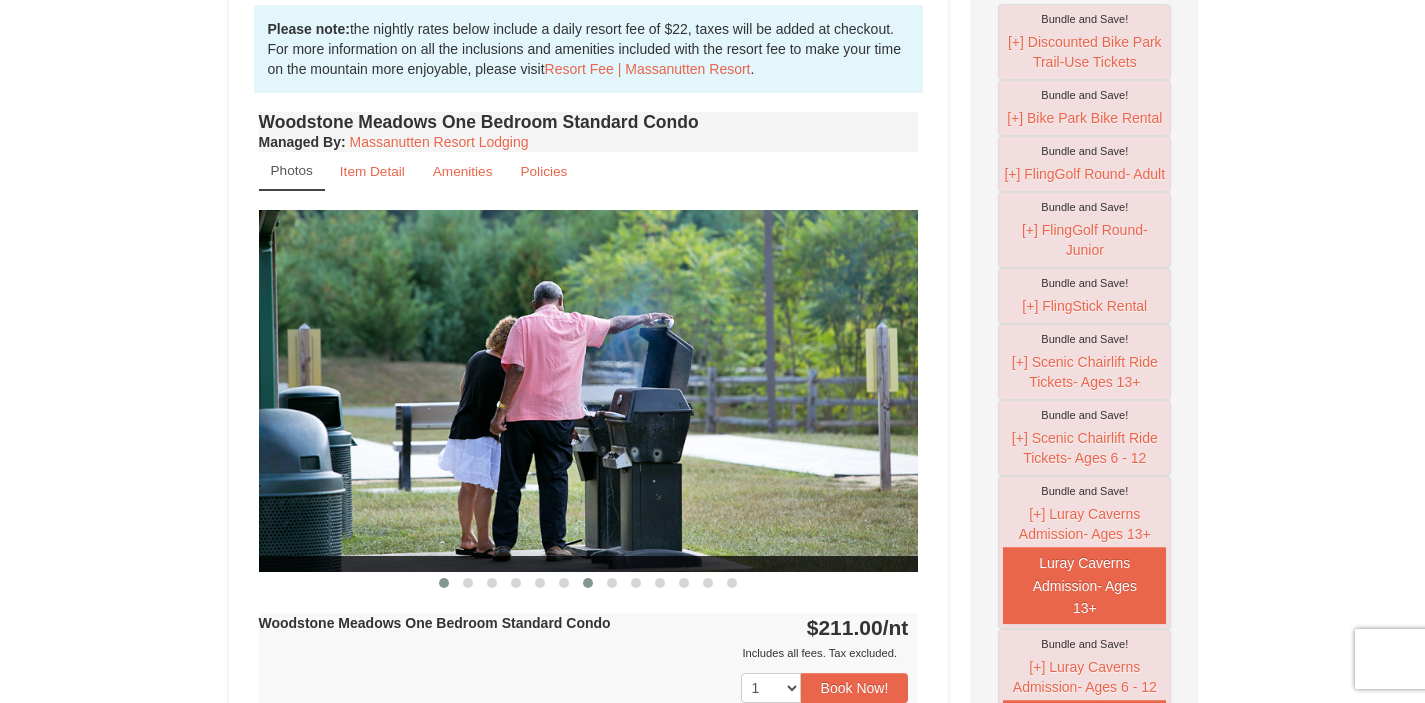 click at bounding box center (444, 583) 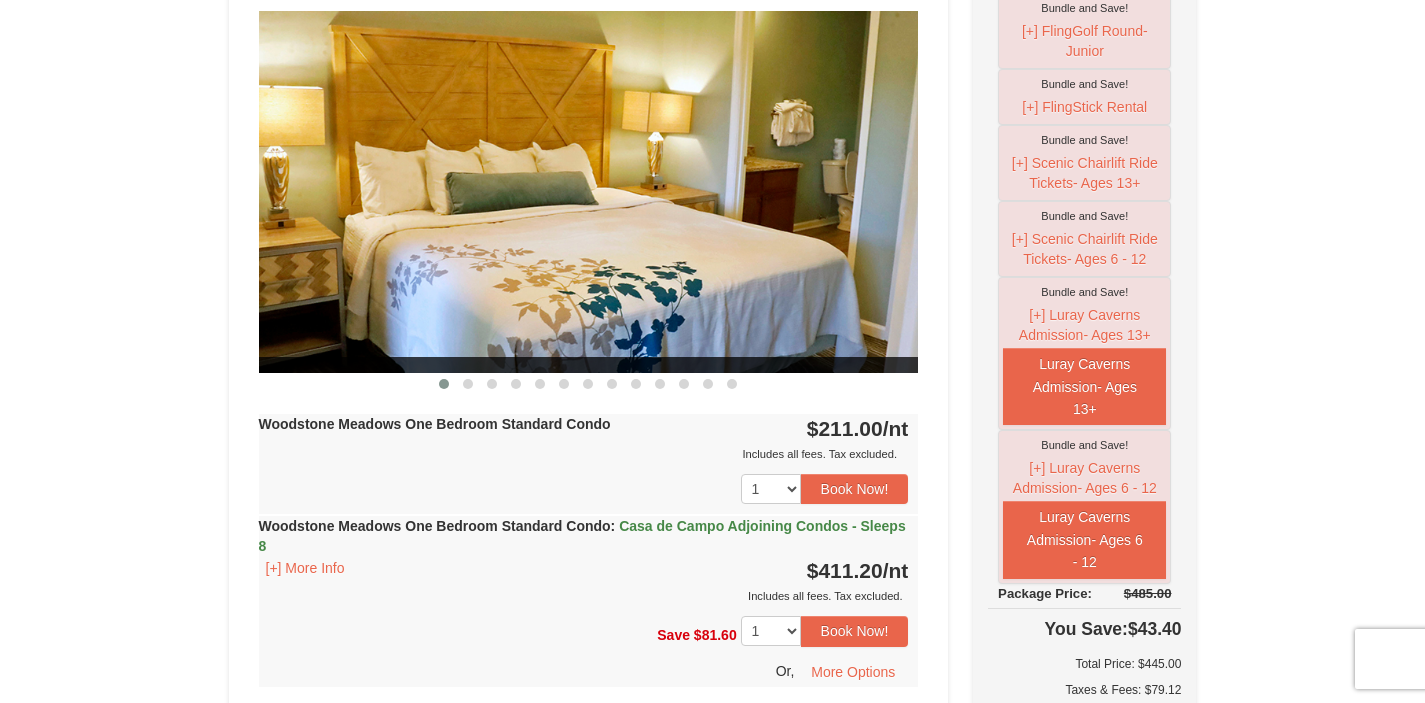 scroll, scrollTop: 717, scrollLeft: 0, axis: vertical 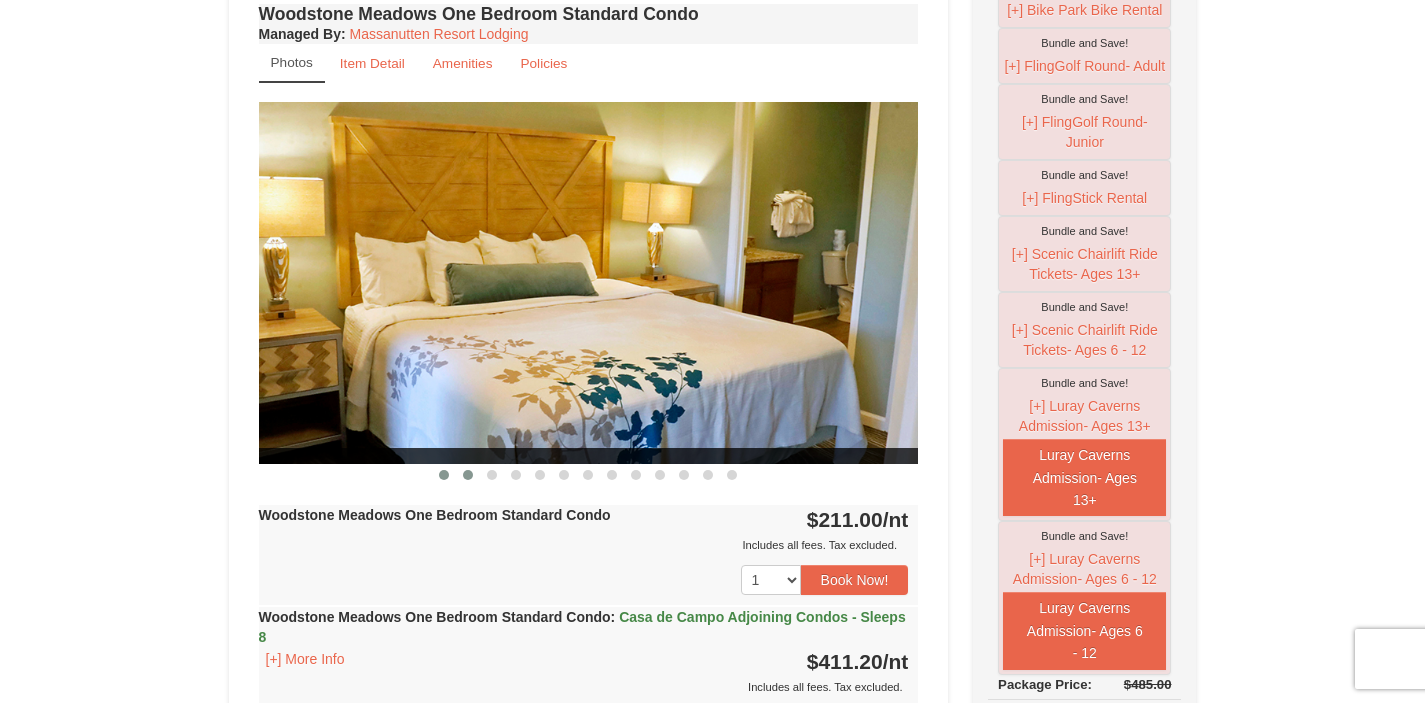 click at bounding box center [468, 475] 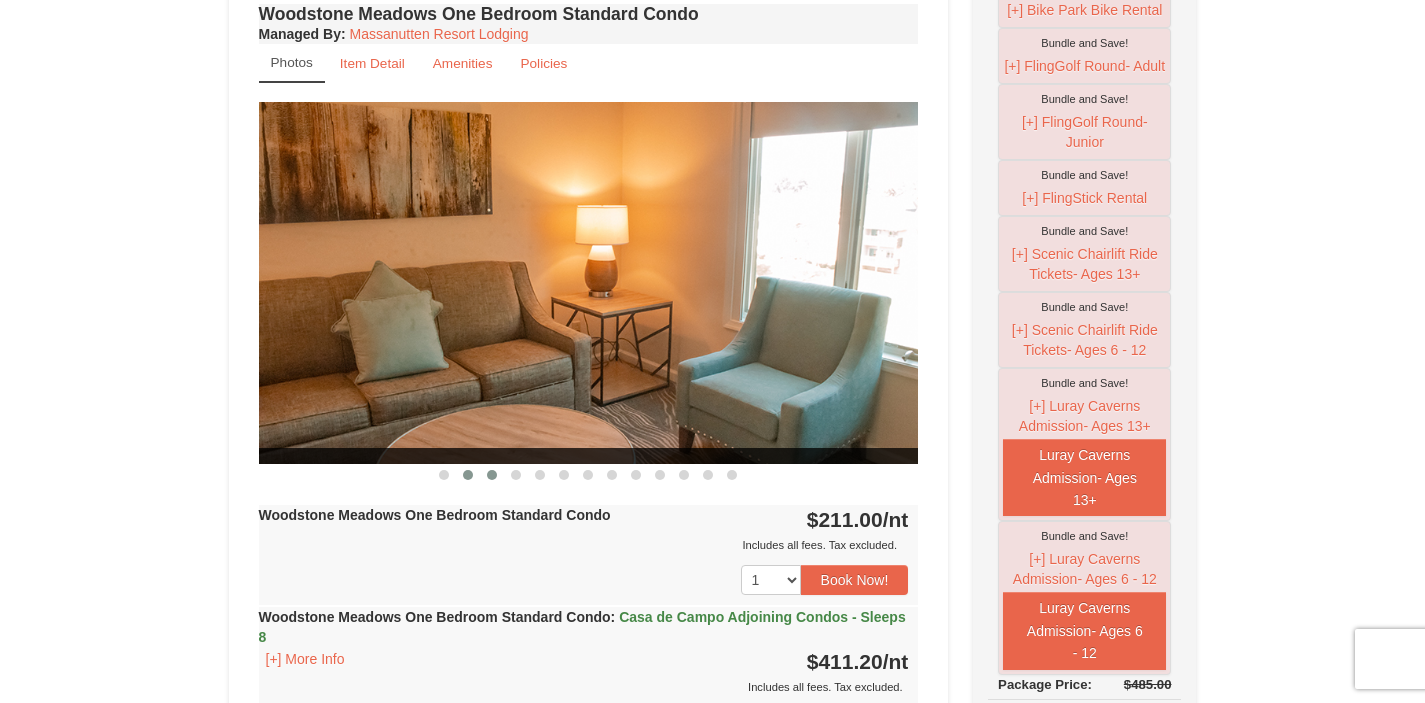 click at bounding box center [492, 475] 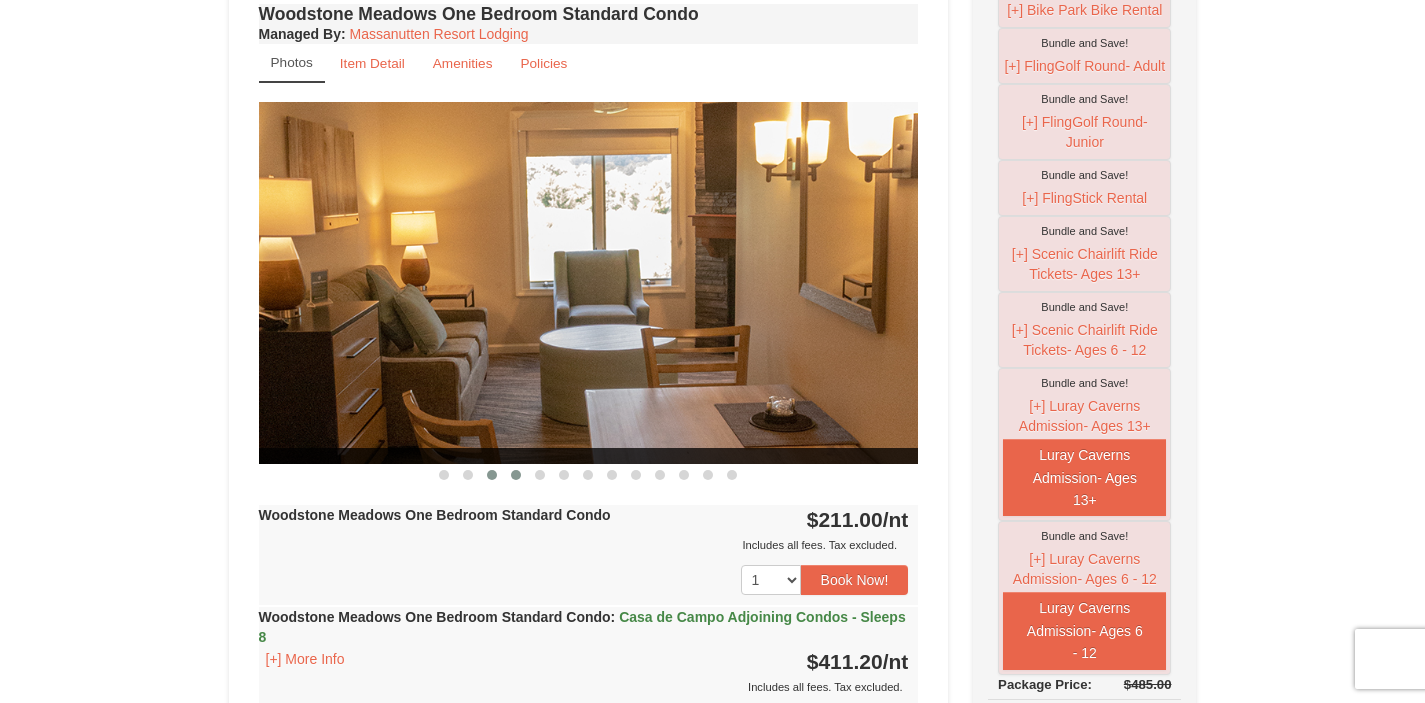 click at bounding box center [516, 475] 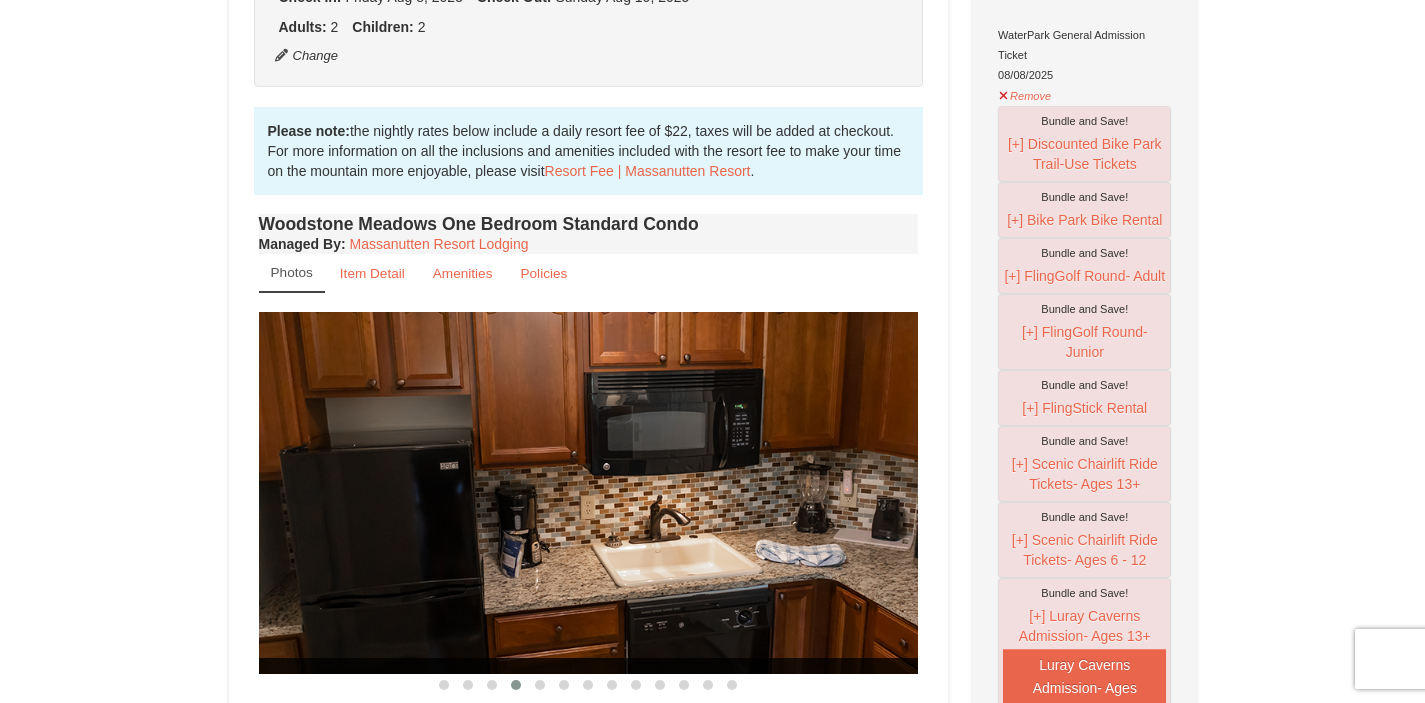 scroll, scrollTop: 592, scrollLeft: 0, axis: vertical 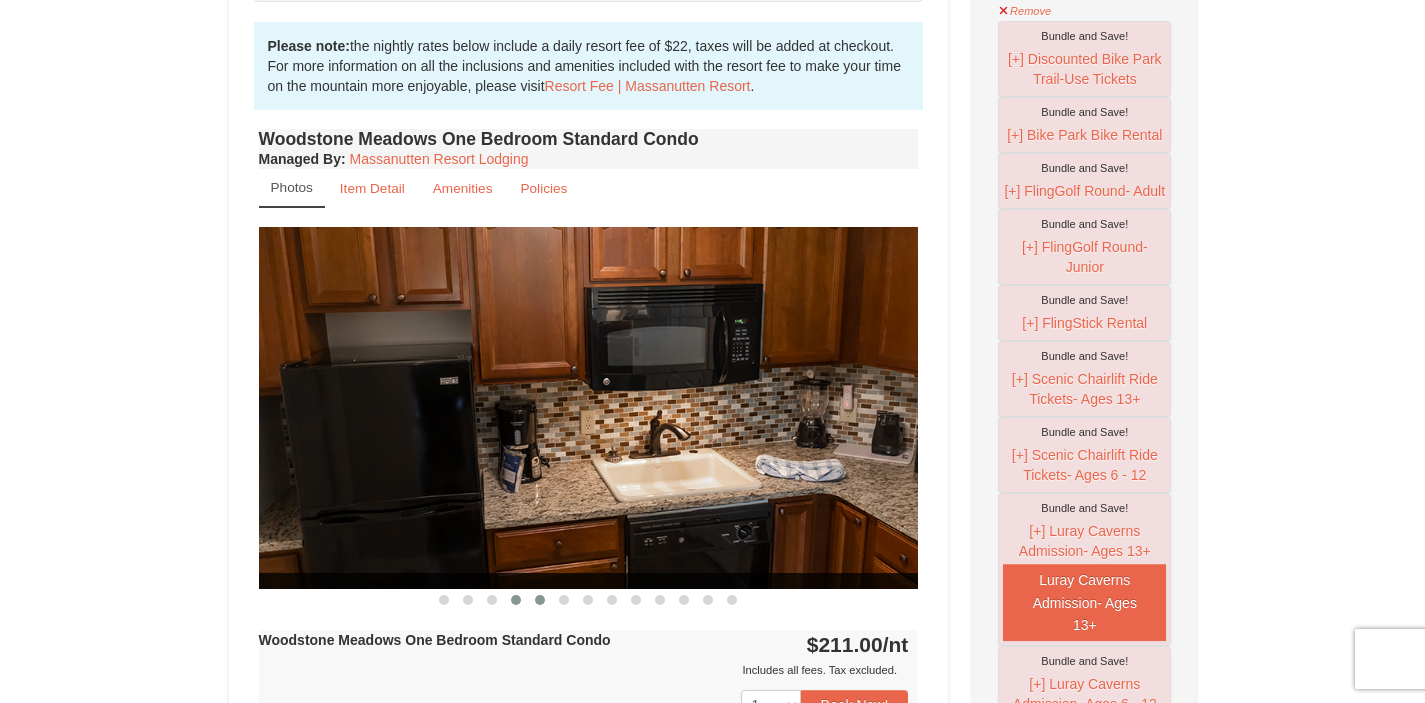 click at bounding box center [540, 600] 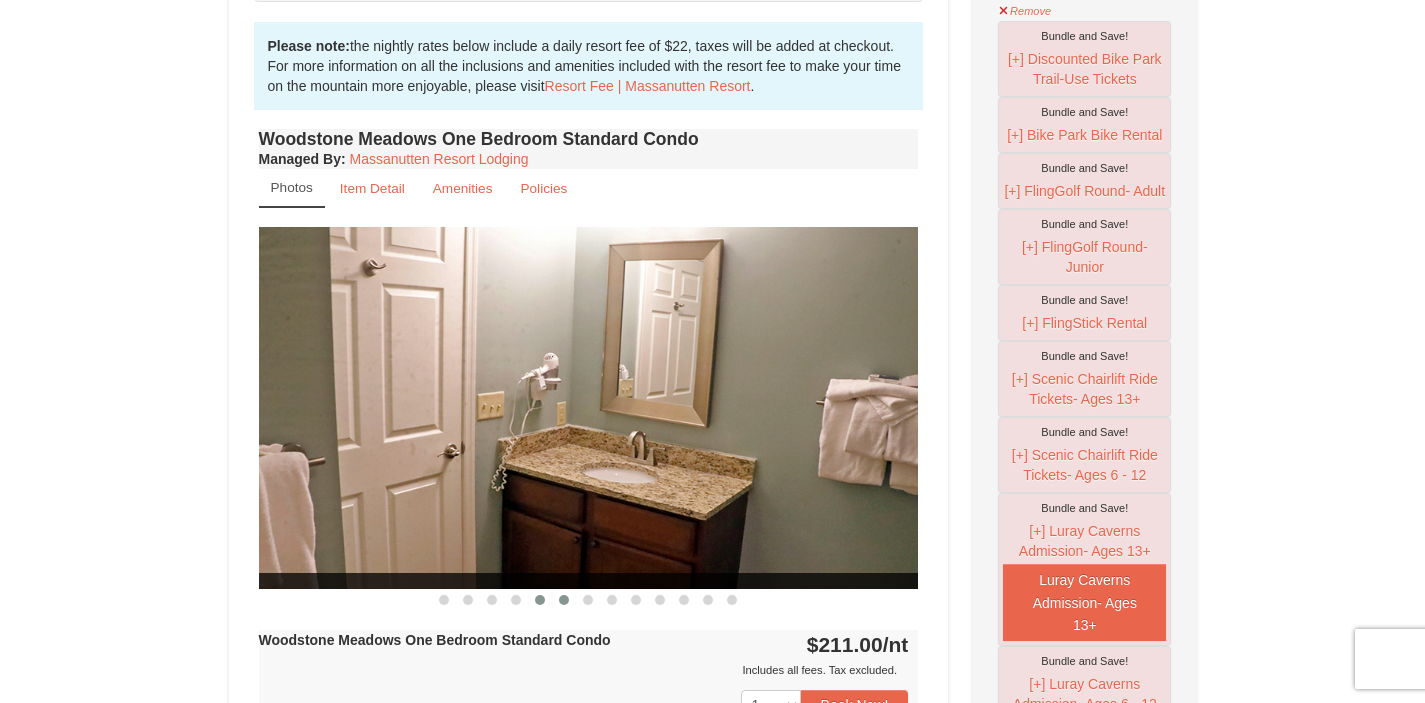 click at bounding box center [564, 600] 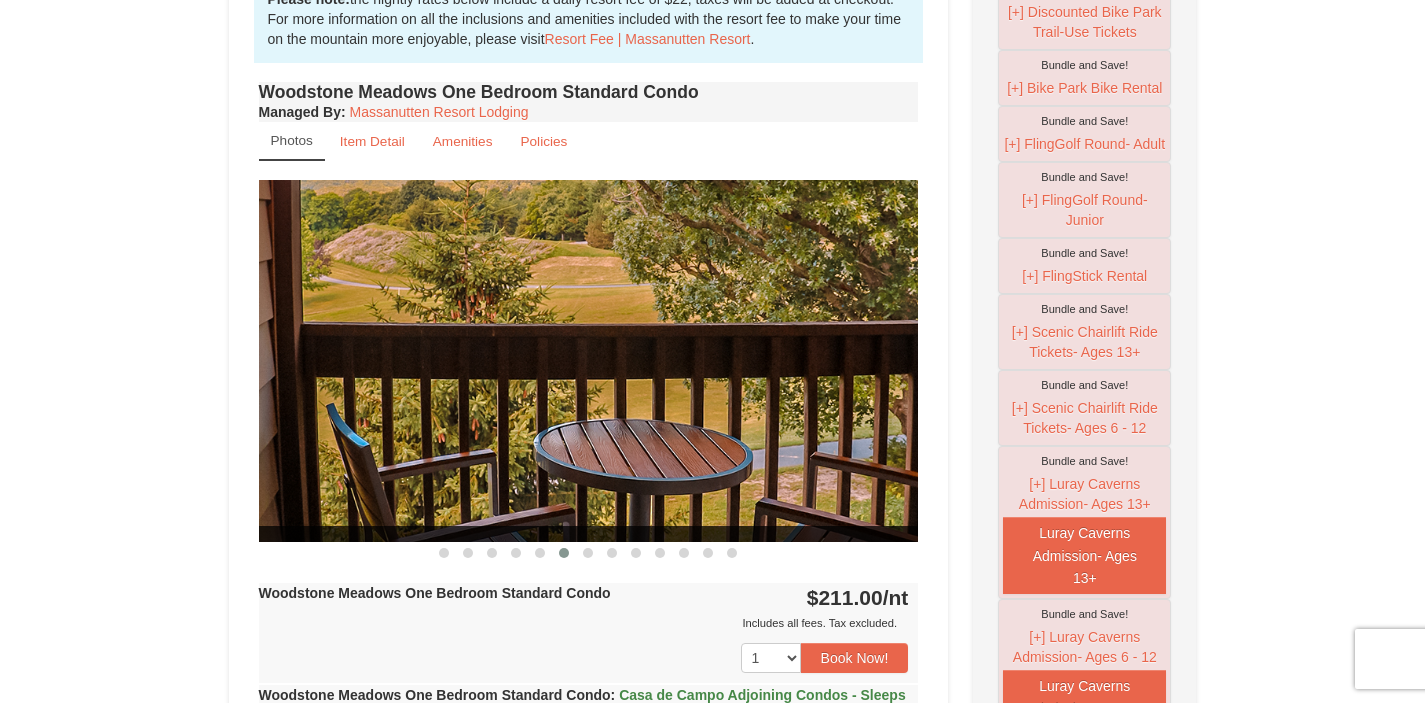 scroll, scrollTop: 648, scrollLeft: 0, axis: vertical 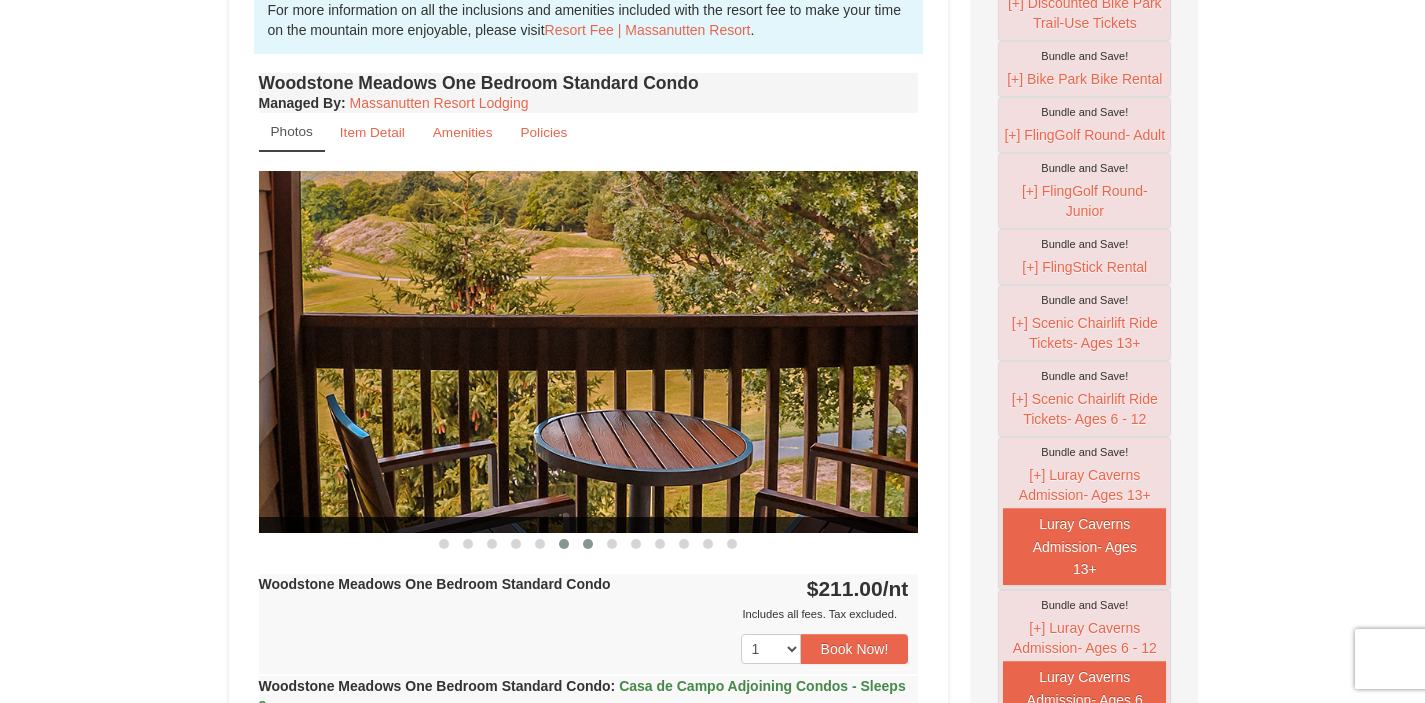 click at bounding box center (588, 544) 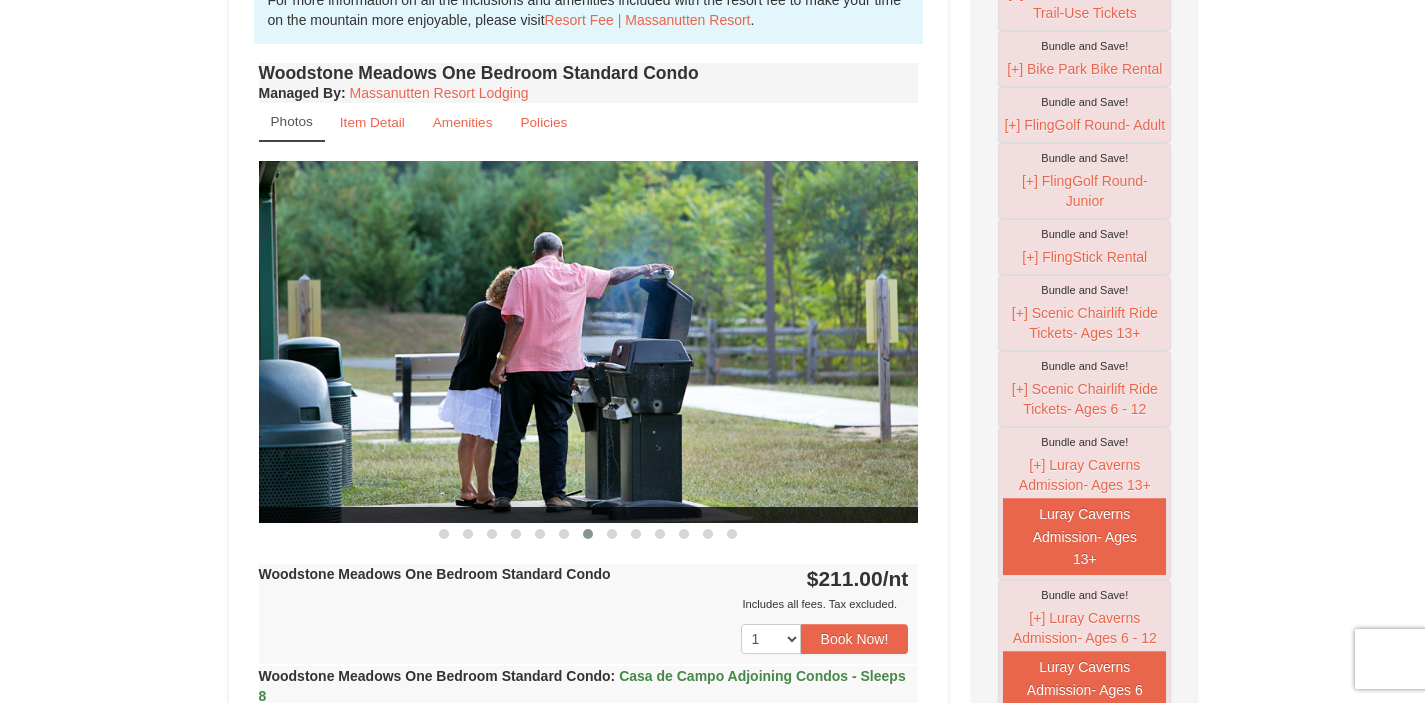 scroll, scrollTop: 0, scrollLeft: 0, axis: both 